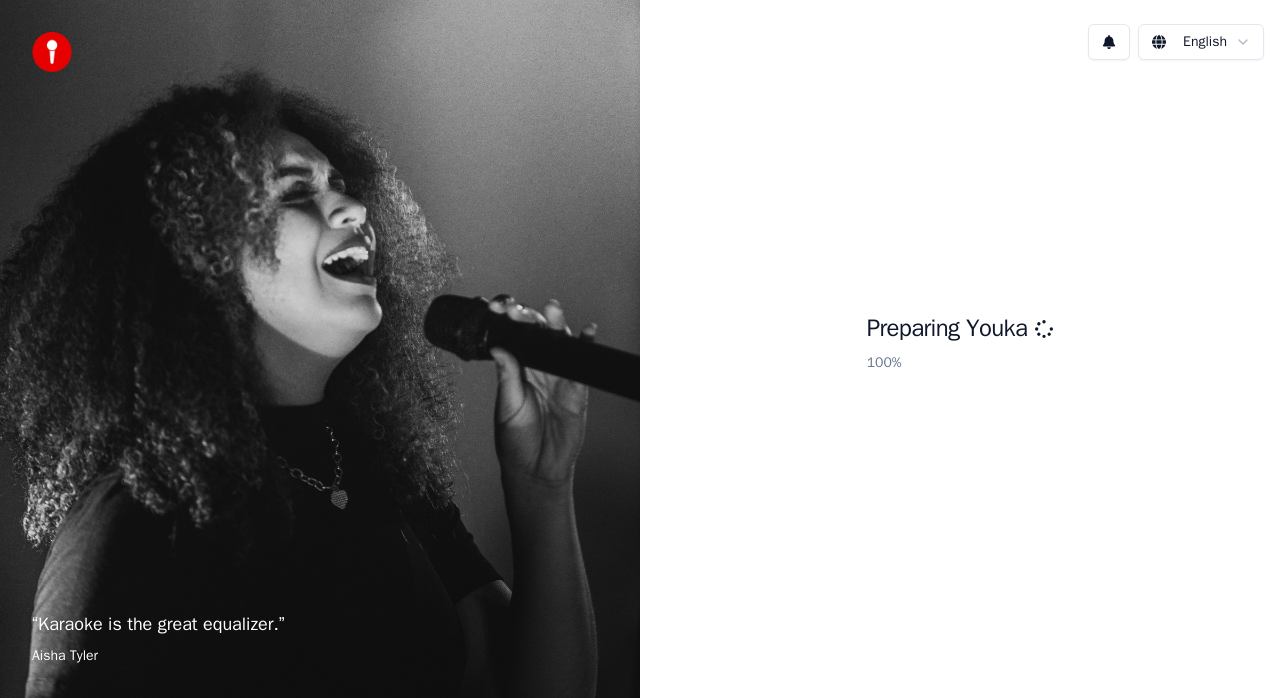 scroll, scrollTop: 0, scrollLeft: 0, axis: both 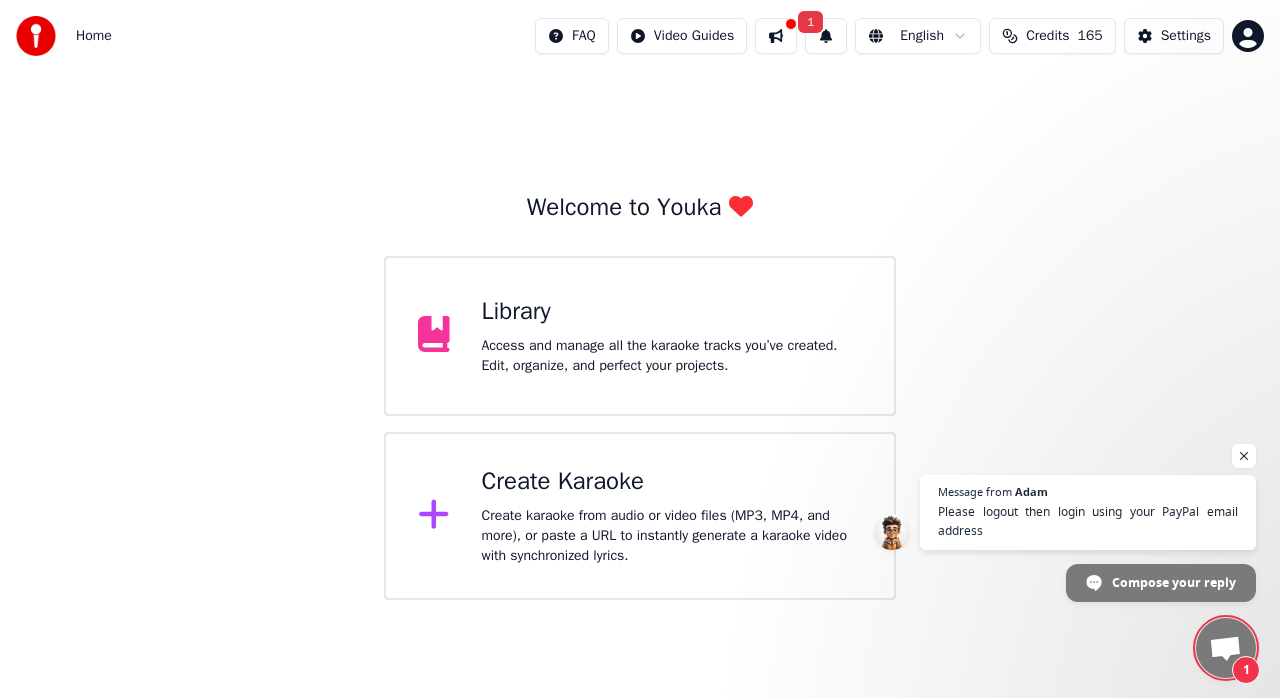 click on "Monday, 14 July purchased monthly basic subscription with paypal but credits not showing 14/07/2025 no credits 14/07/2025 Tuesday, 15 July no credits 15/07/2025 Wednesday, 16 July [NAME] Please logout then login using your PayPal email address 16/07/2025" at bounding box center [640, 300] 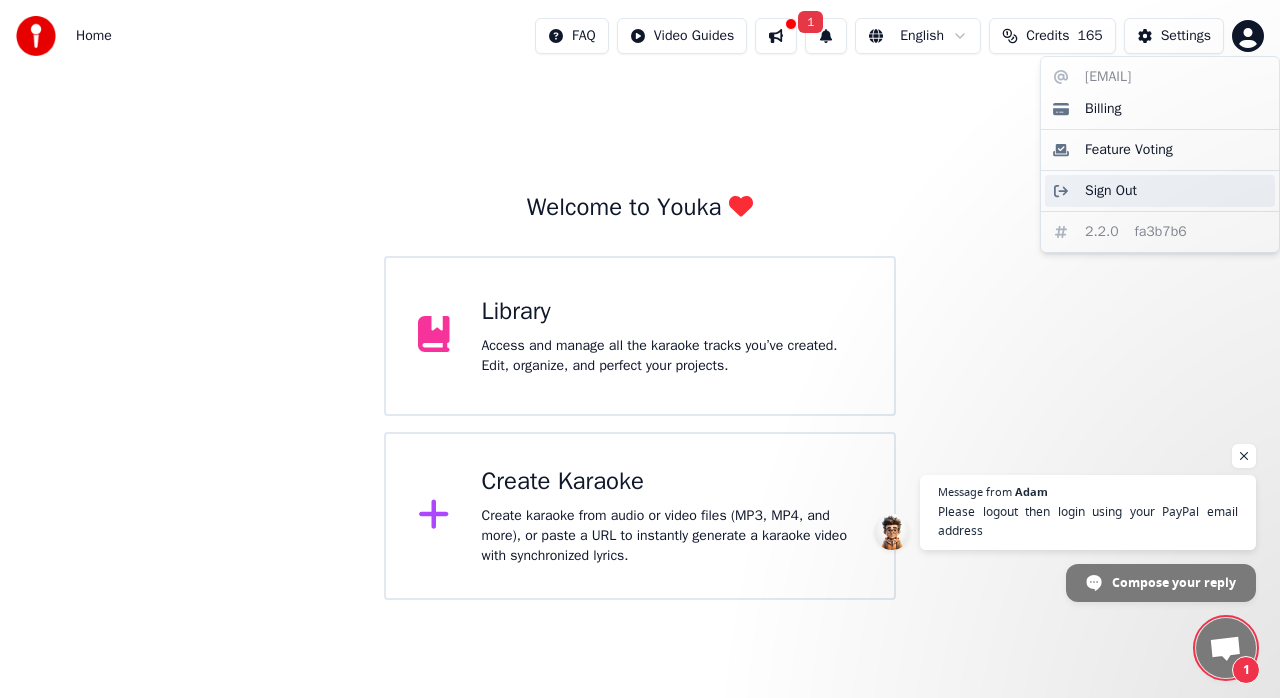 click on "Sign Out" at bounding box center (1111, 191) 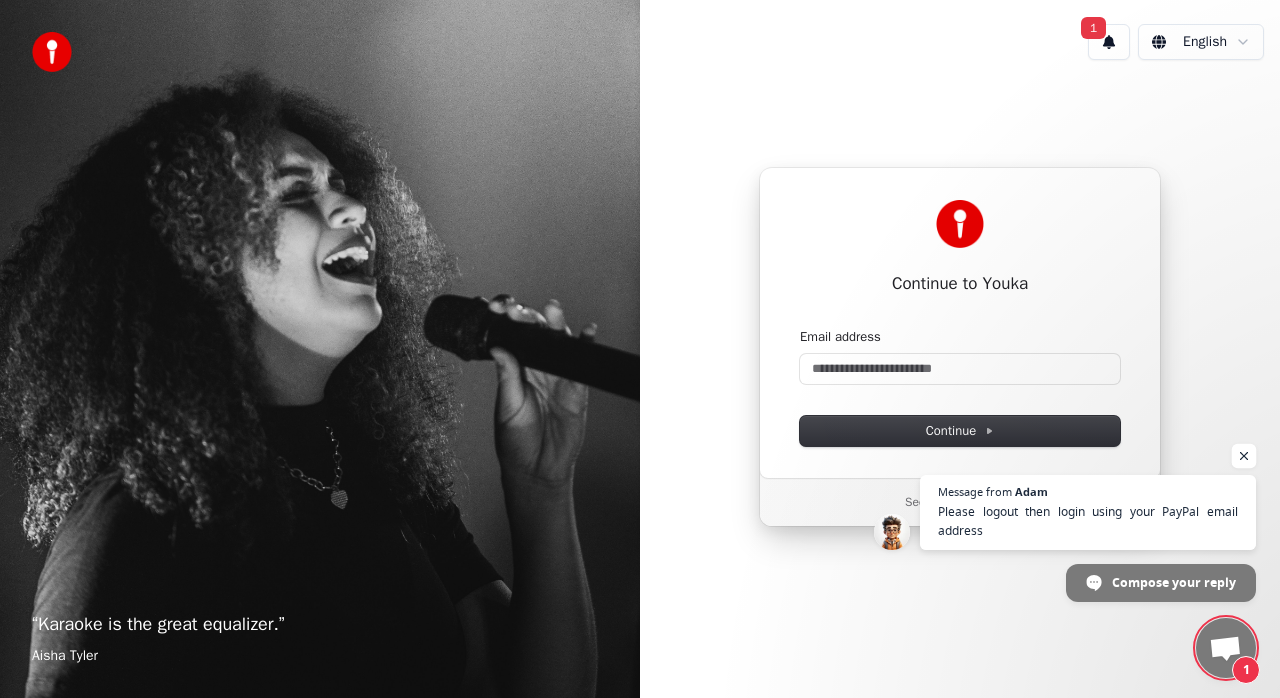 click at bounding box center [1244, 456] 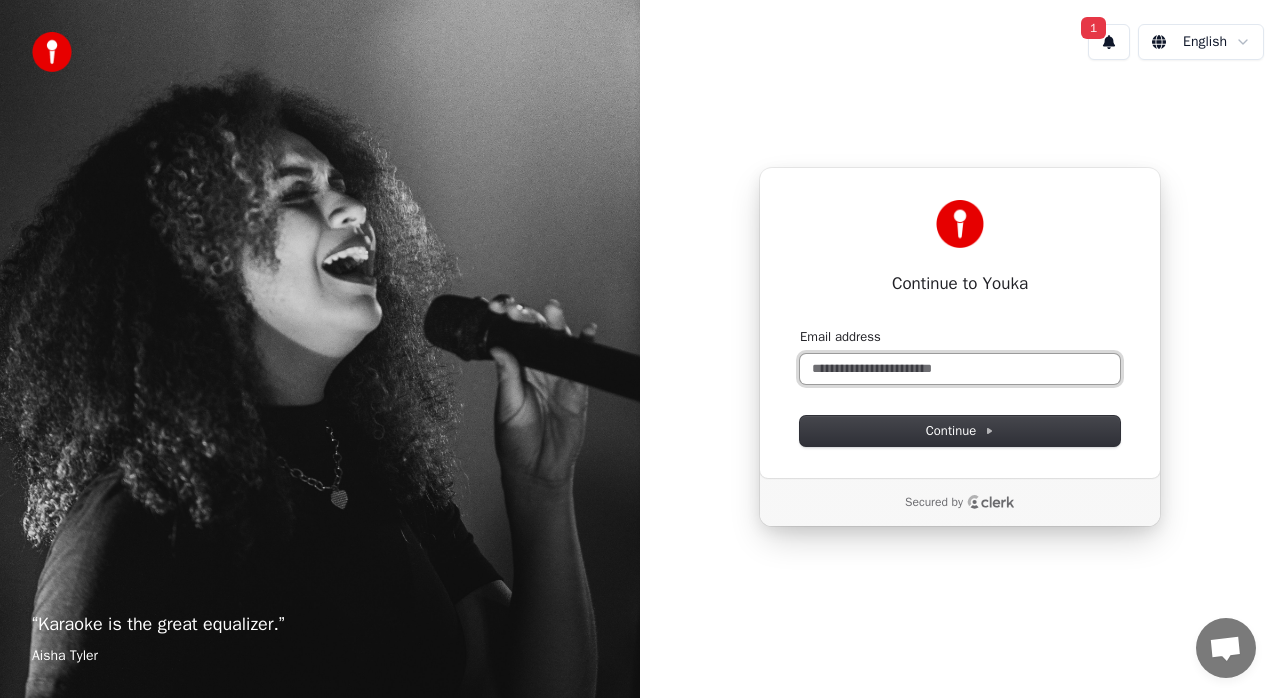 click on "Email address" at bounding box center (960, 369) 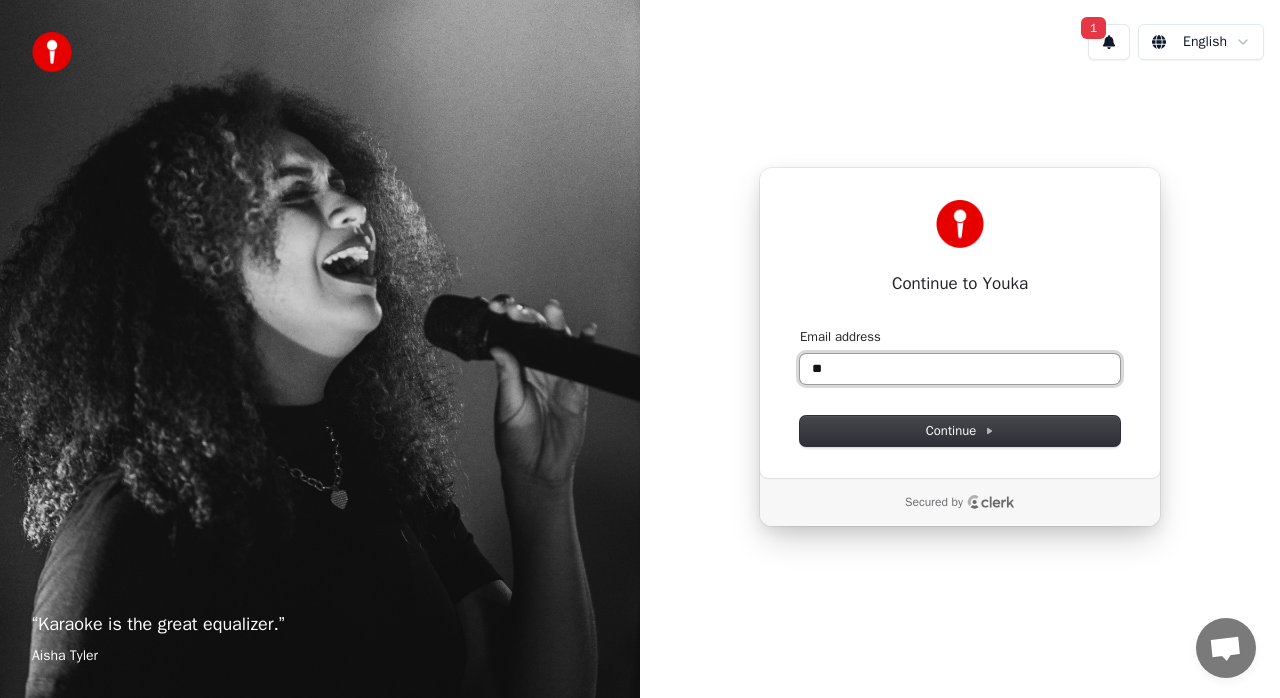 type on "*" 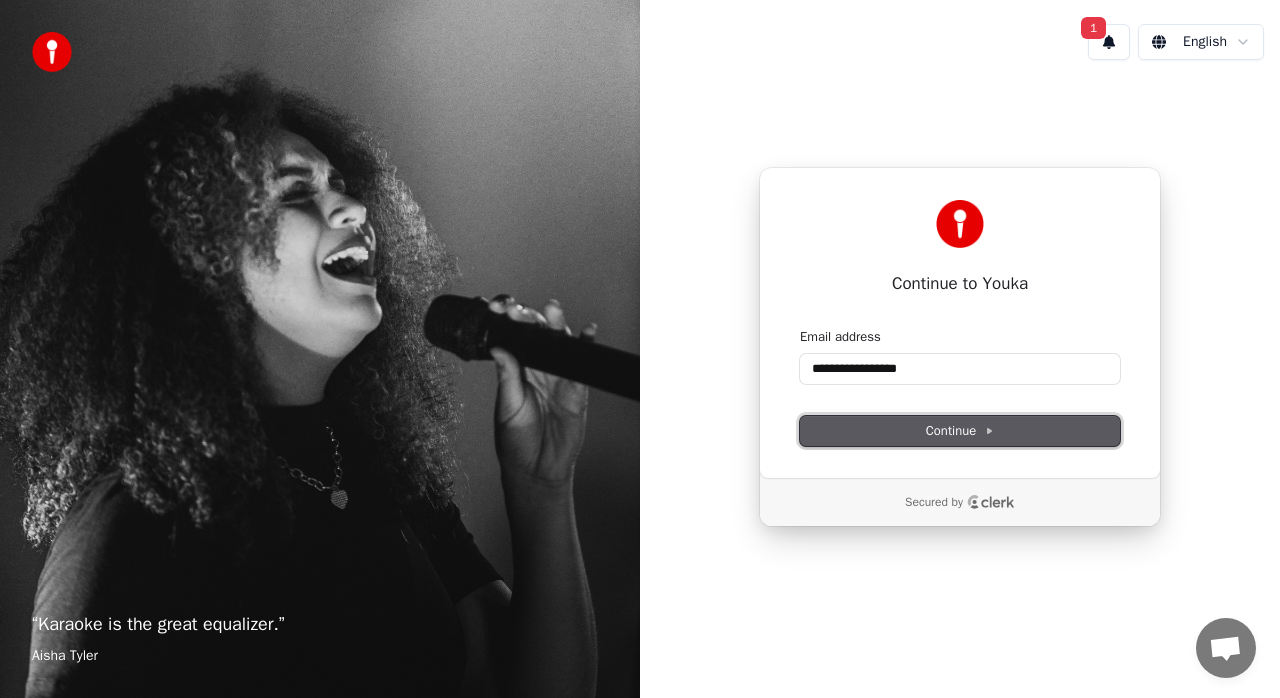 click on "Continue" at bounding box center [960, 431] 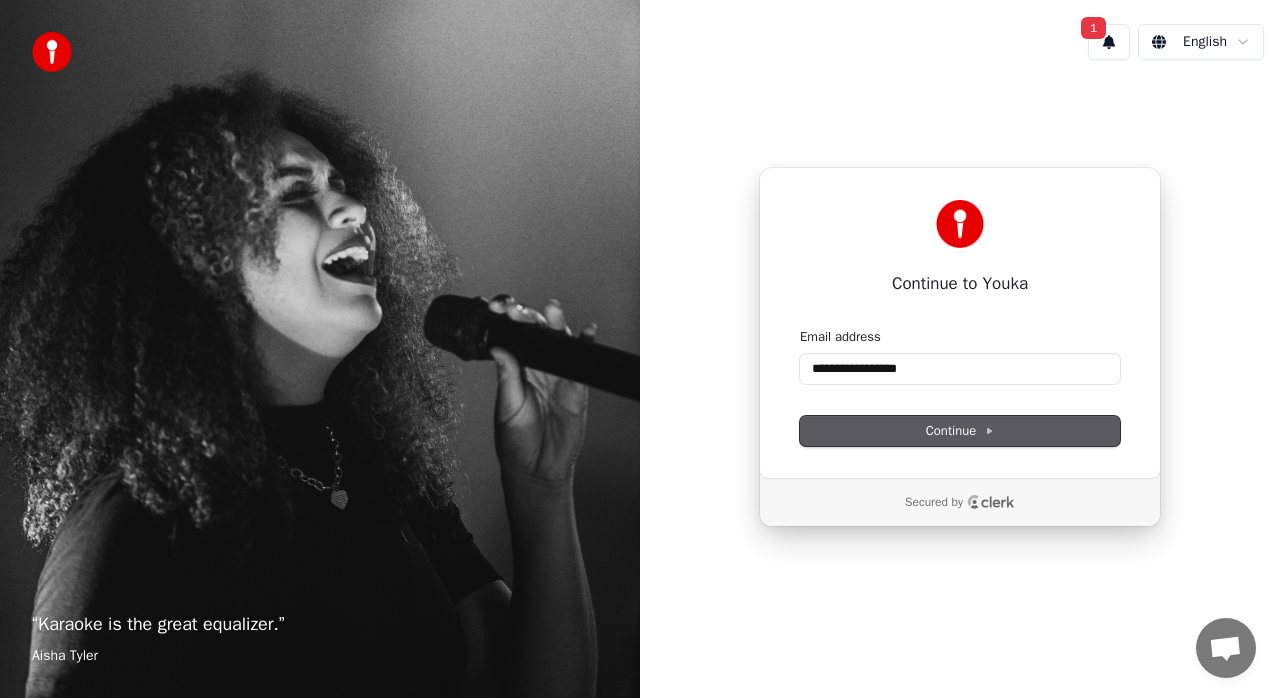 type on "**********" 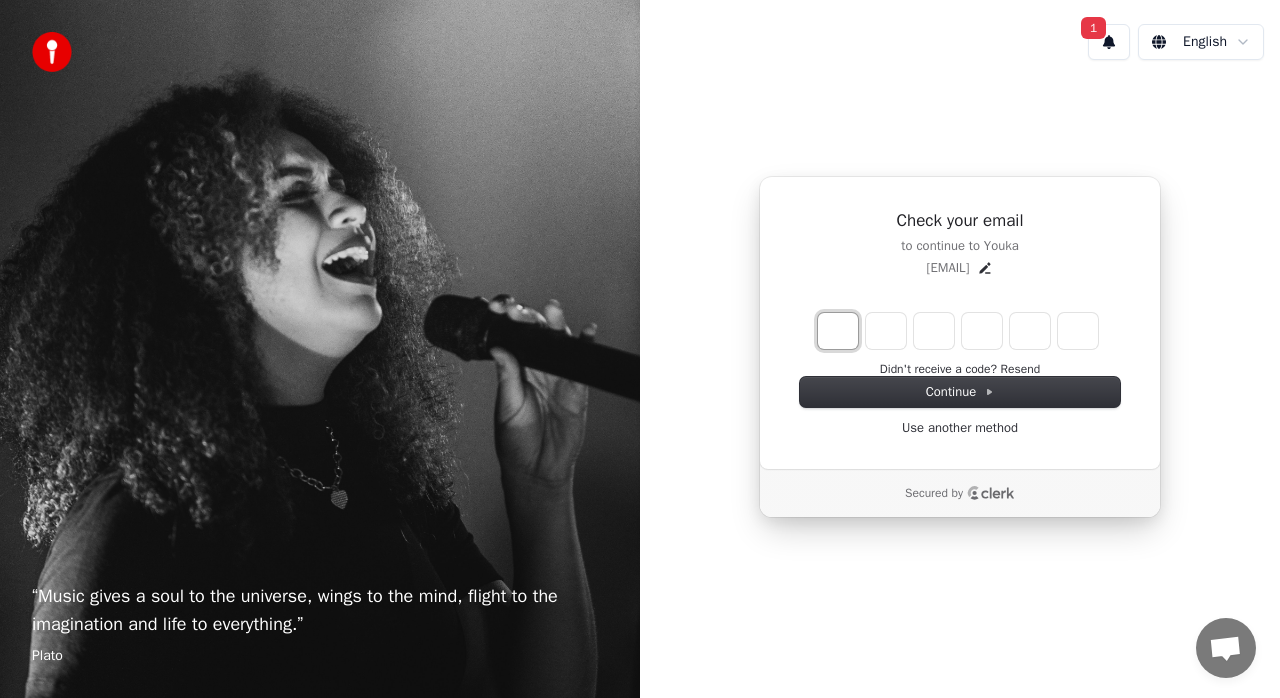 type on "*" 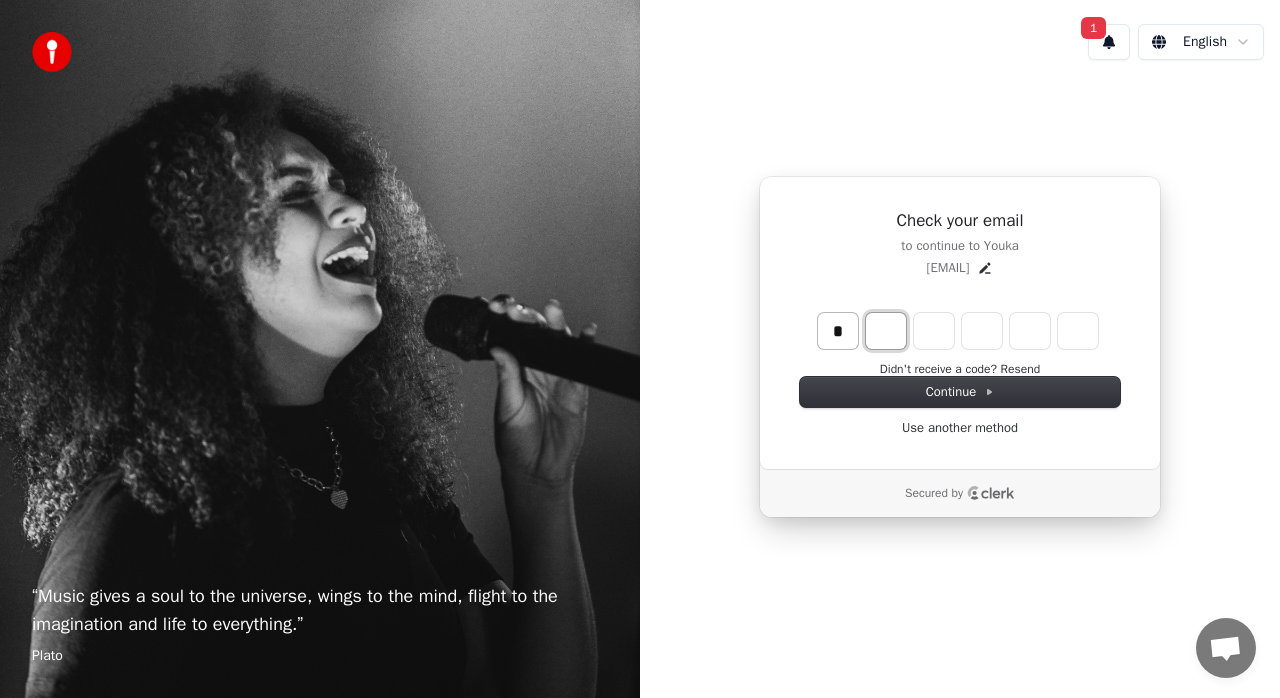 type on "*" 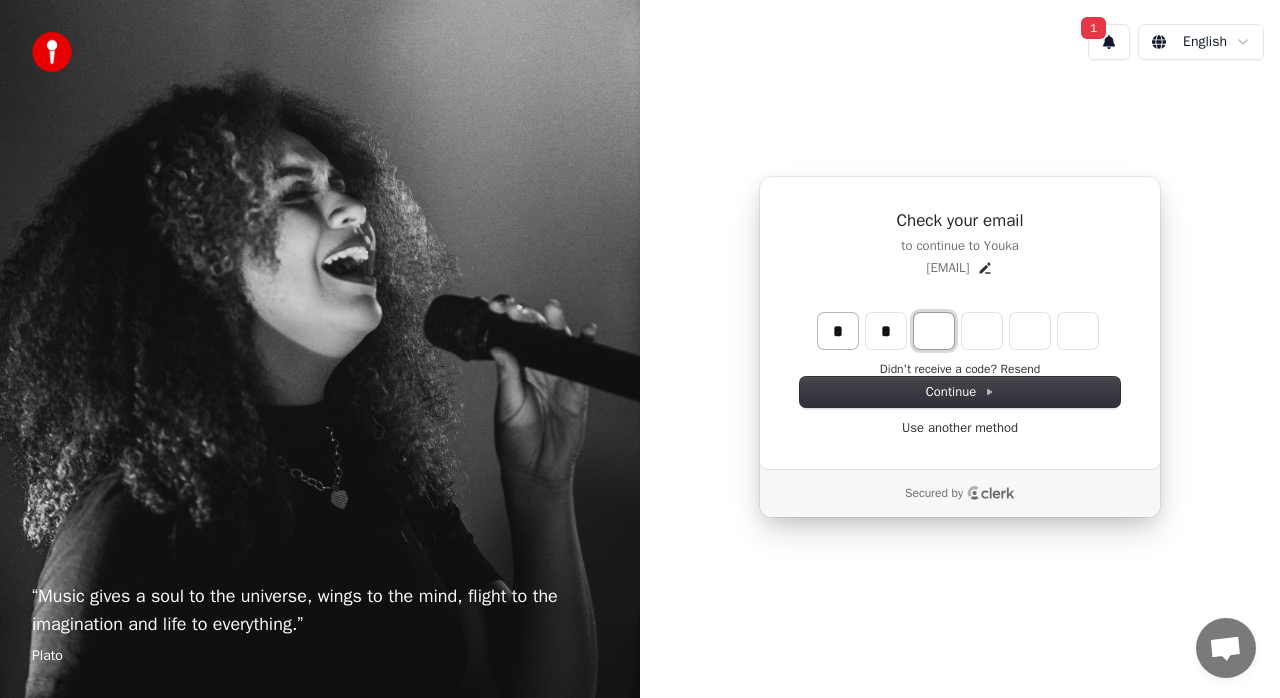 type on "**" 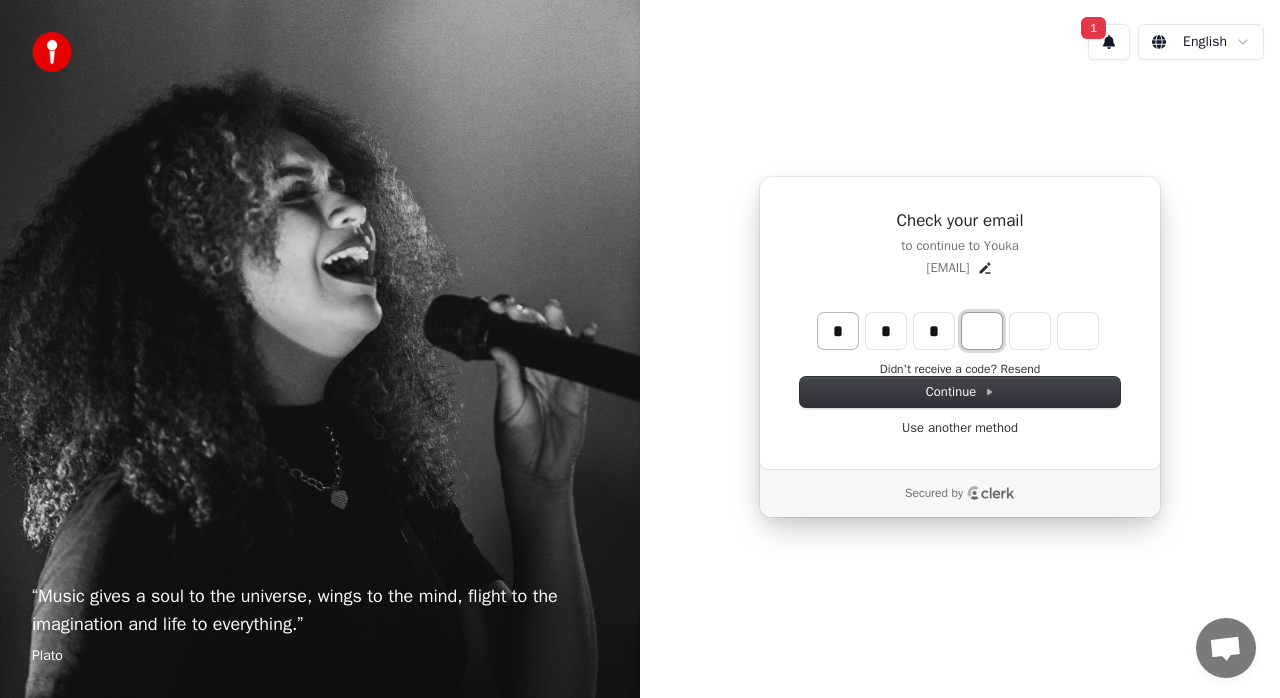type on "***" 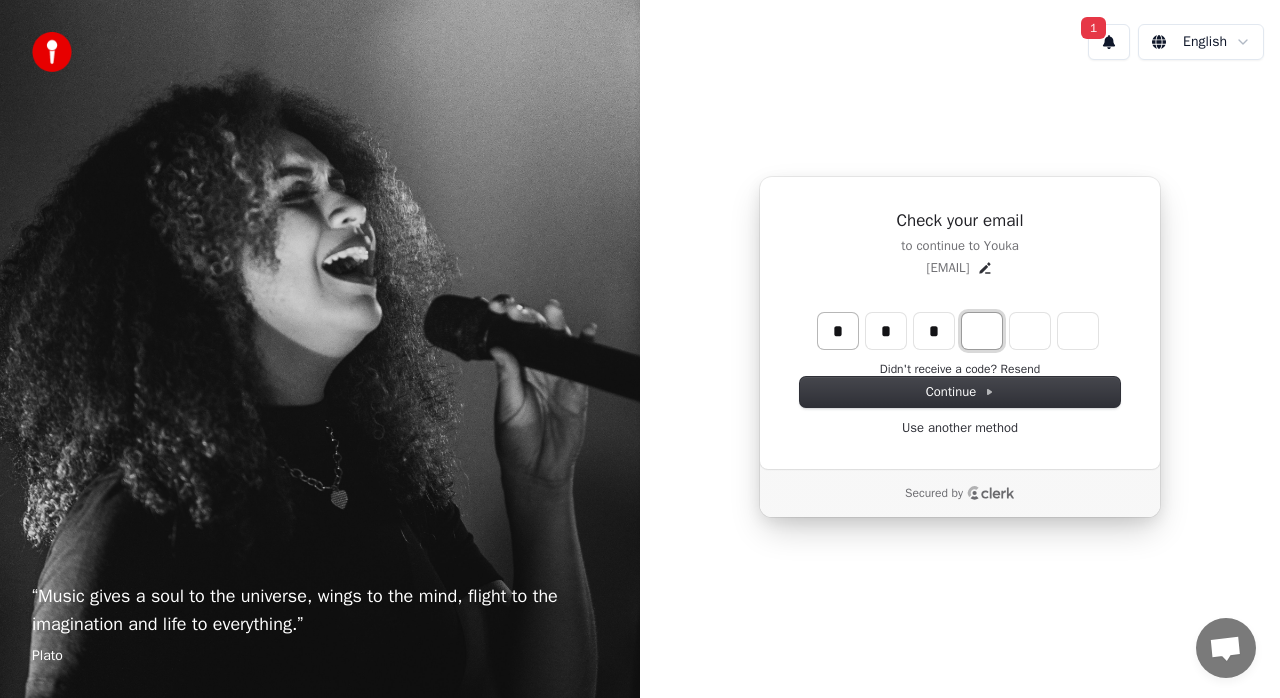 type on "*" 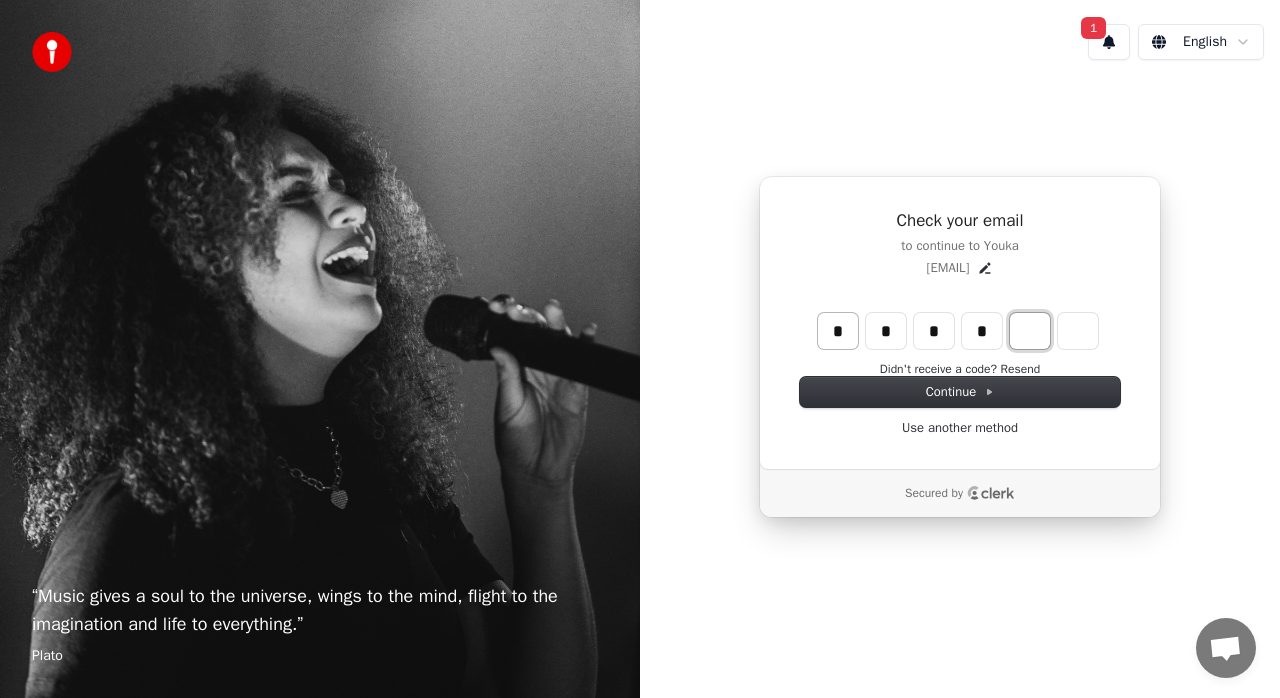 type on "****" 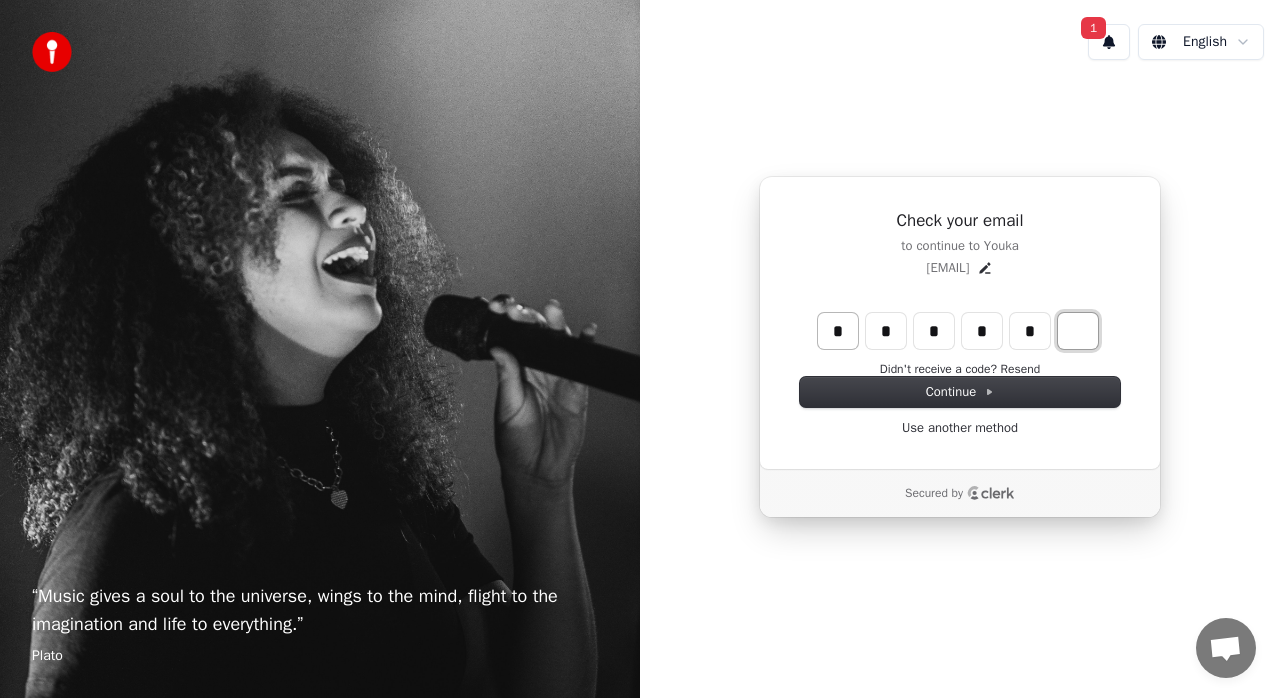 type on "******" 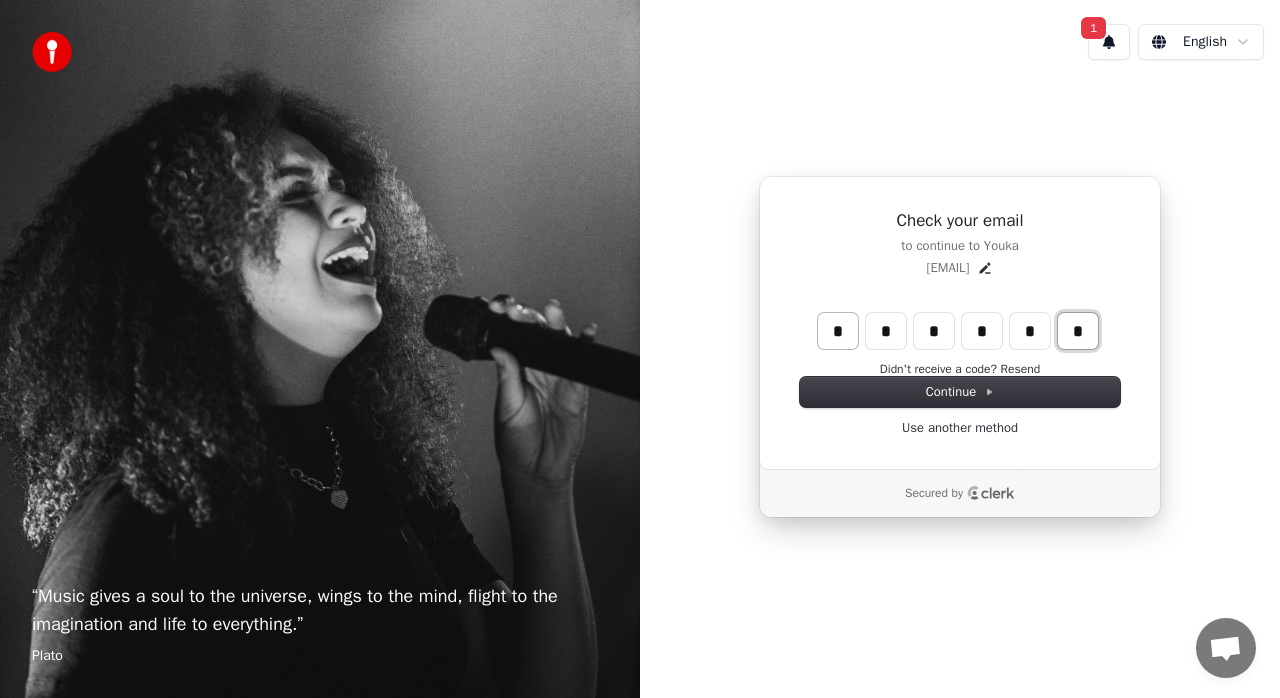 type on "*" 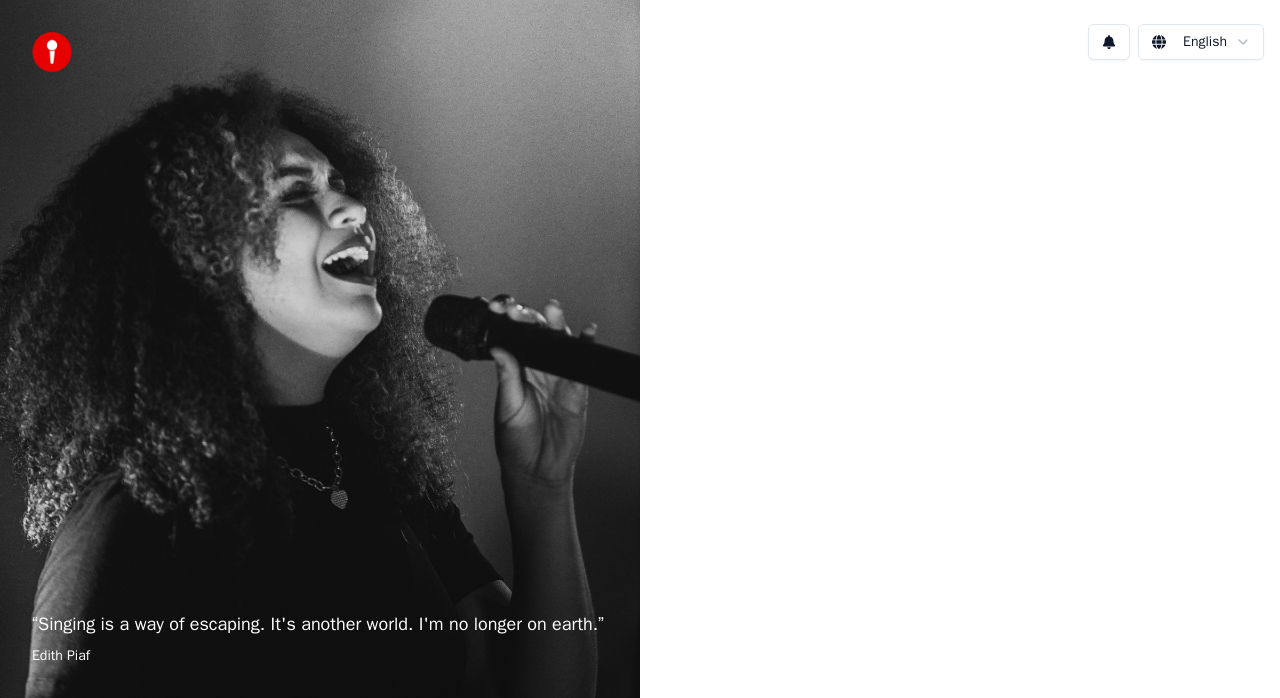 scroll, scrollTop: 0, scrollLeft: 0, axis: both 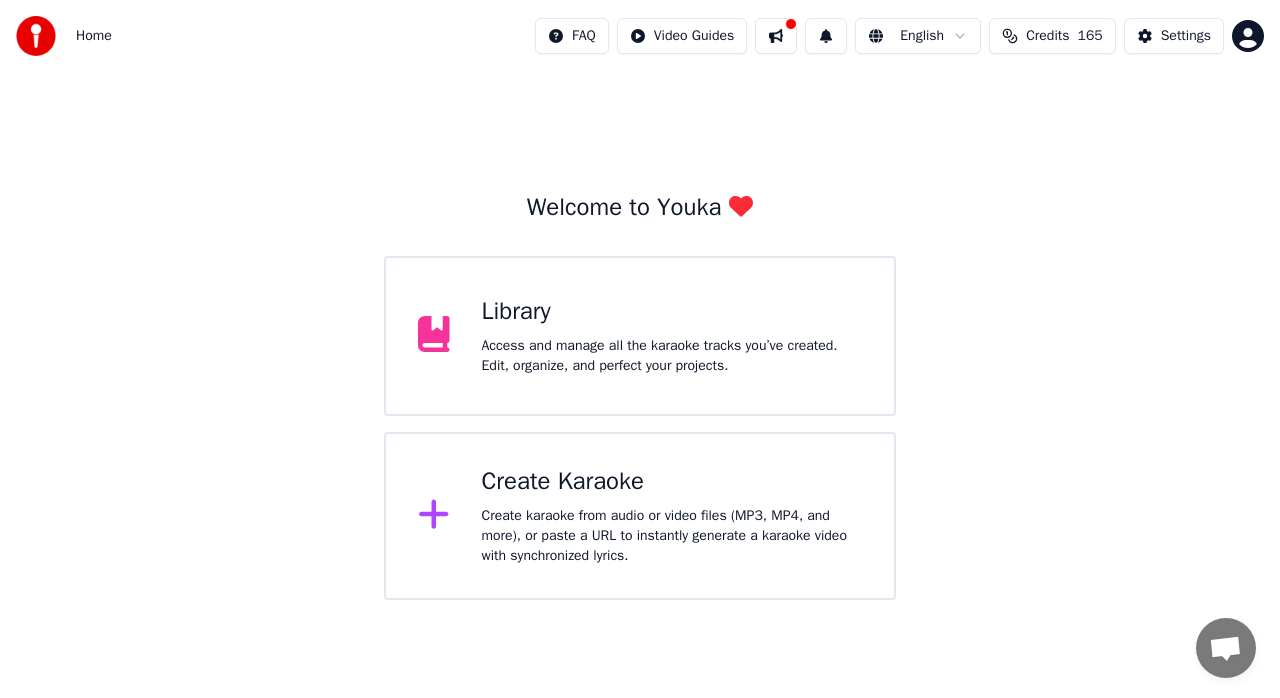 click on "Create Karaoke" at bounding box center (672, 482) 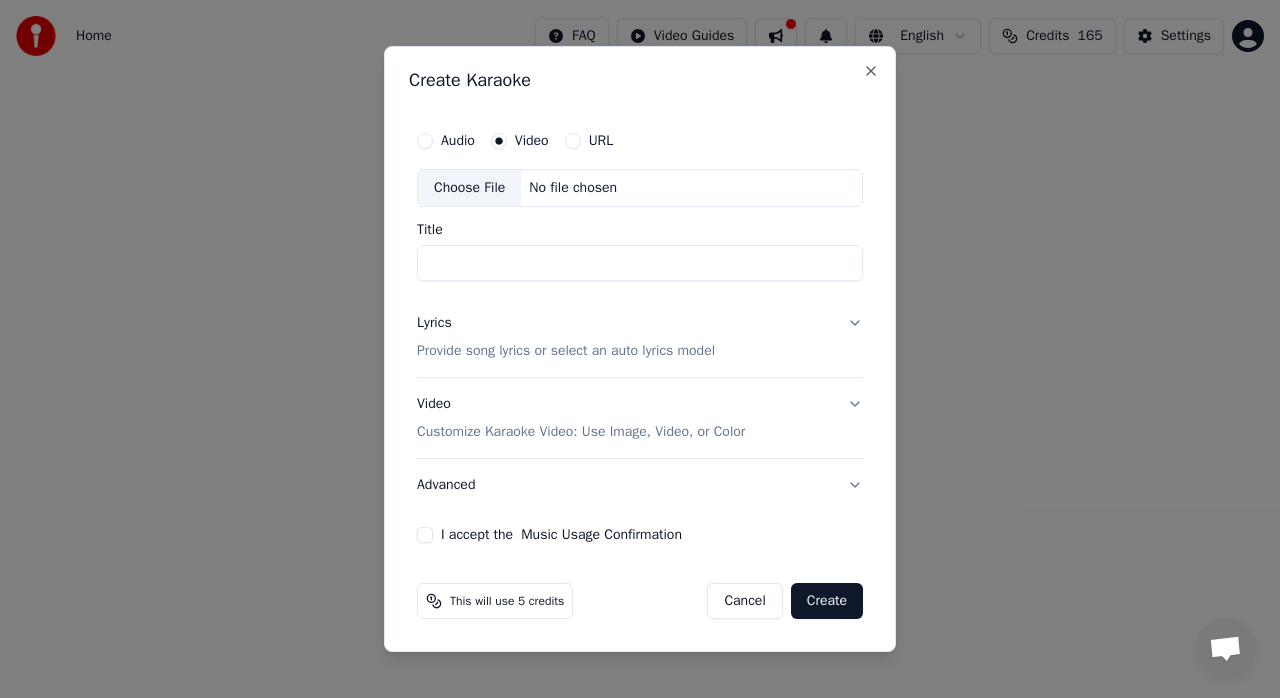 click on "Choose File" at bounding box center (469, 188) 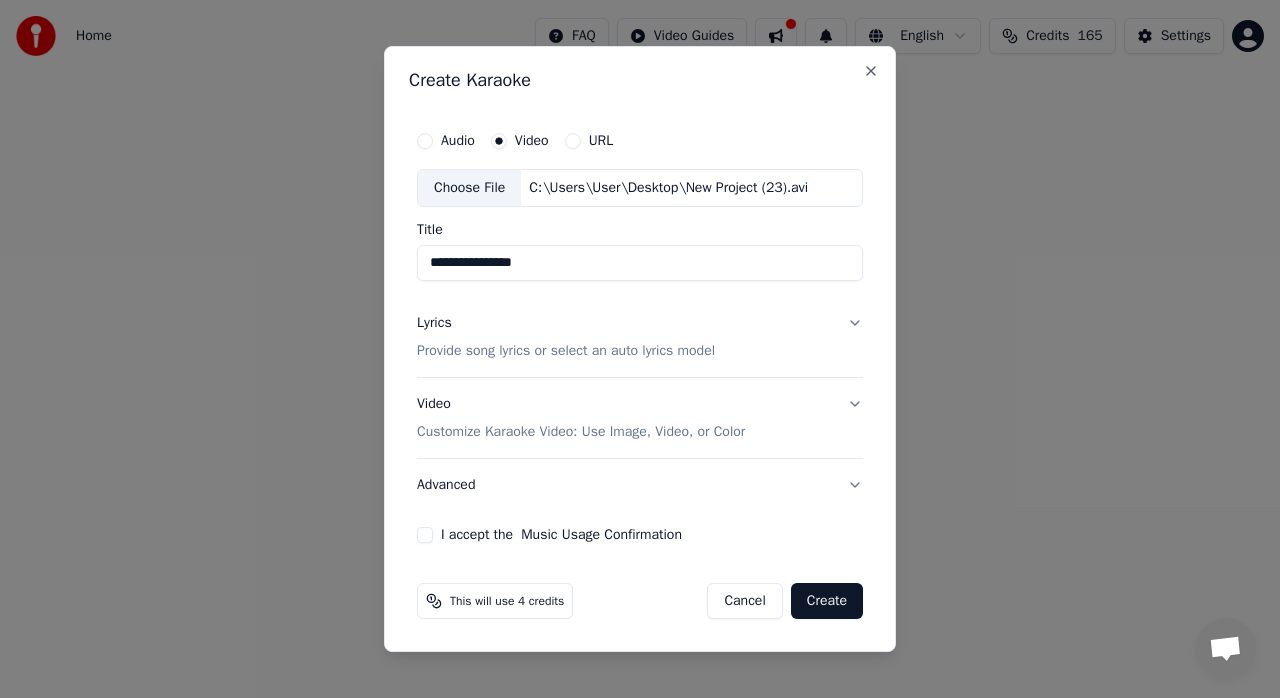 type on "**********" 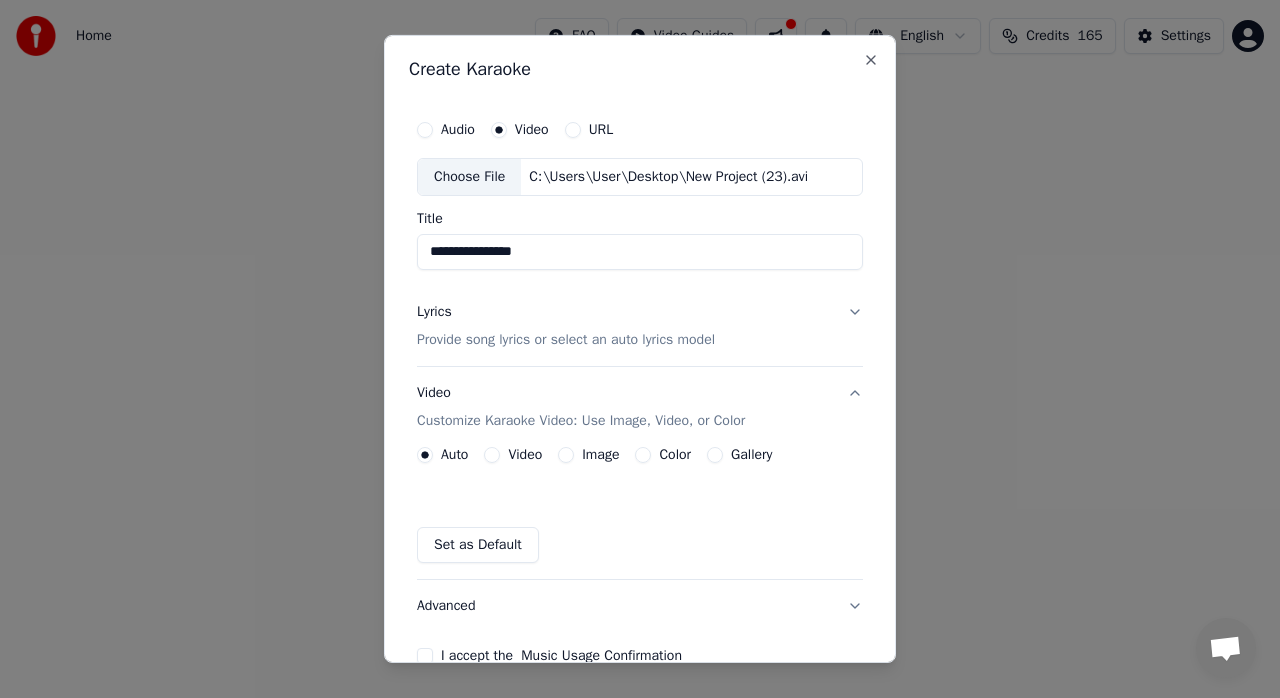 click on "Video" at bounding box center [525, 455] 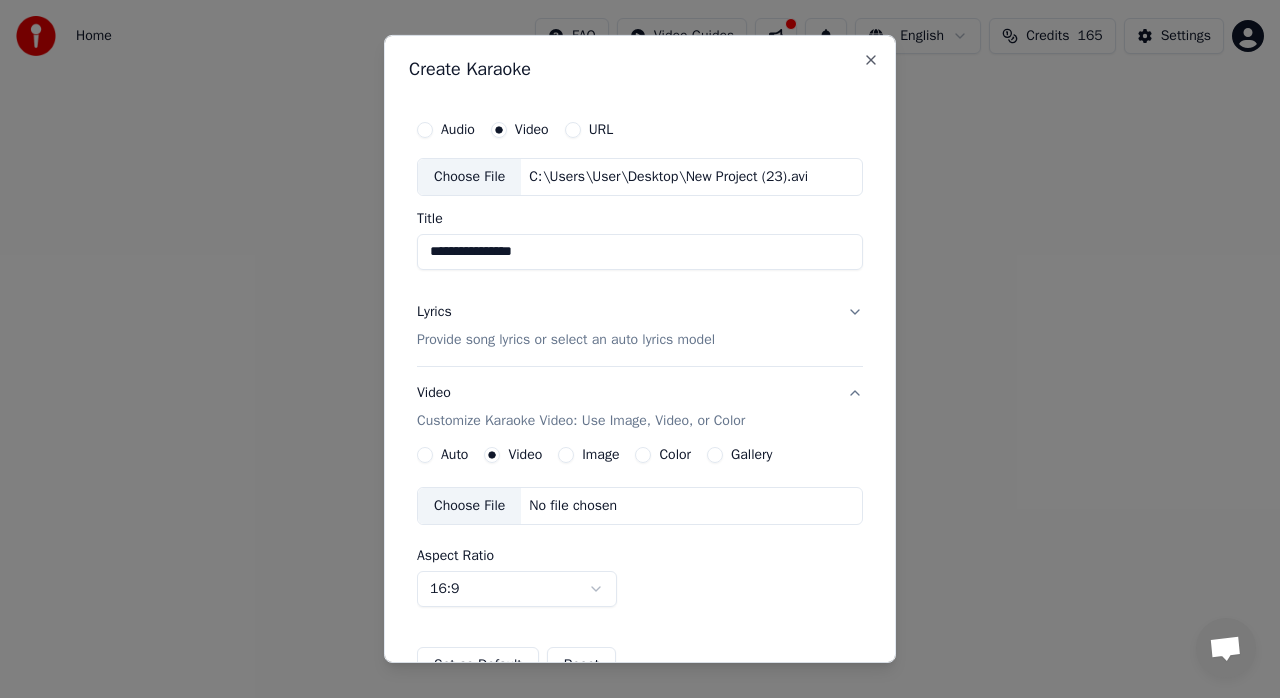 click on "Auto" at bounding box center (425, 455) 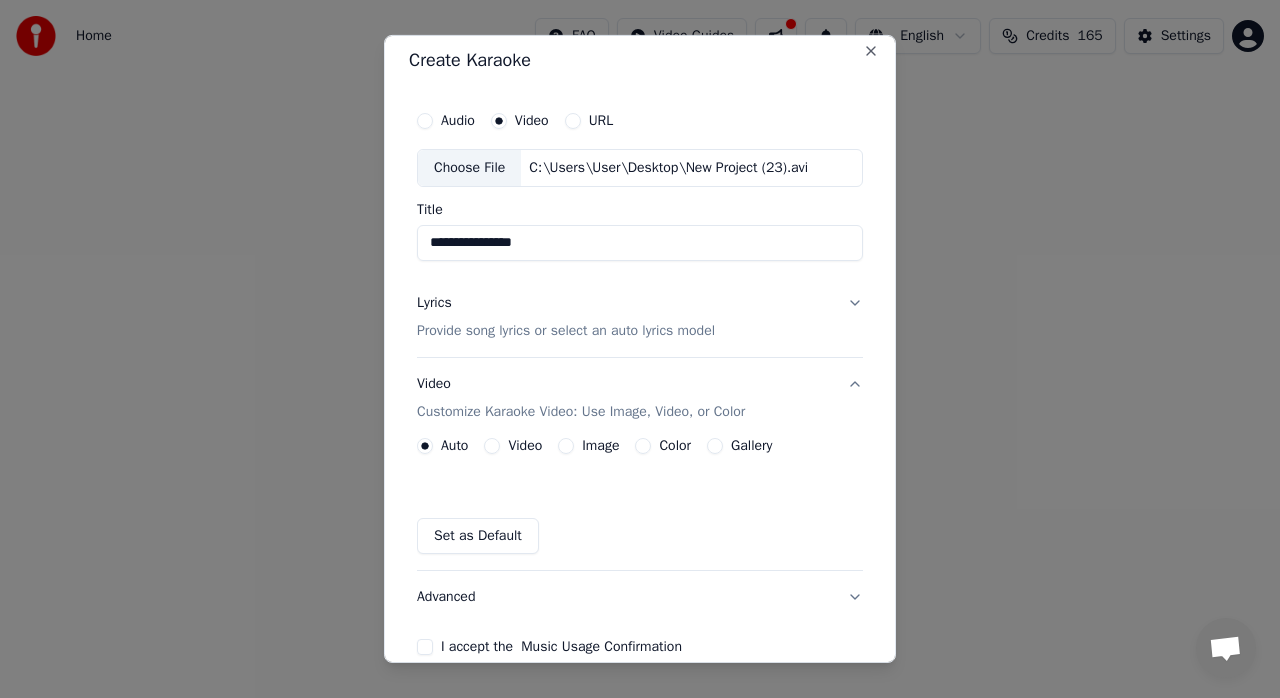 scroll, scrollTop: 0, scrollLeft: 0, axis: both 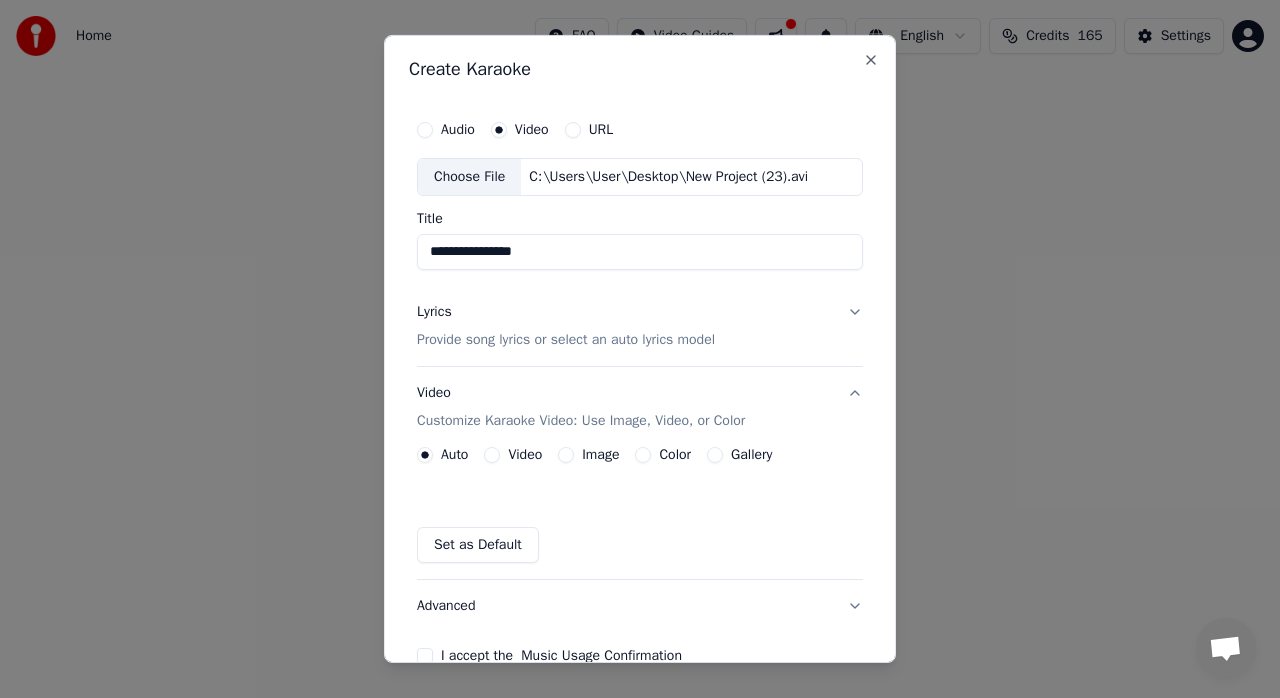 click on "Provide song lyrics or select an auto lyrics model" at bounding box center (566, 340) 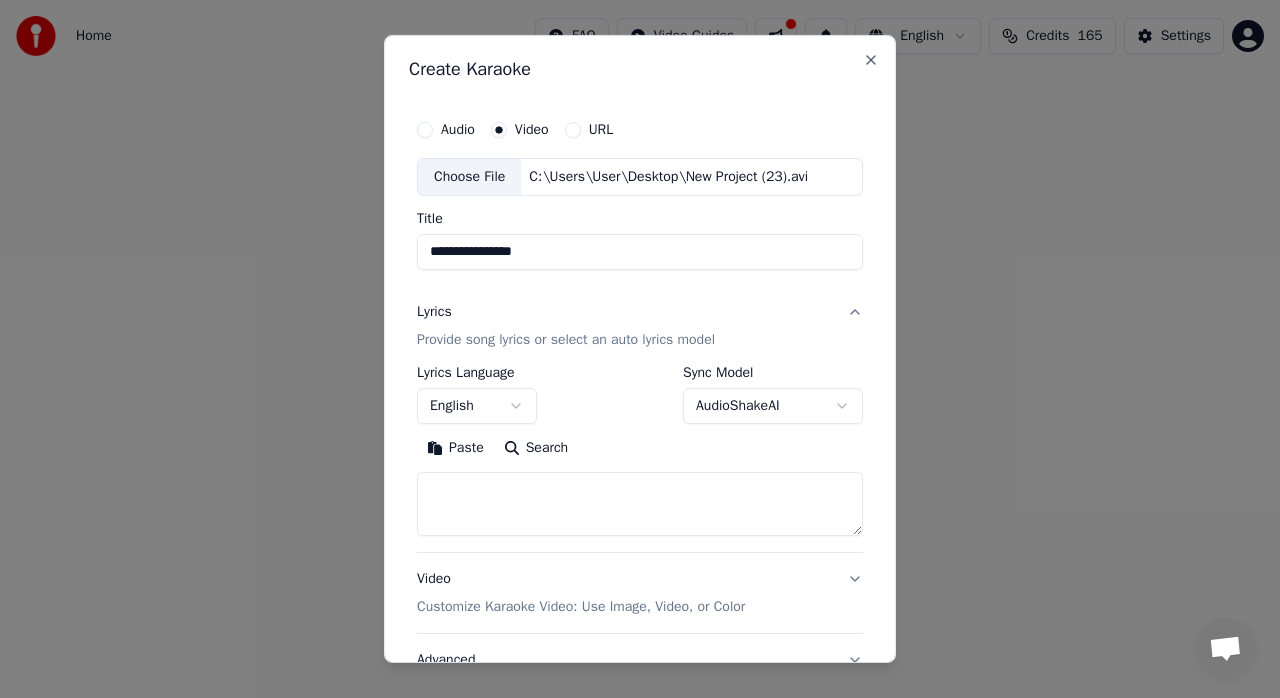 click on "Paste" at bounding box center (455, 448) 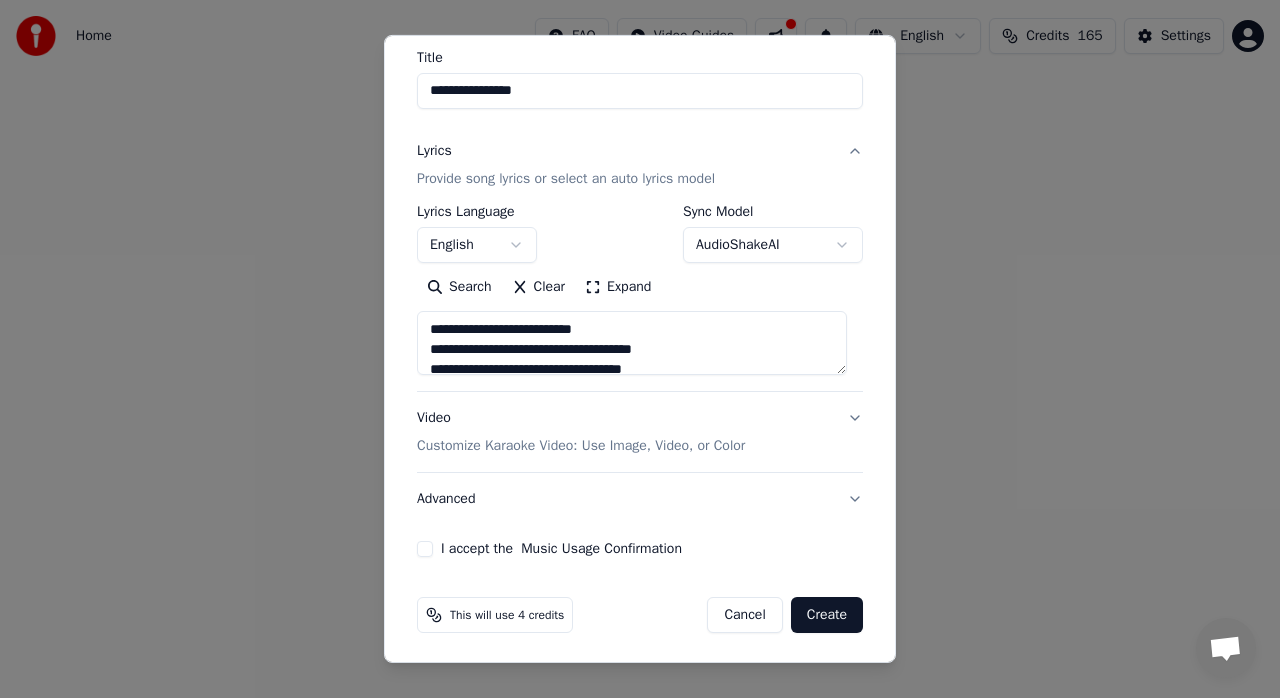 scroll, scrollTop: 14, scrollLeft: 0, axis: vertical 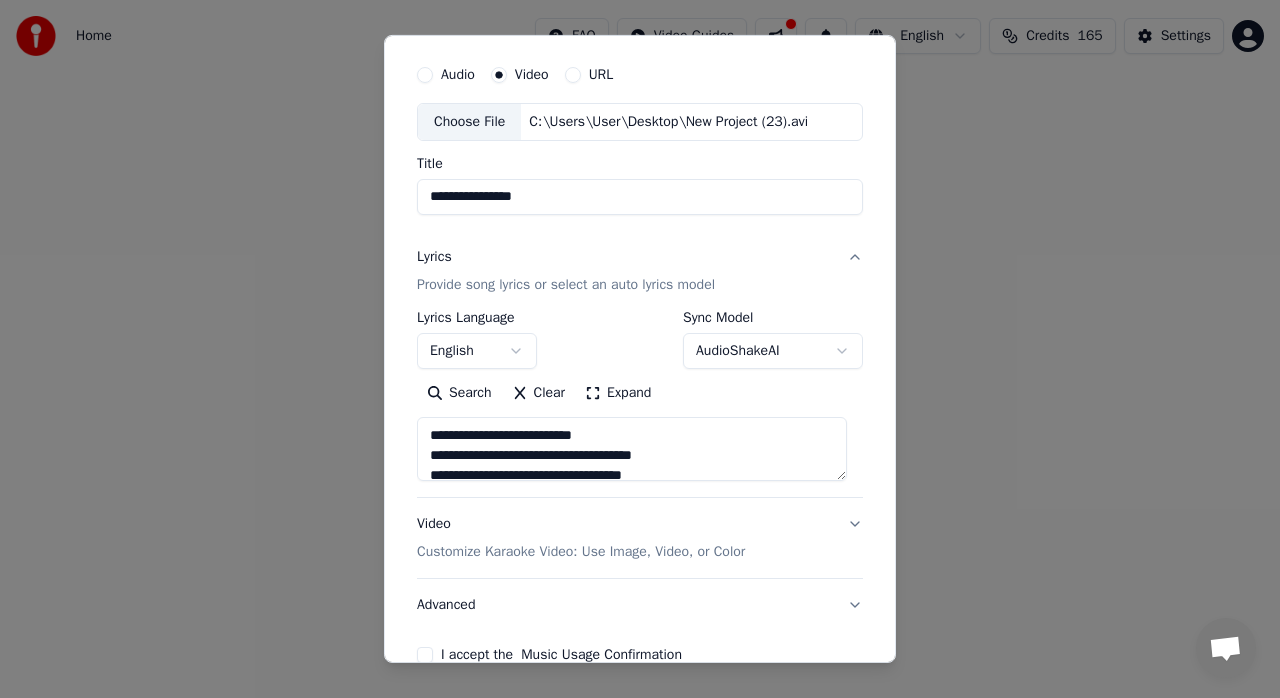 type on "**********" 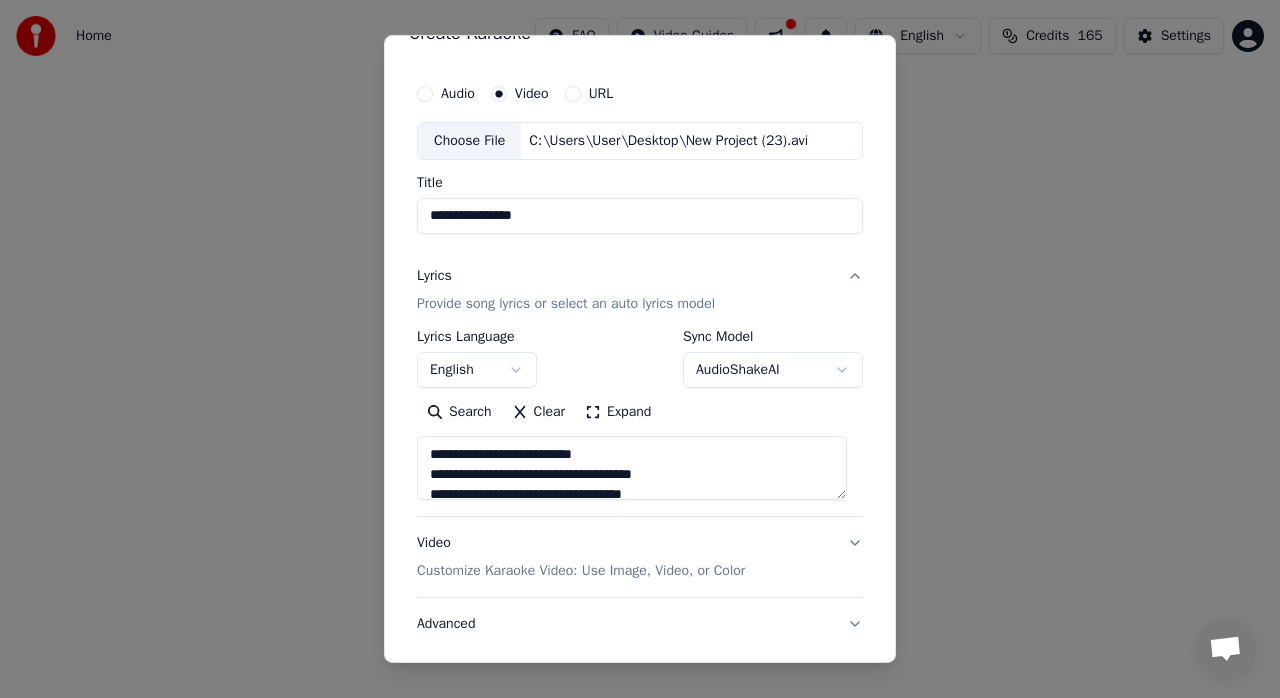 scroll, scrollTop: 0, scrollLeft: 0, axis: both 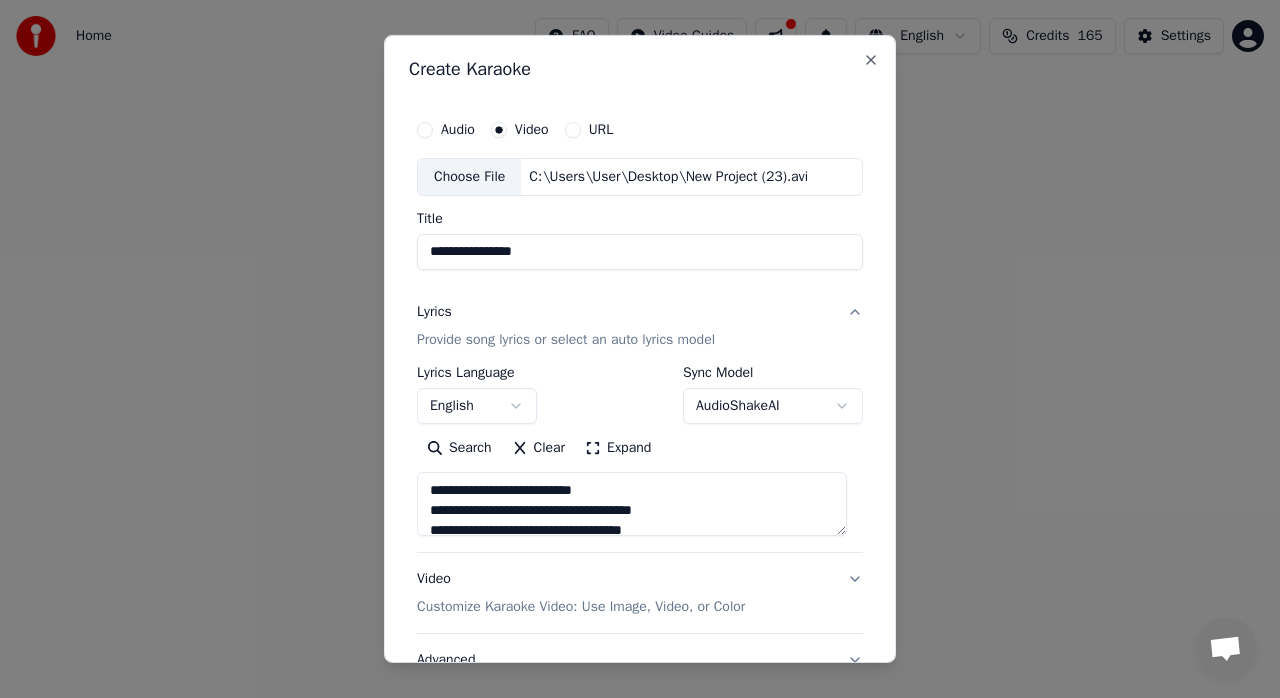 drag, startPoint x: 532, startPoint y: 250, endPoint x: 426, endPoint y: 251, distance: 106.004715 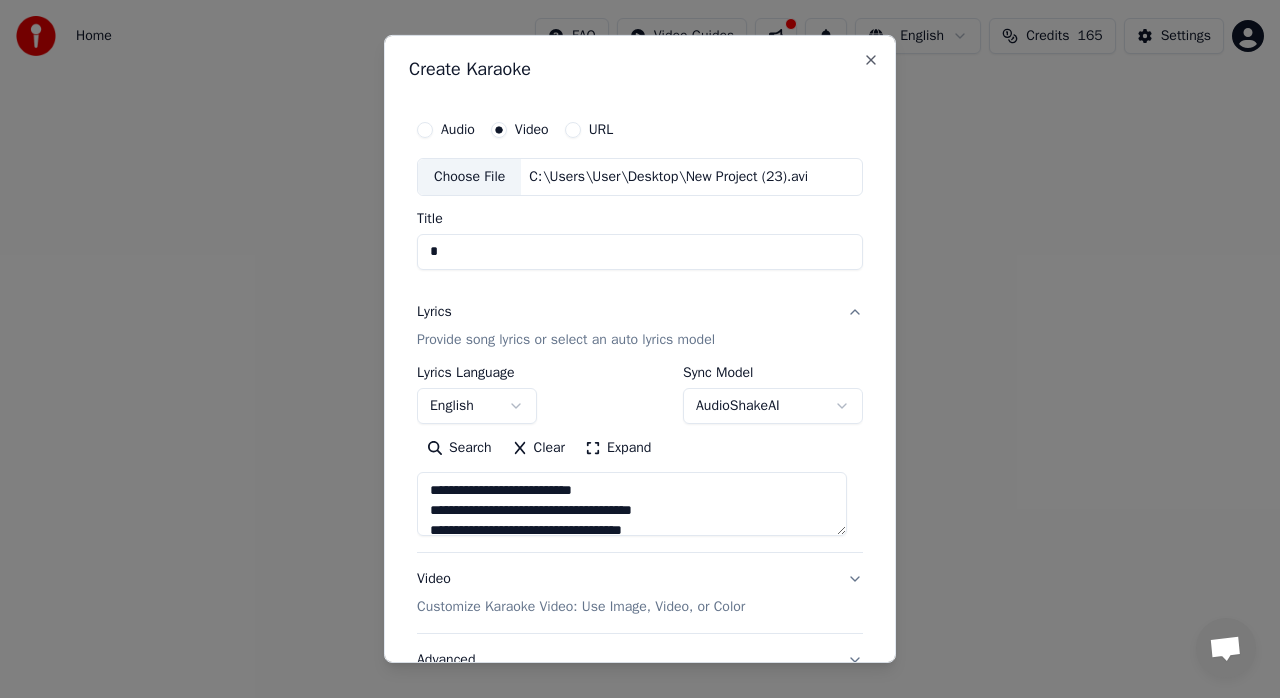 type on "**" 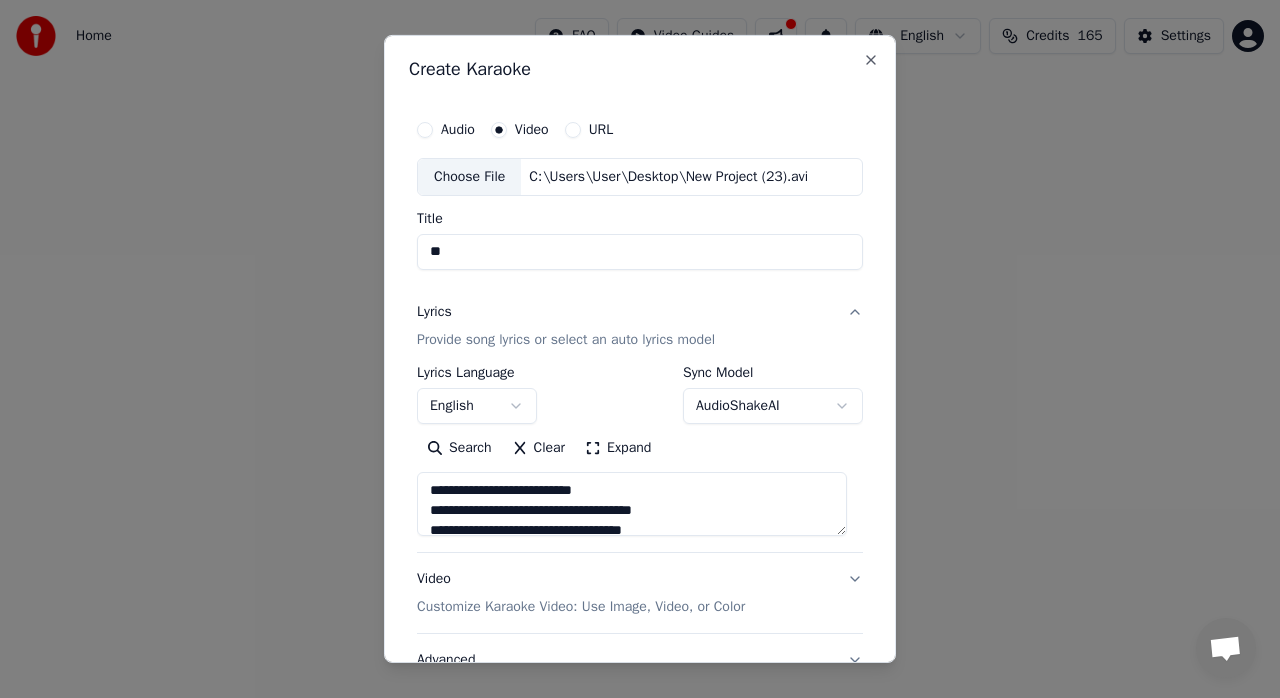 type on "***" 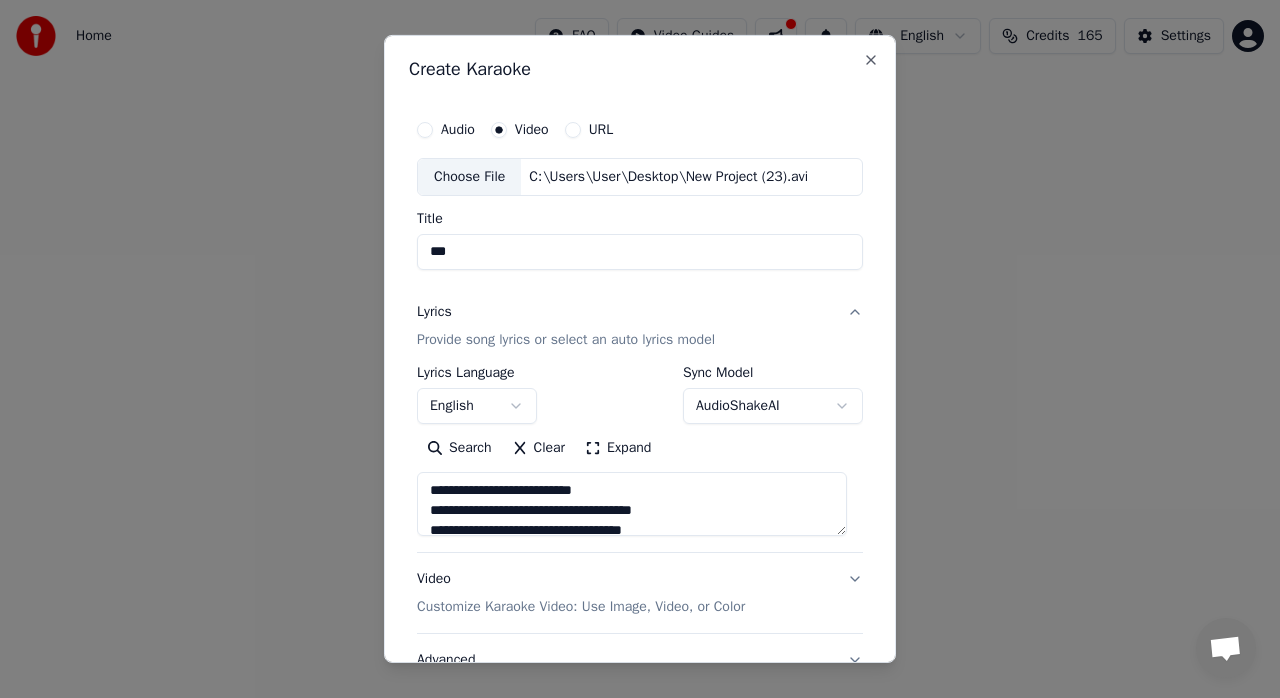 type on "***" 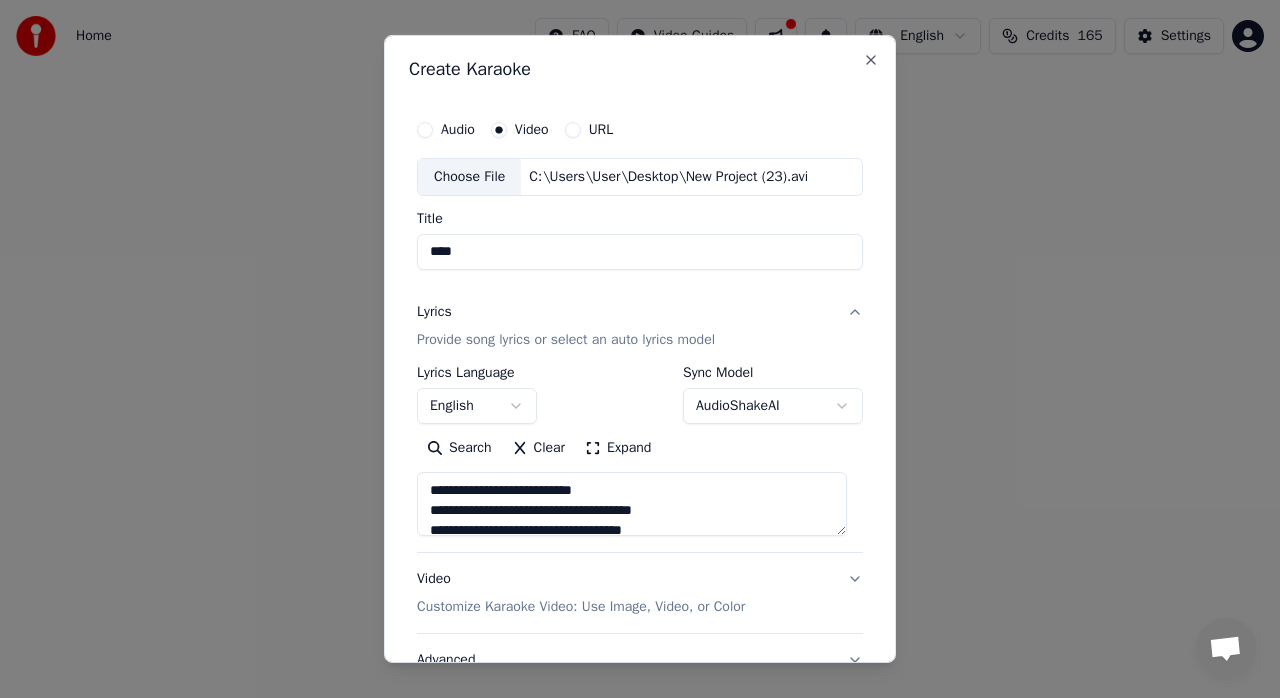 type on "*****" 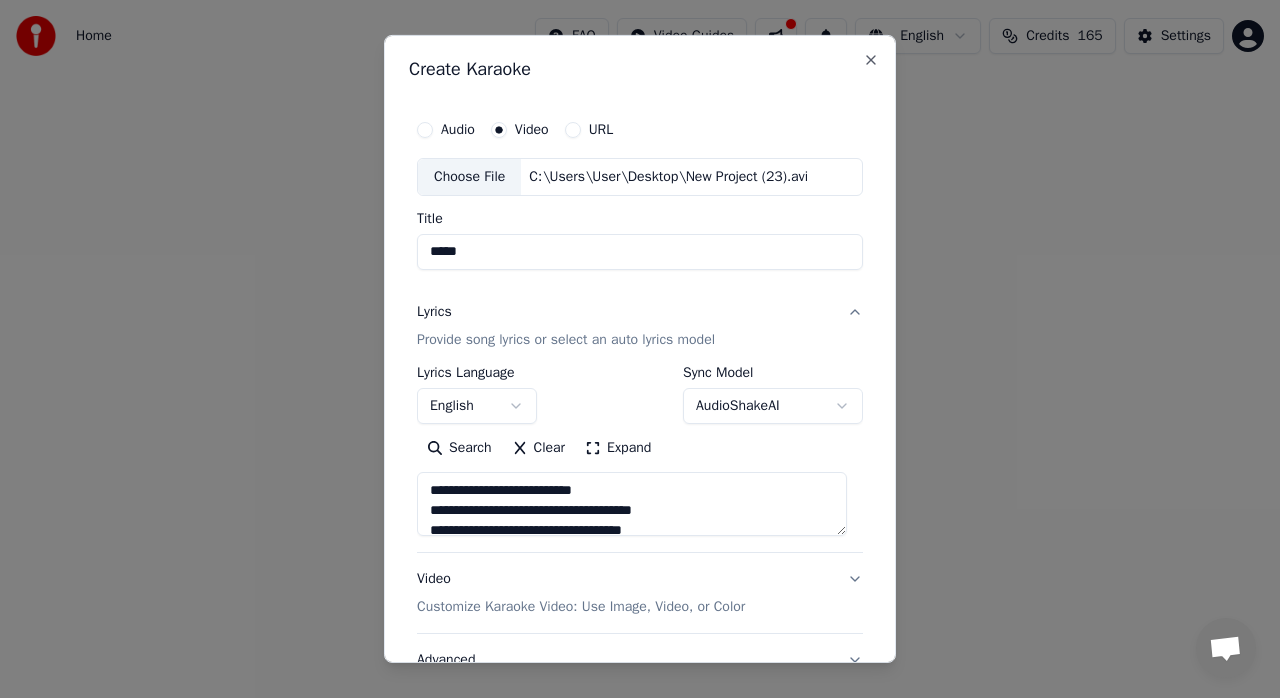 type on "******" 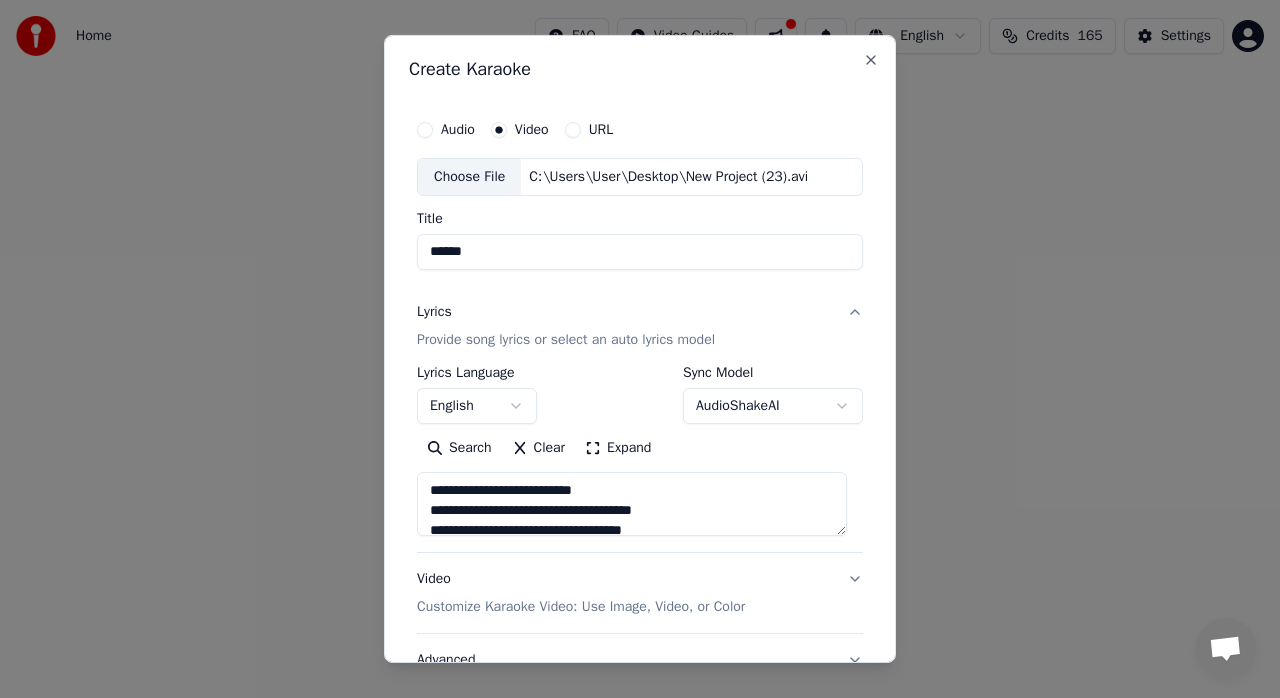type on "*******" 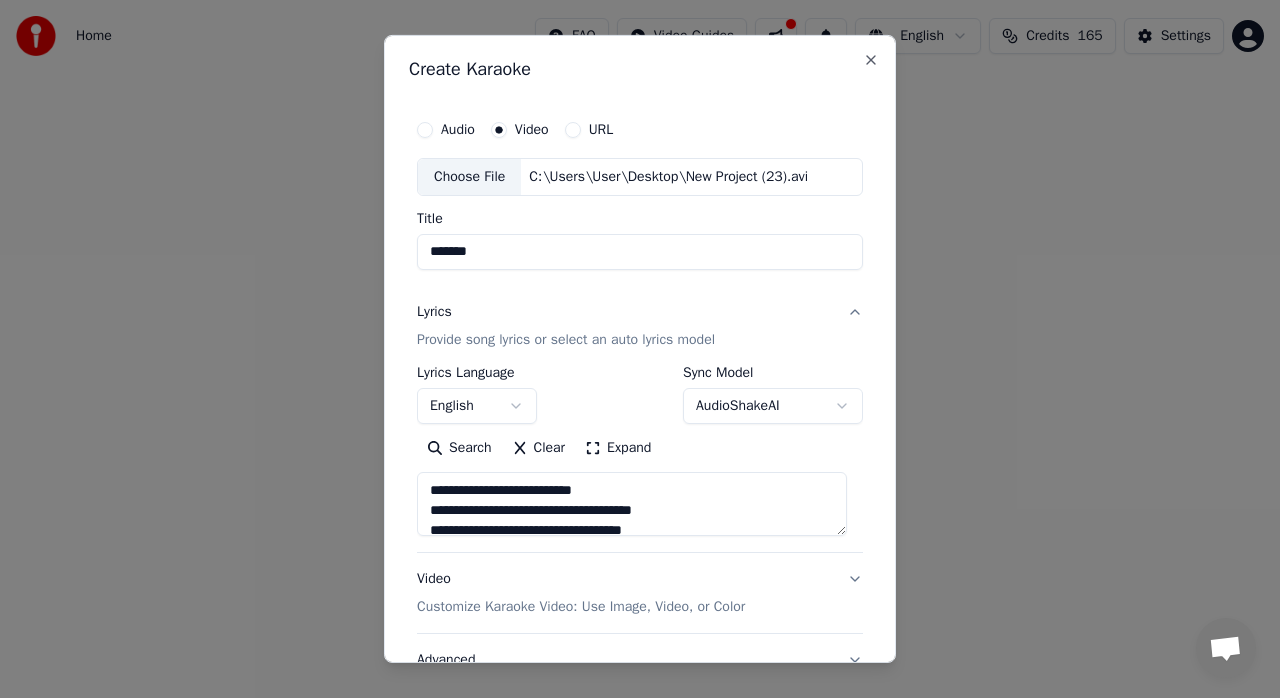 type on "********" 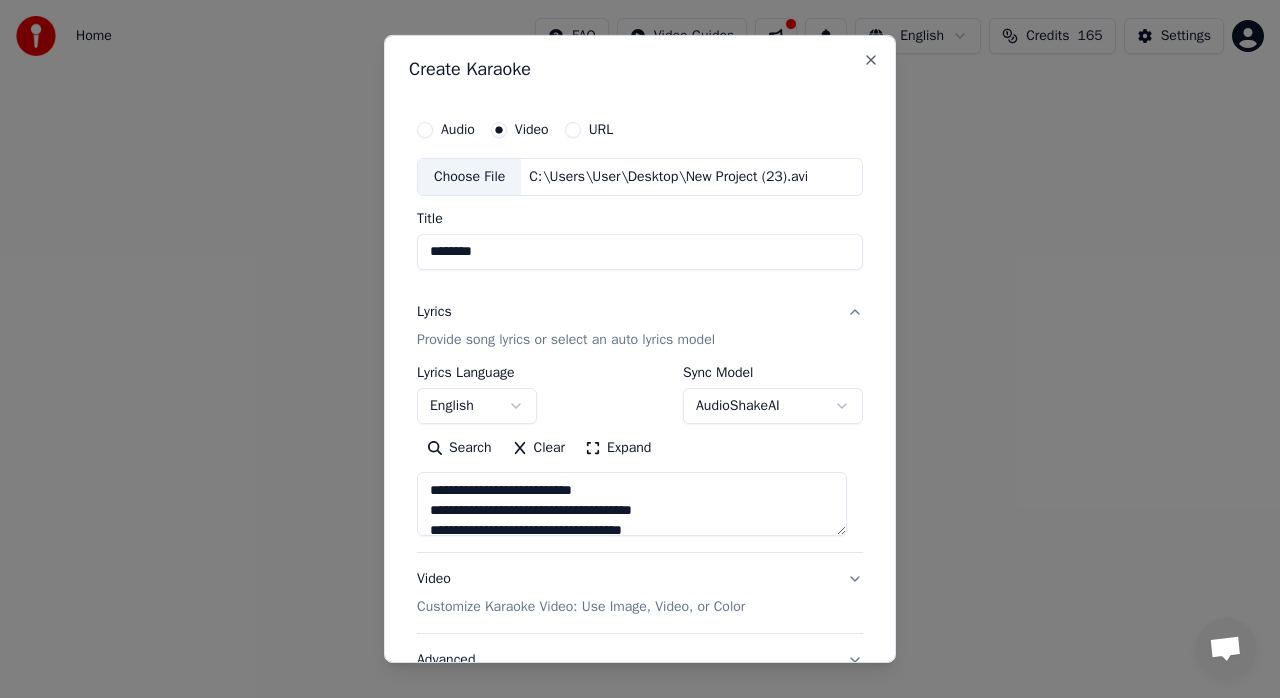 type on "*********" 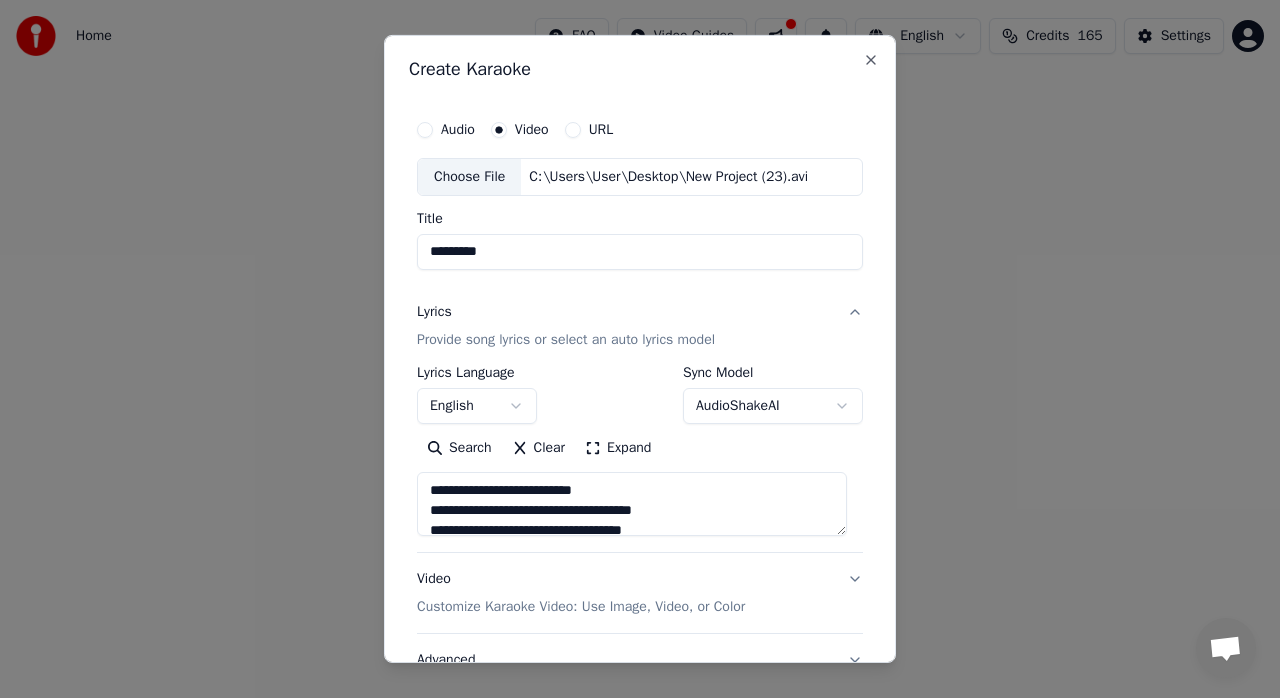 type on "**********" 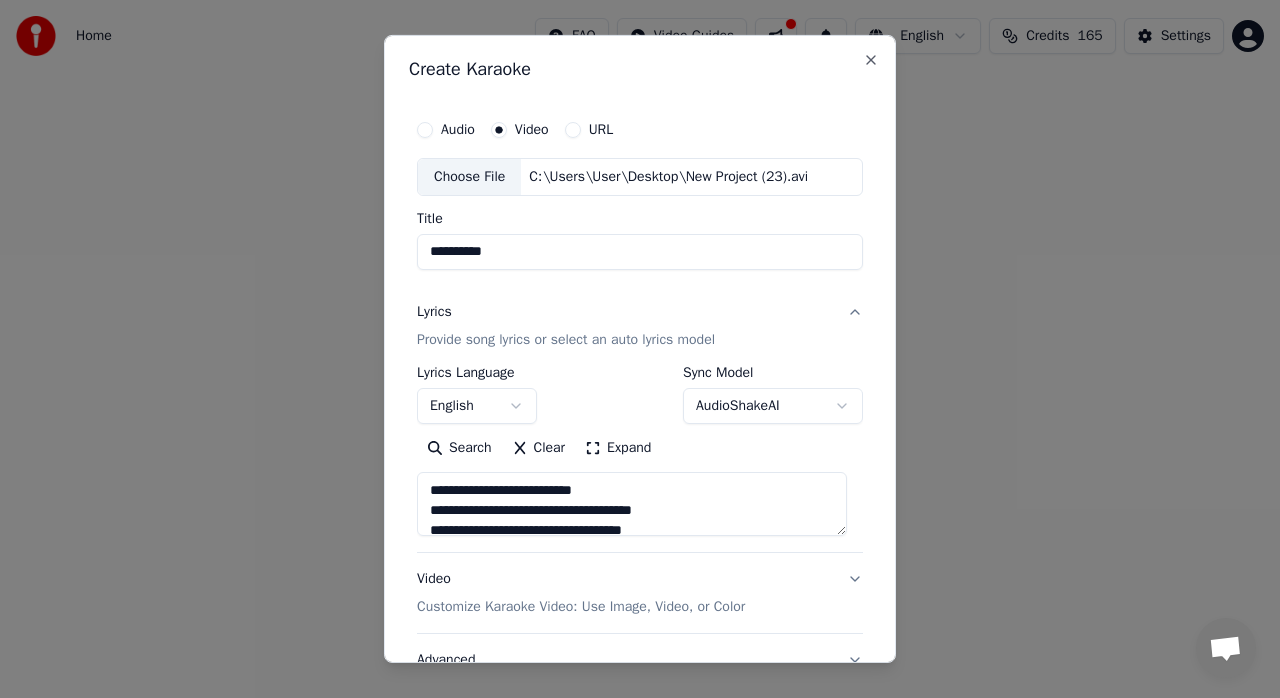 type on "**********" 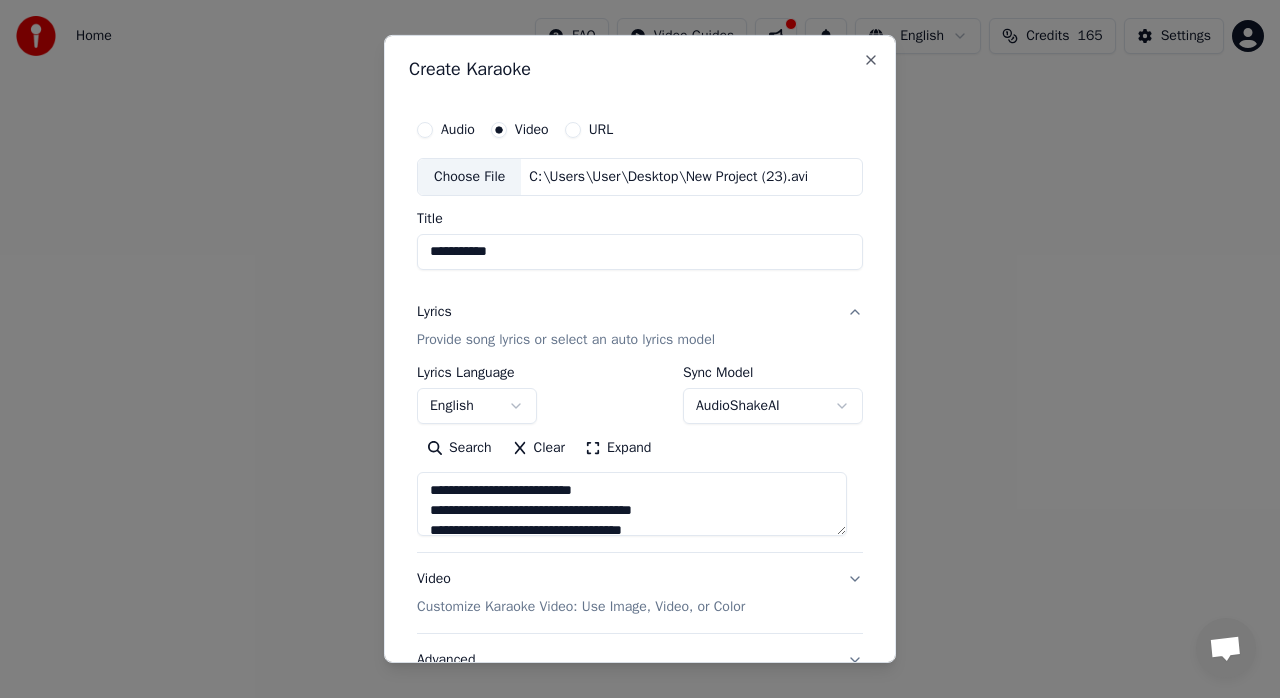 type on "**********" 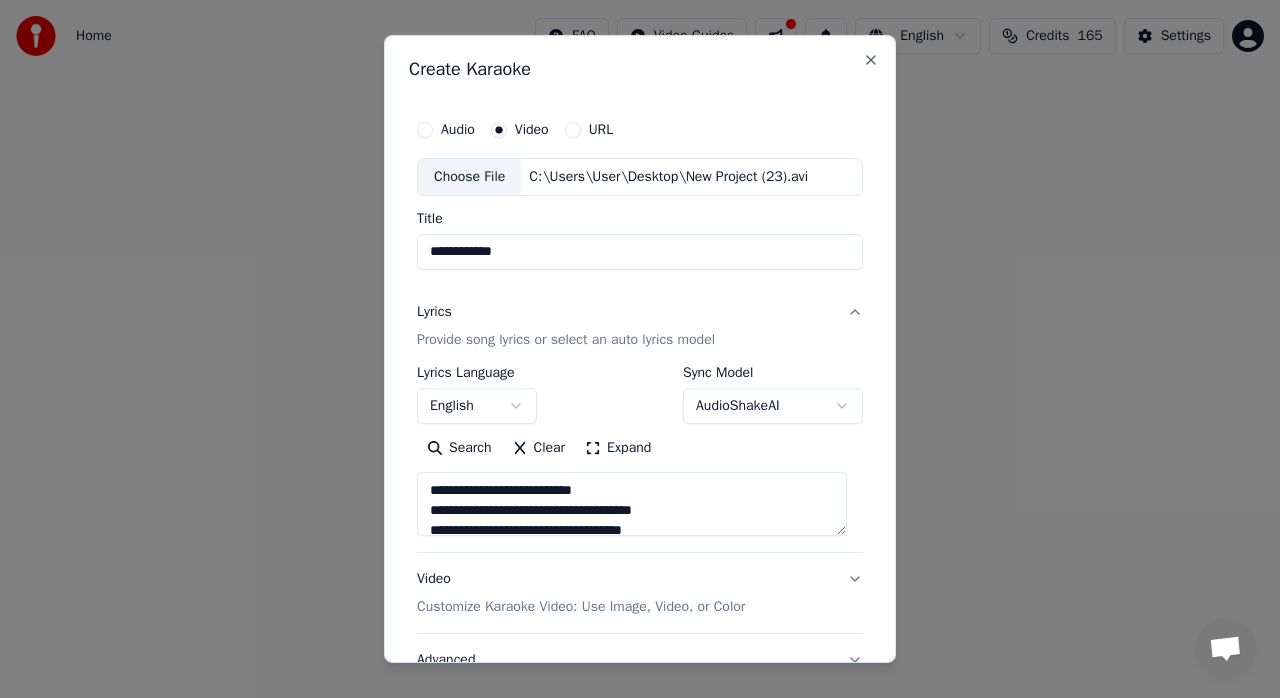 type on "**********" 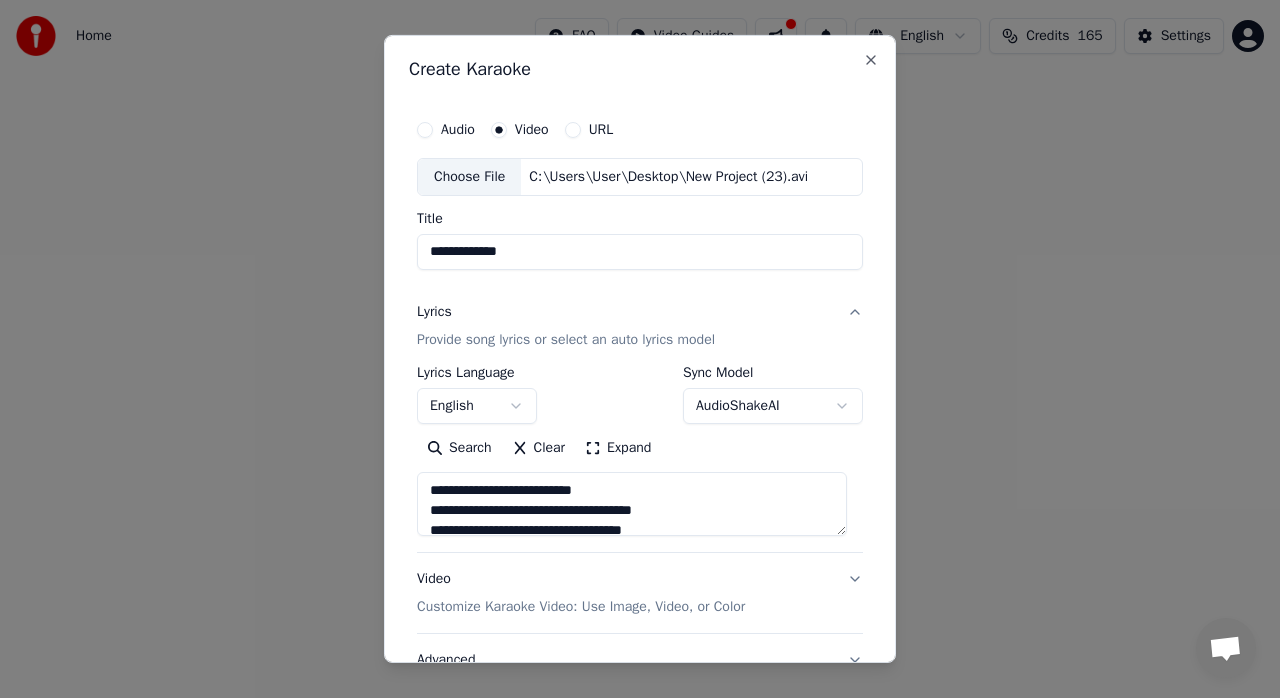 click on "**********" at bounding box center (640, 252) 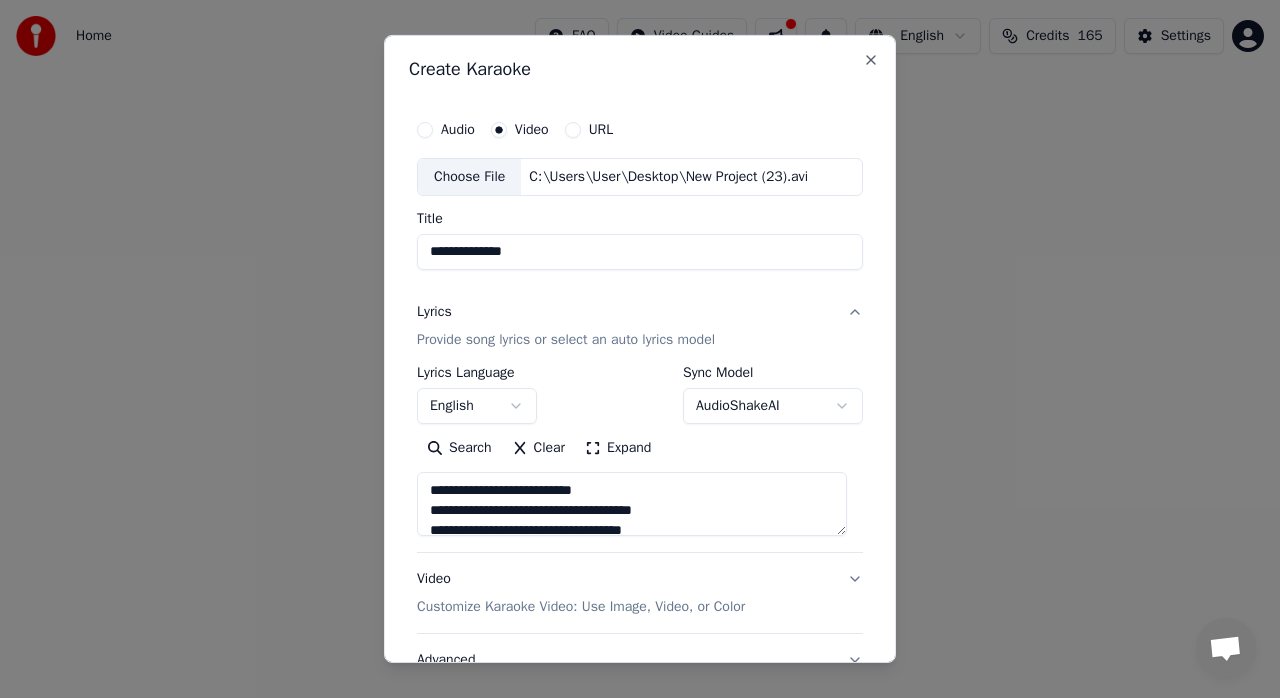 click on "**********" at bounding box center [640, 252] 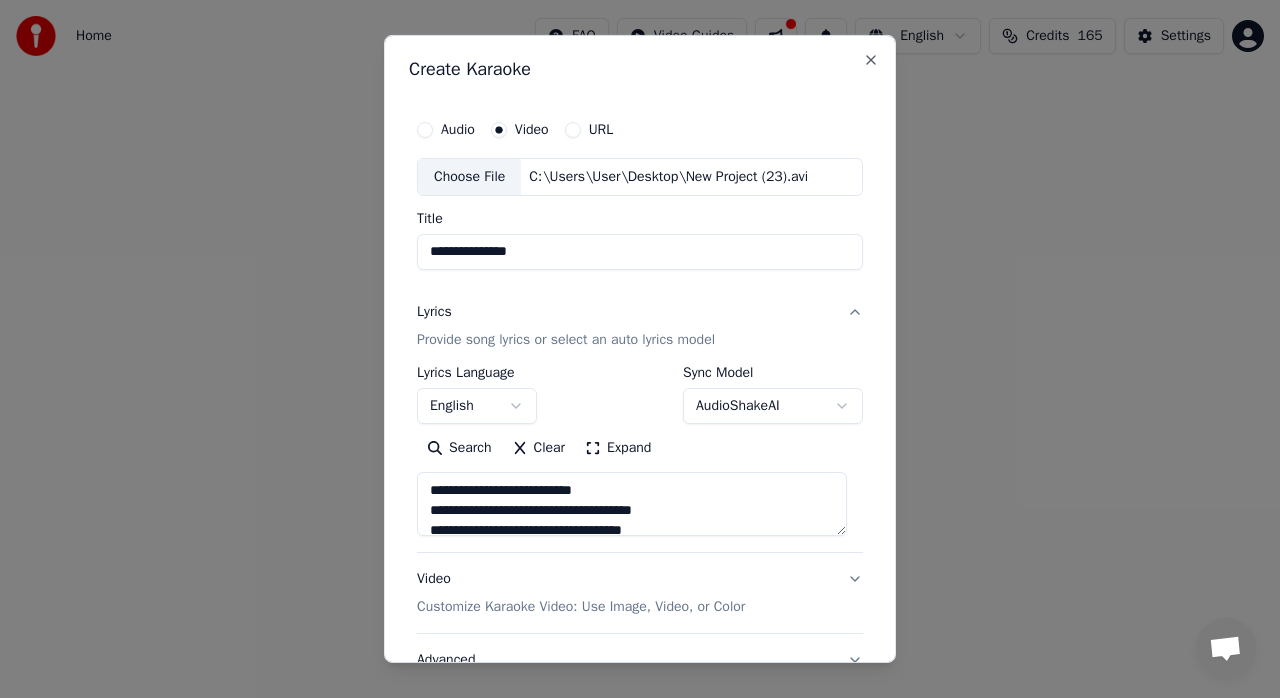 click on "**********" at bounding box center [640, 252] 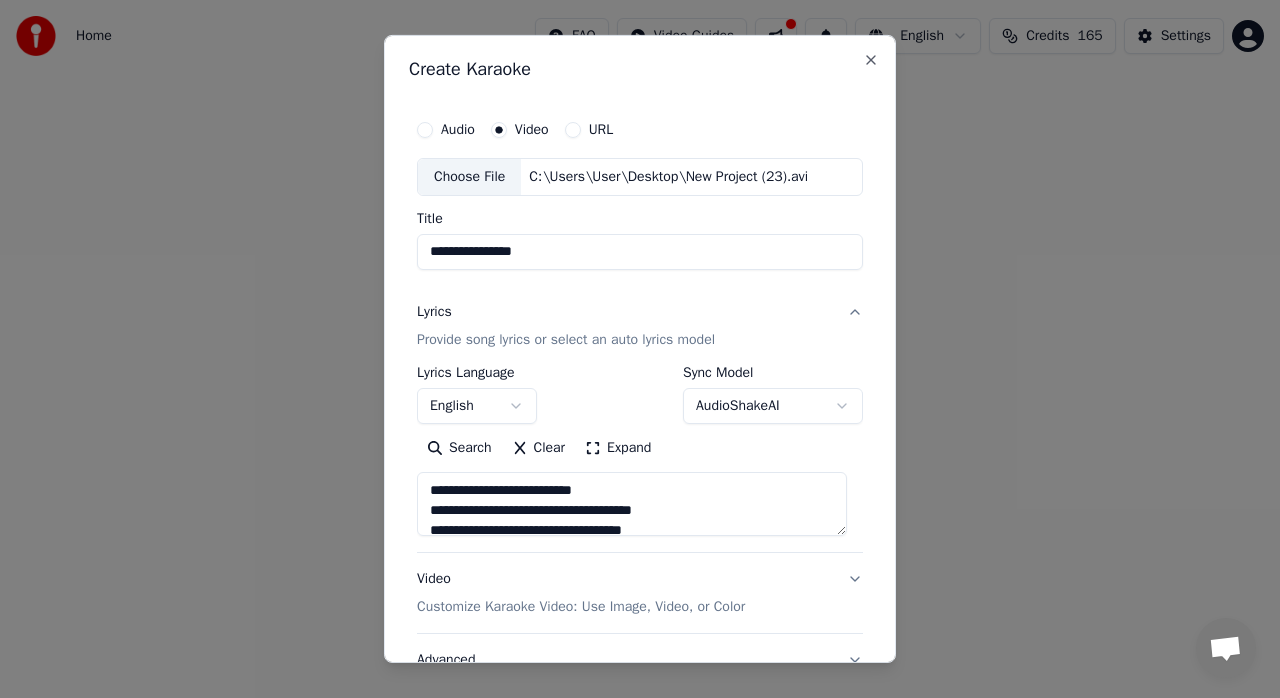 click on "**********" at bounding box center (640, 252) 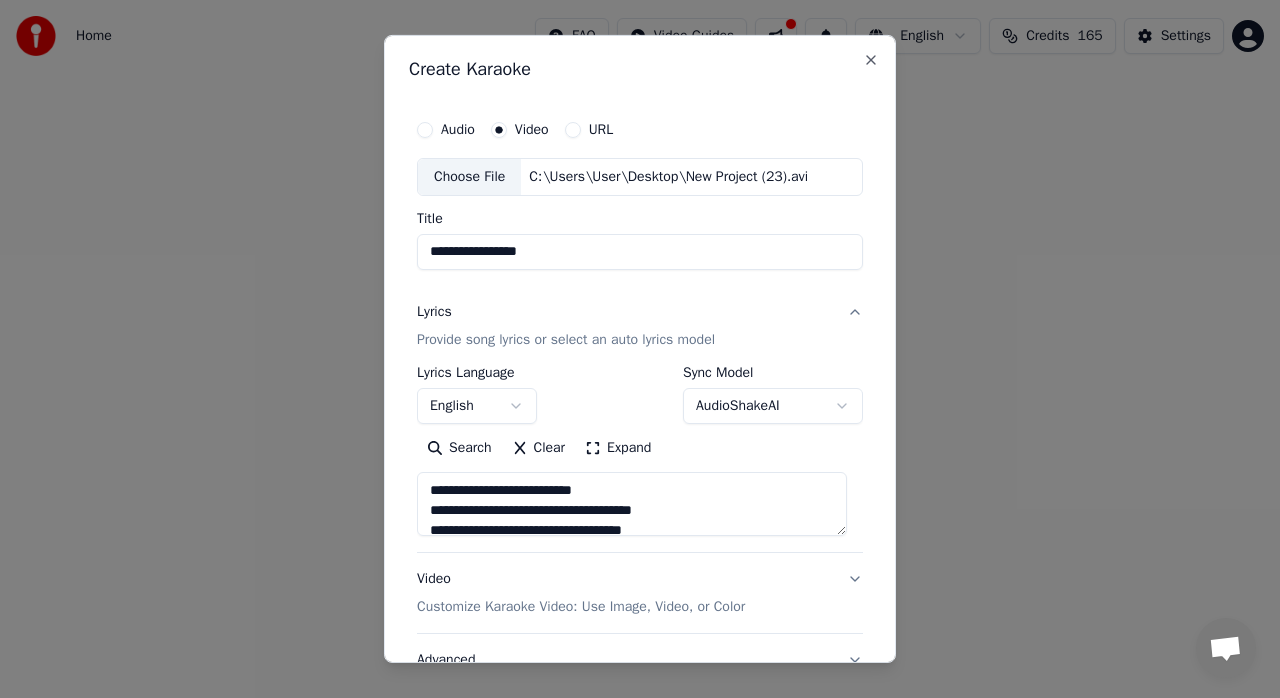 type on "**********" 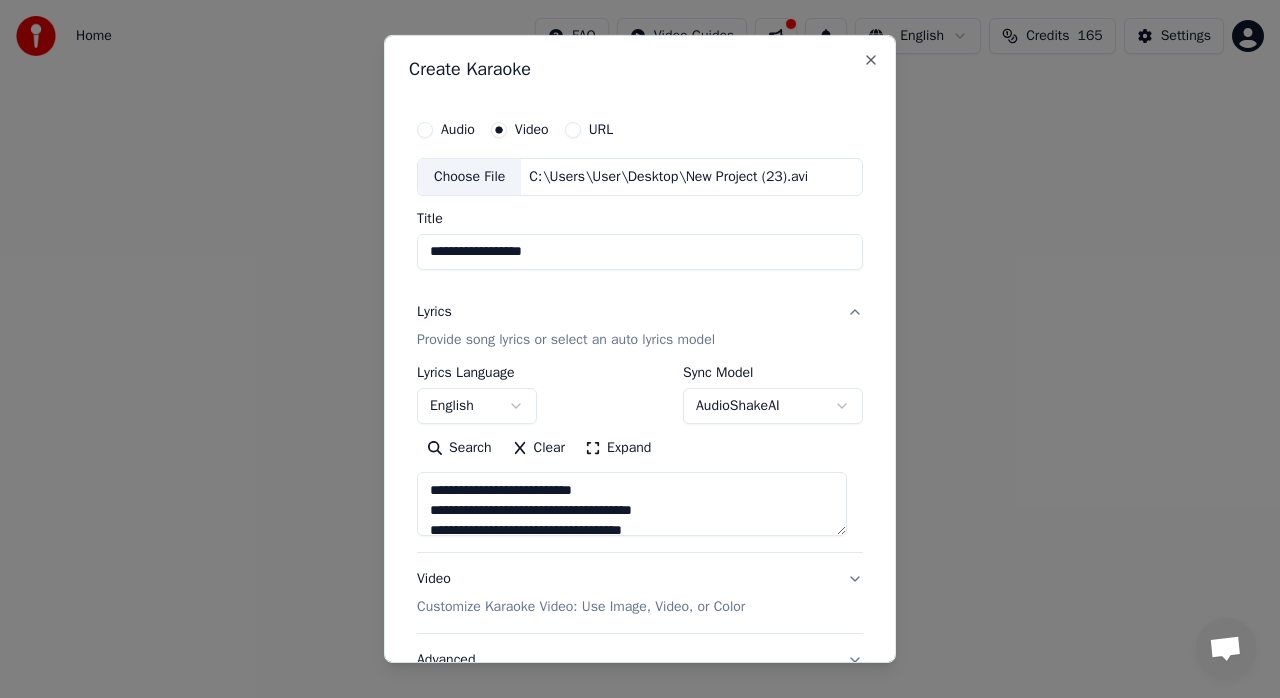 type on "**********" 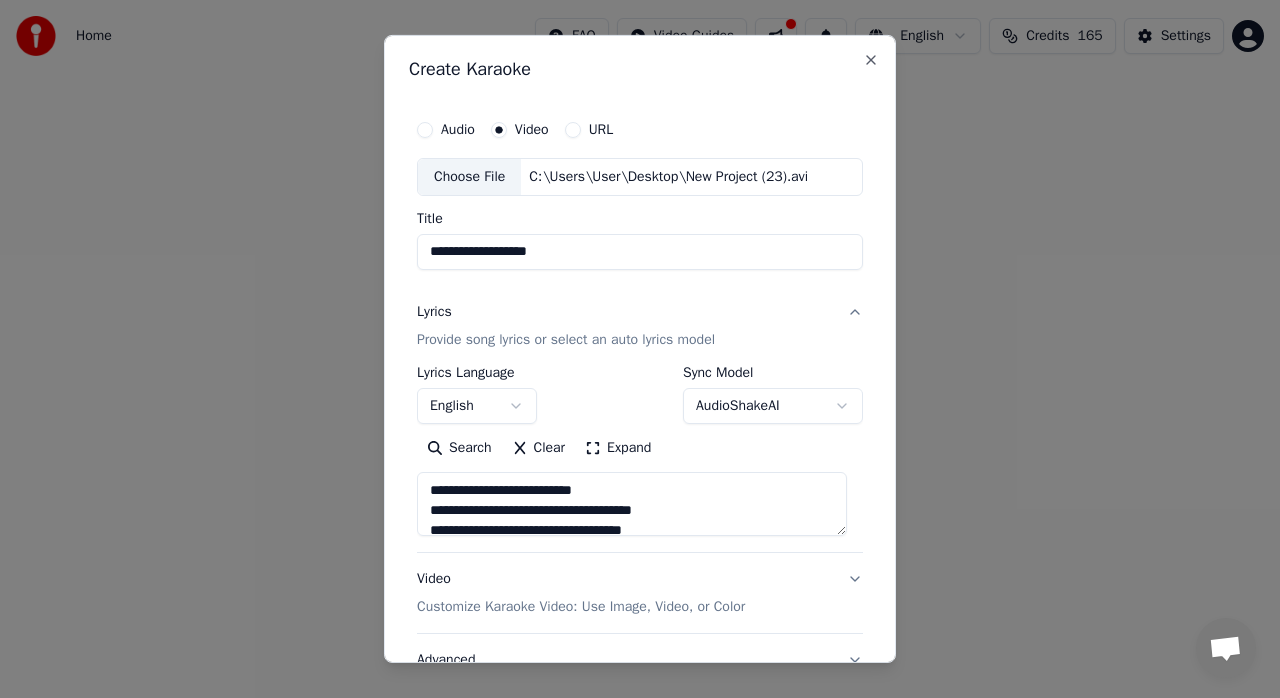 type on "**********" 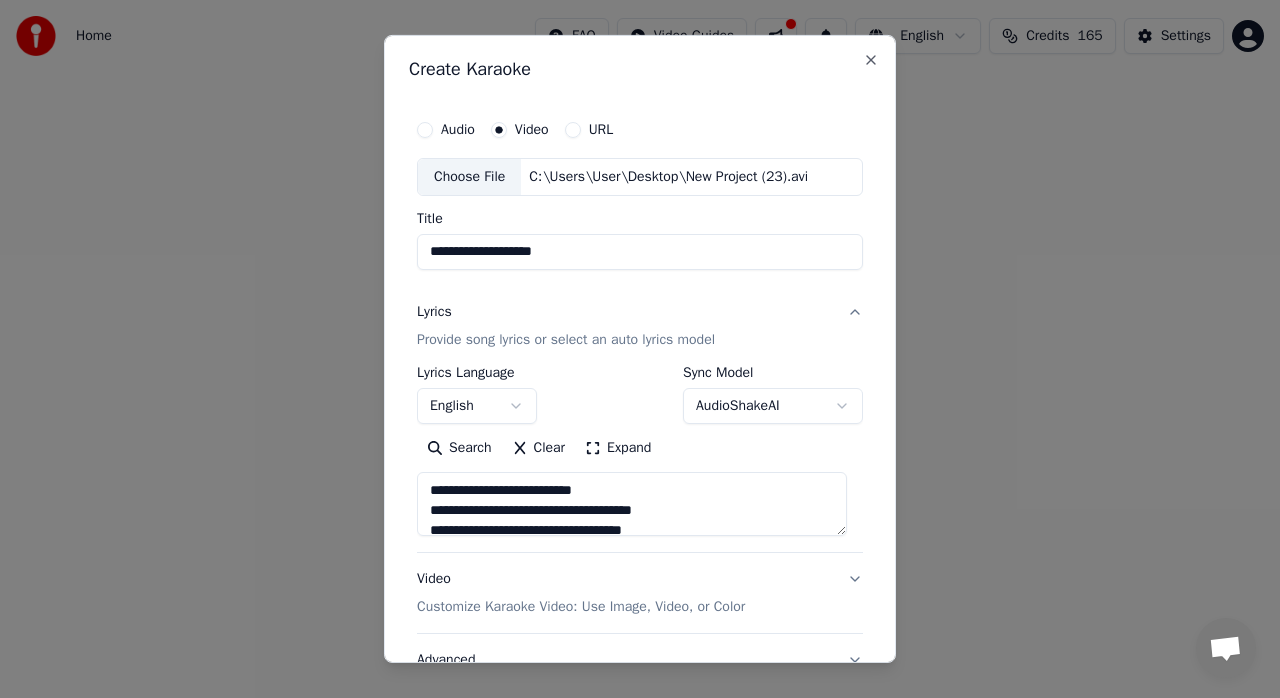 type on "**********" 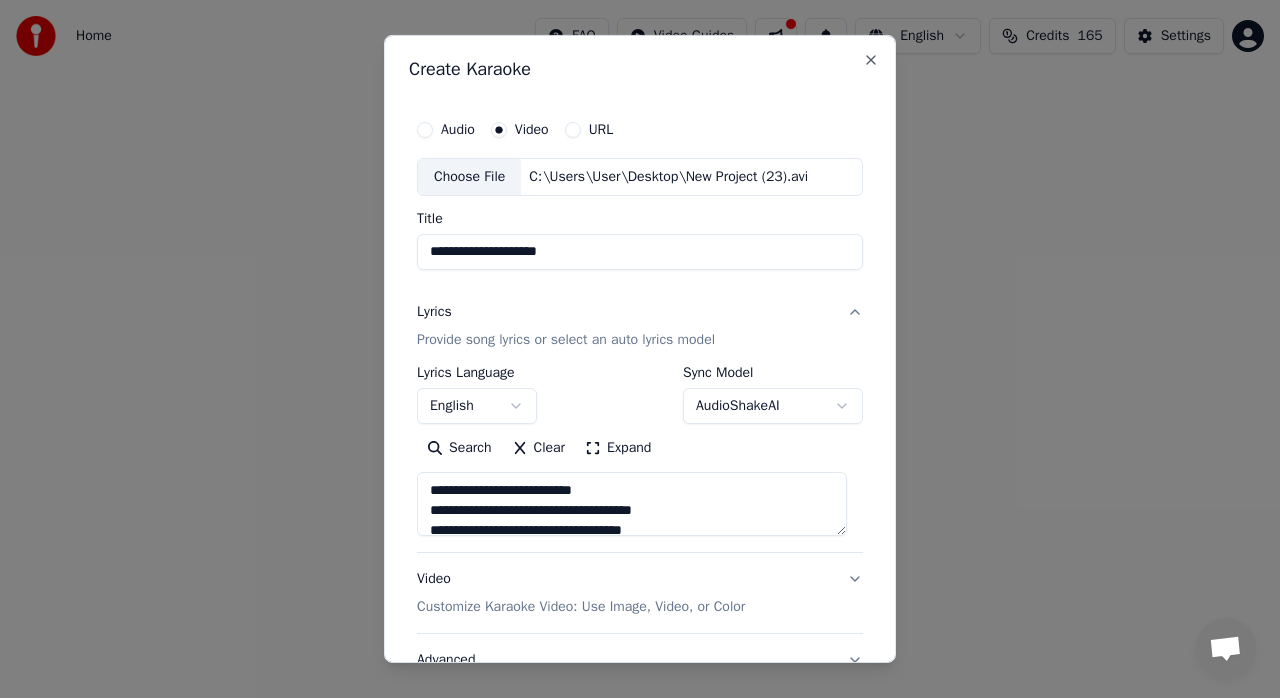 type on "**********" 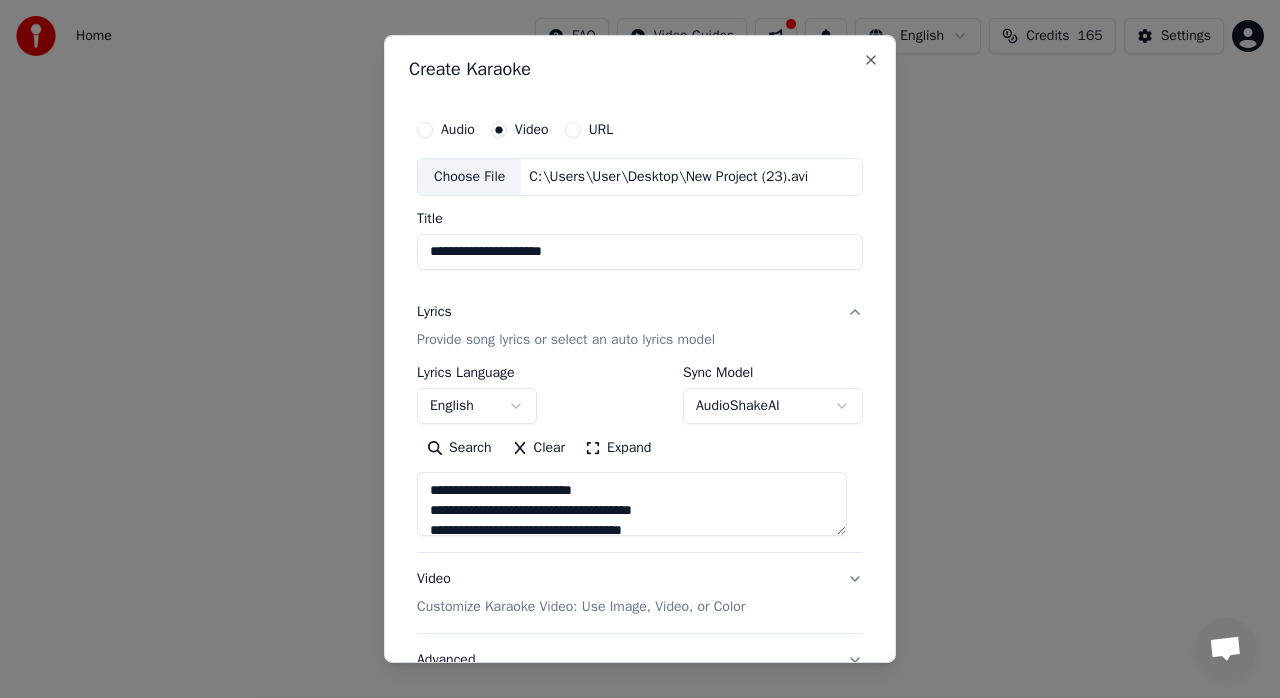 type on "**********" 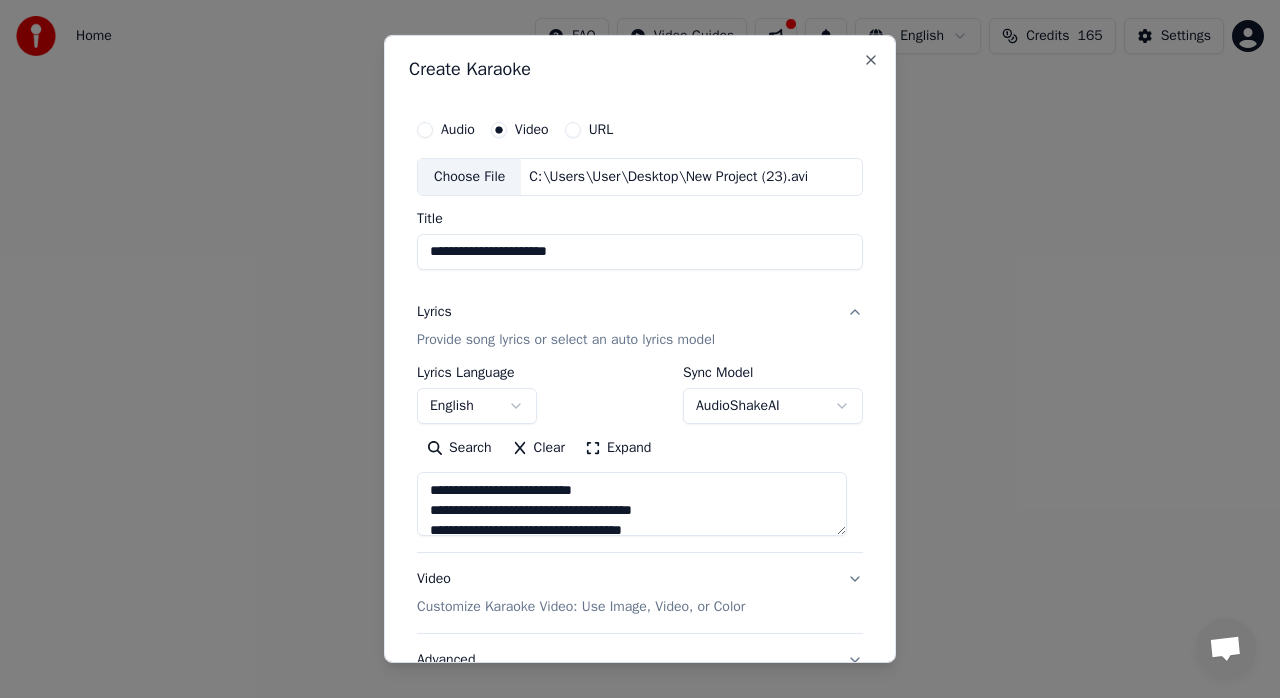 type on "**********" 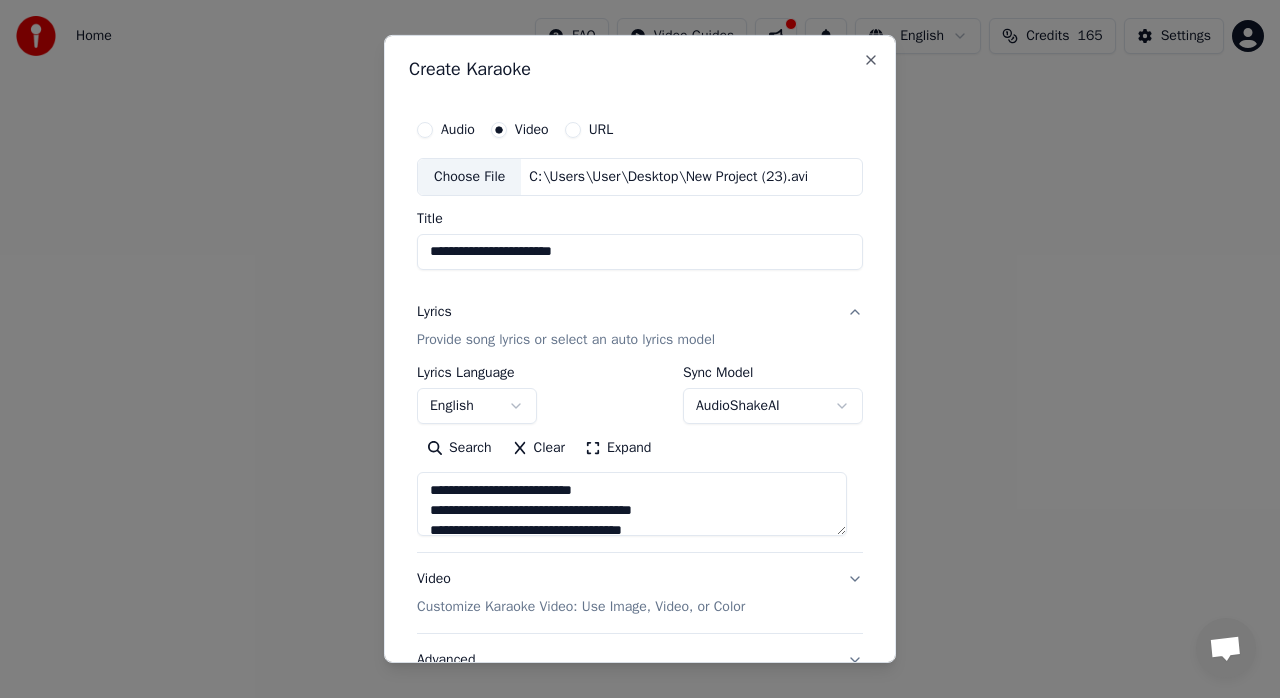 type on "**********" 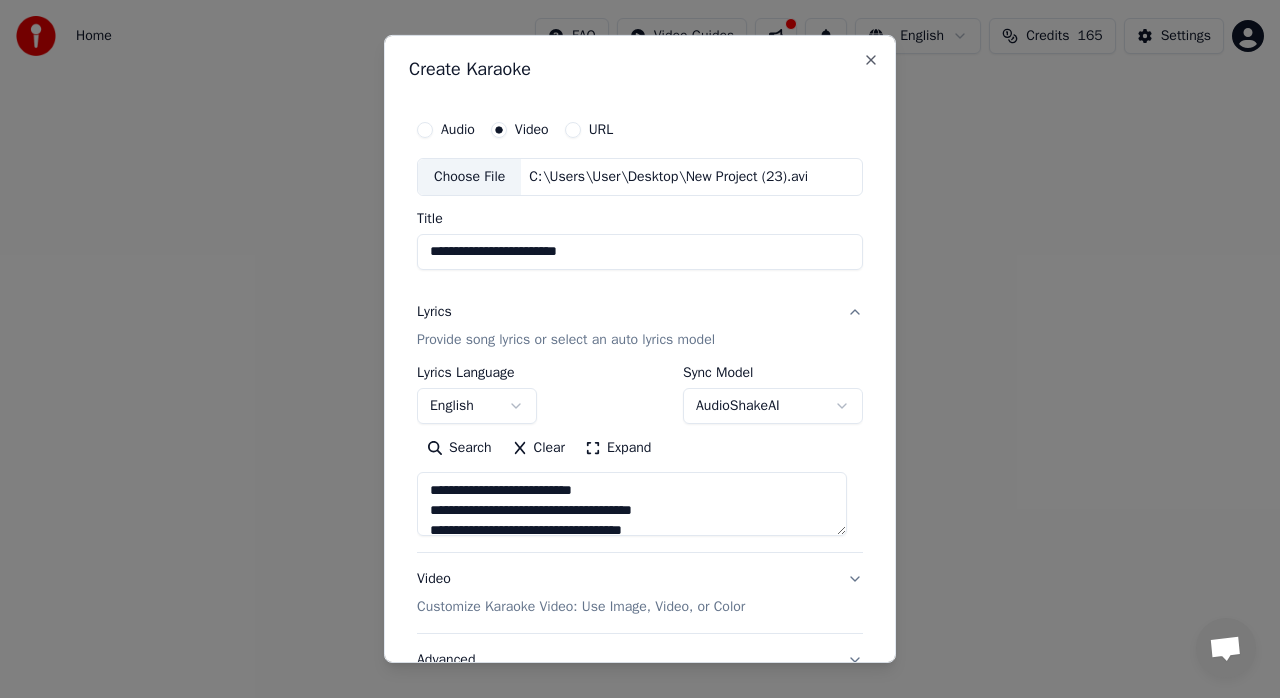 type on "**********" 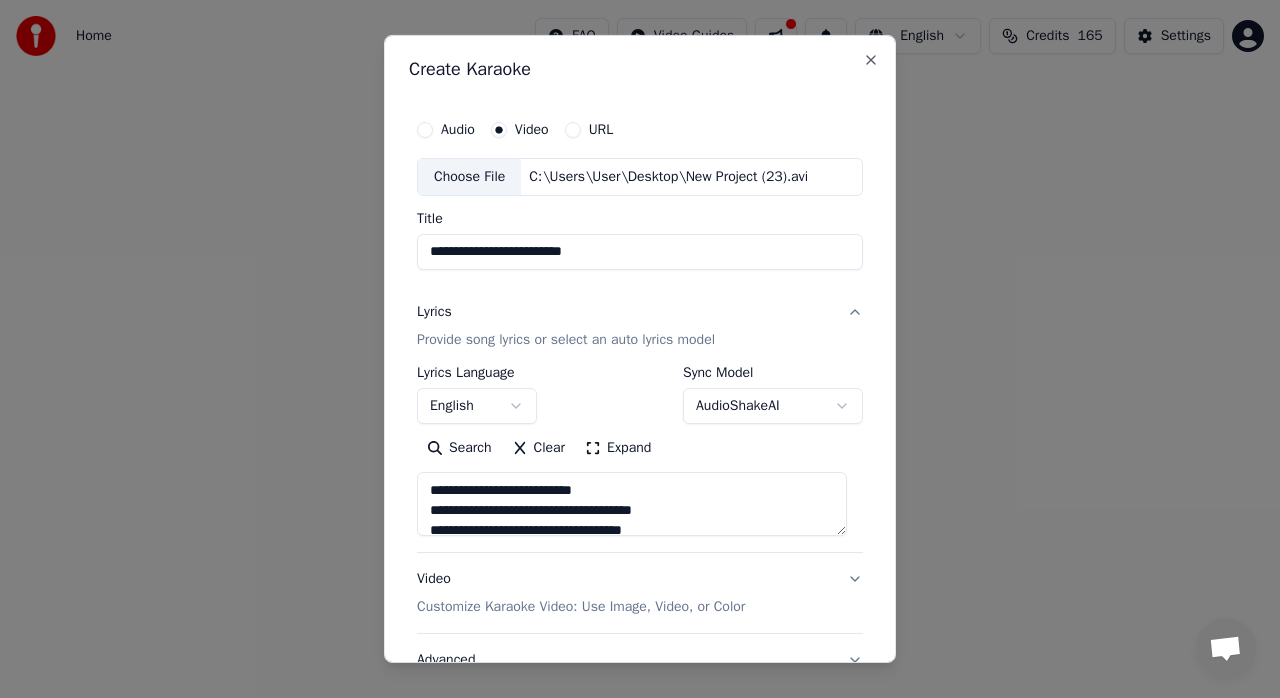 type on "**********" 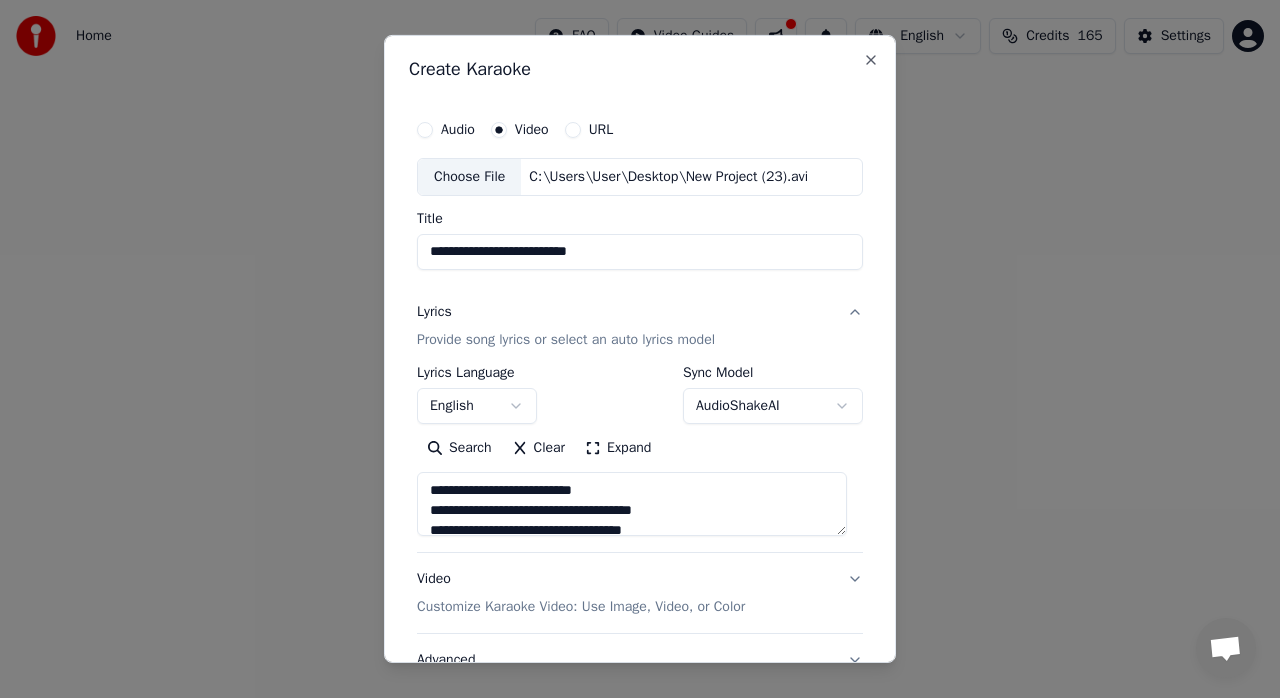 type on "**********" 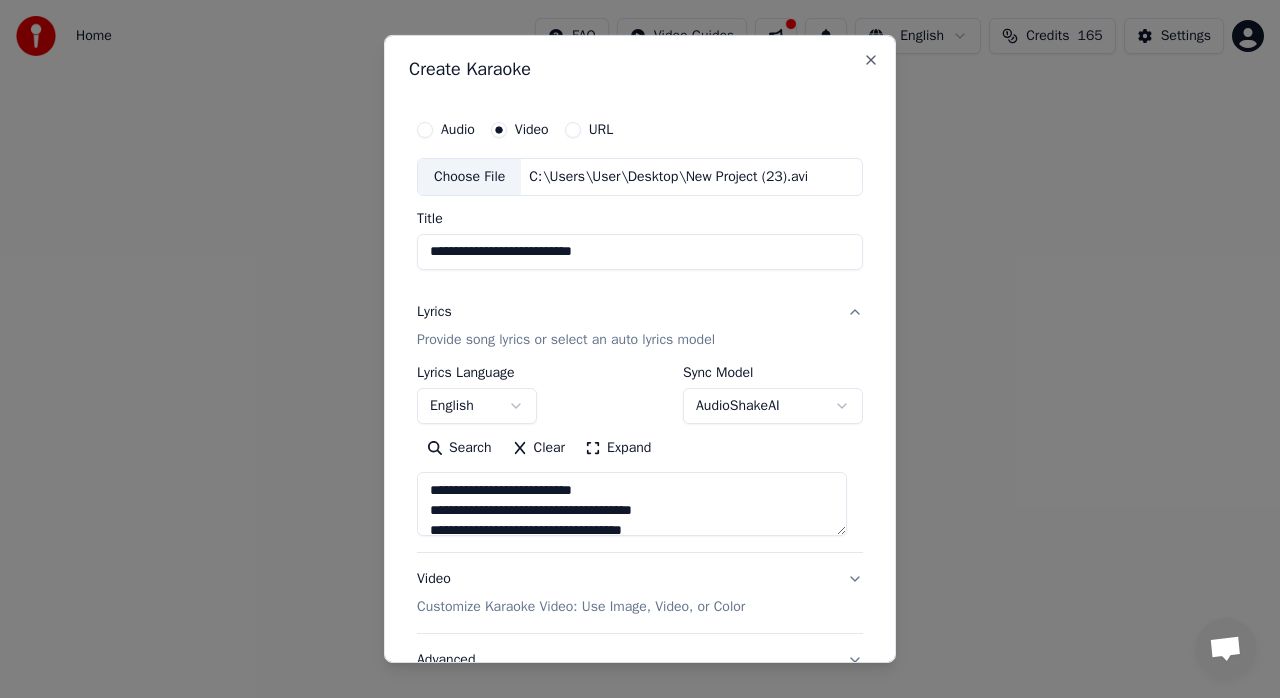 type on "**********" 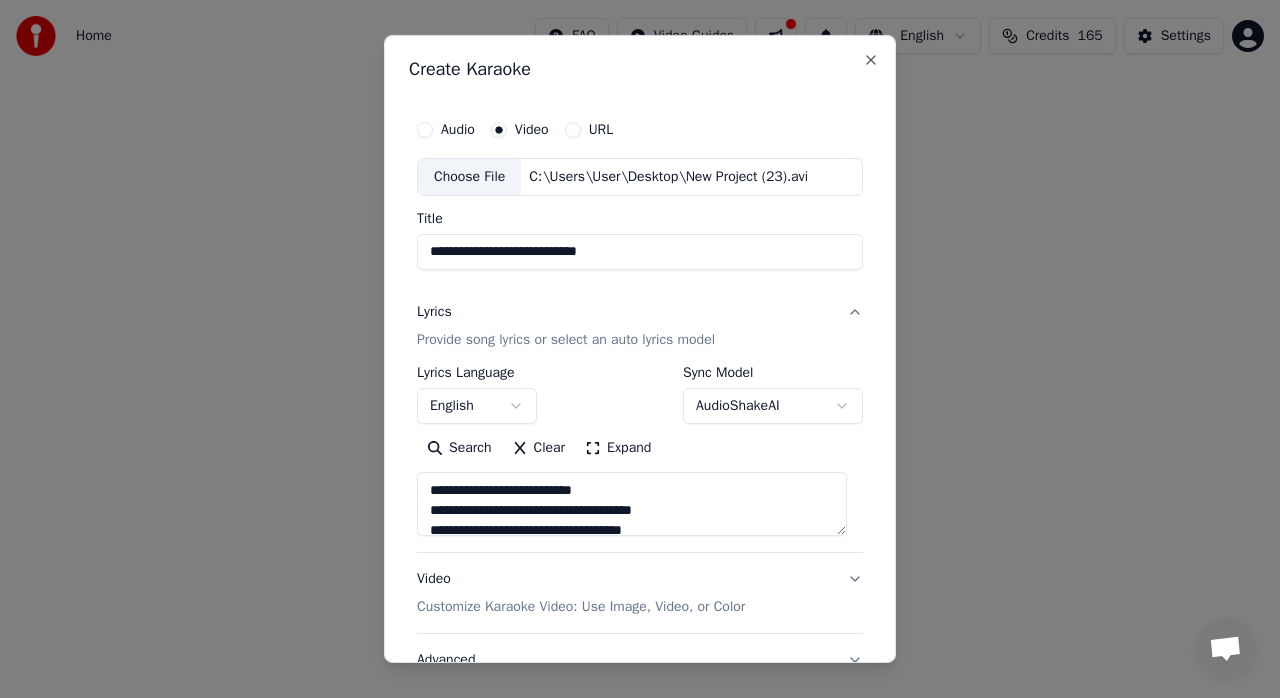 type on "**********" 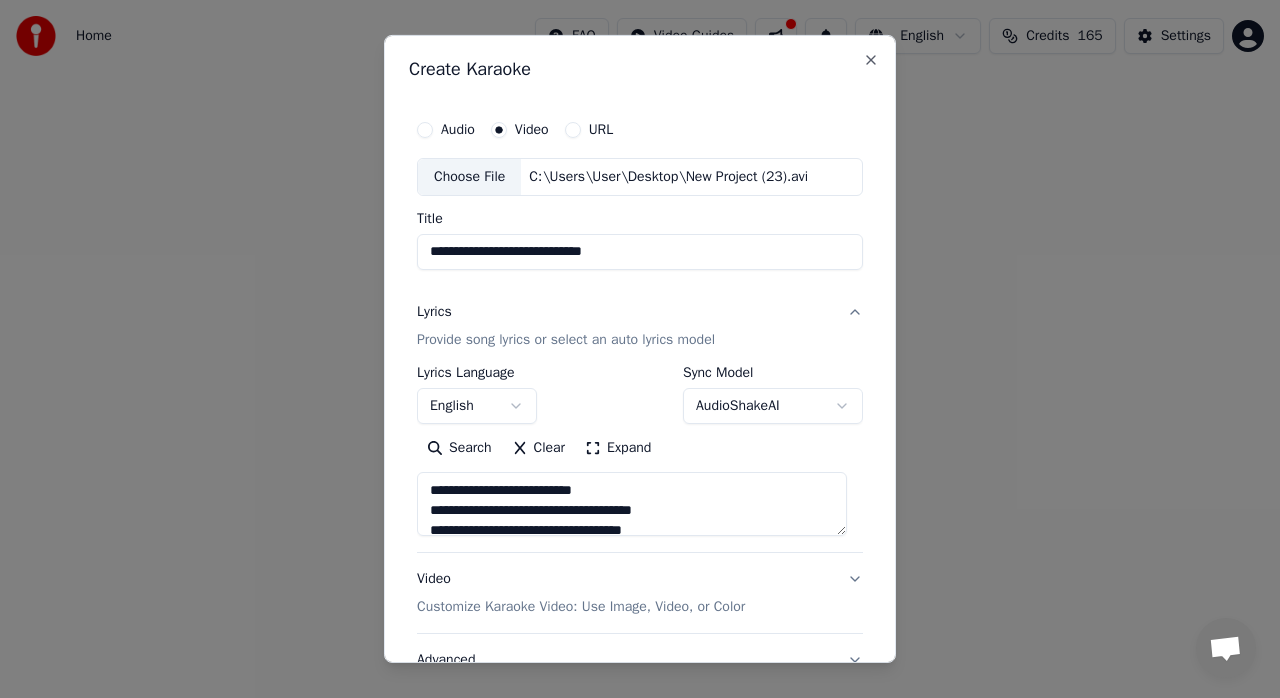type on "**********" 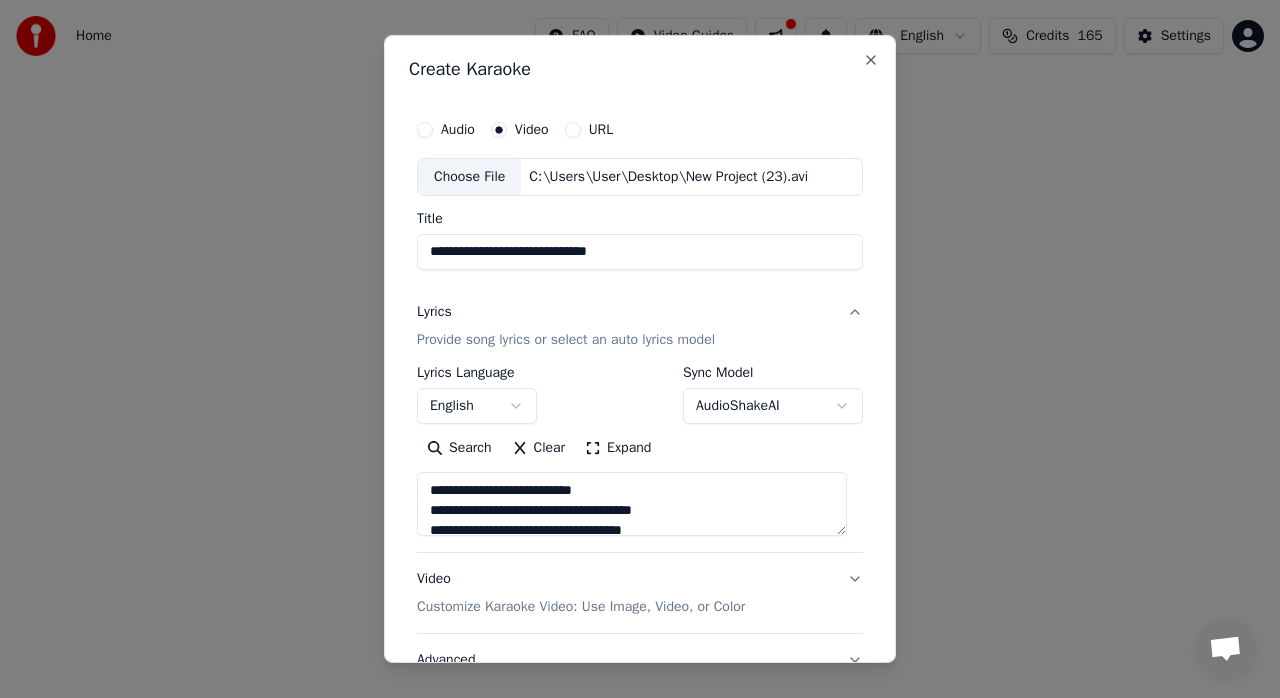 type on "**********" 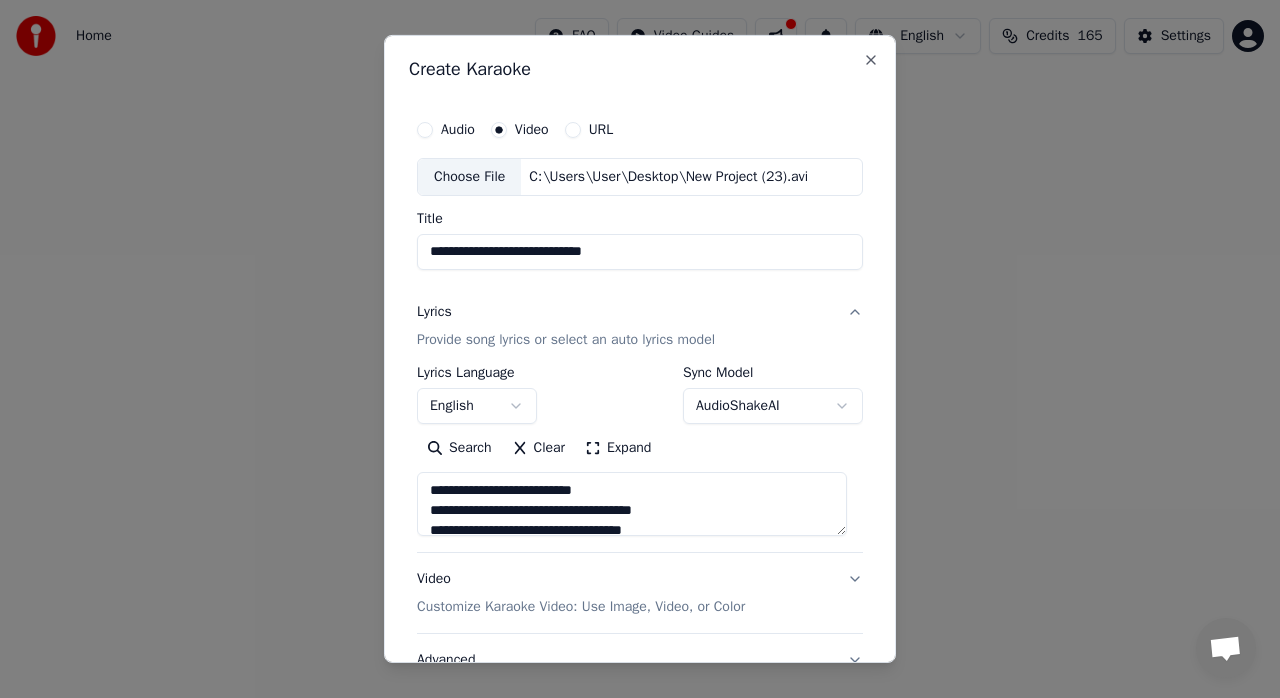 type on "**********" 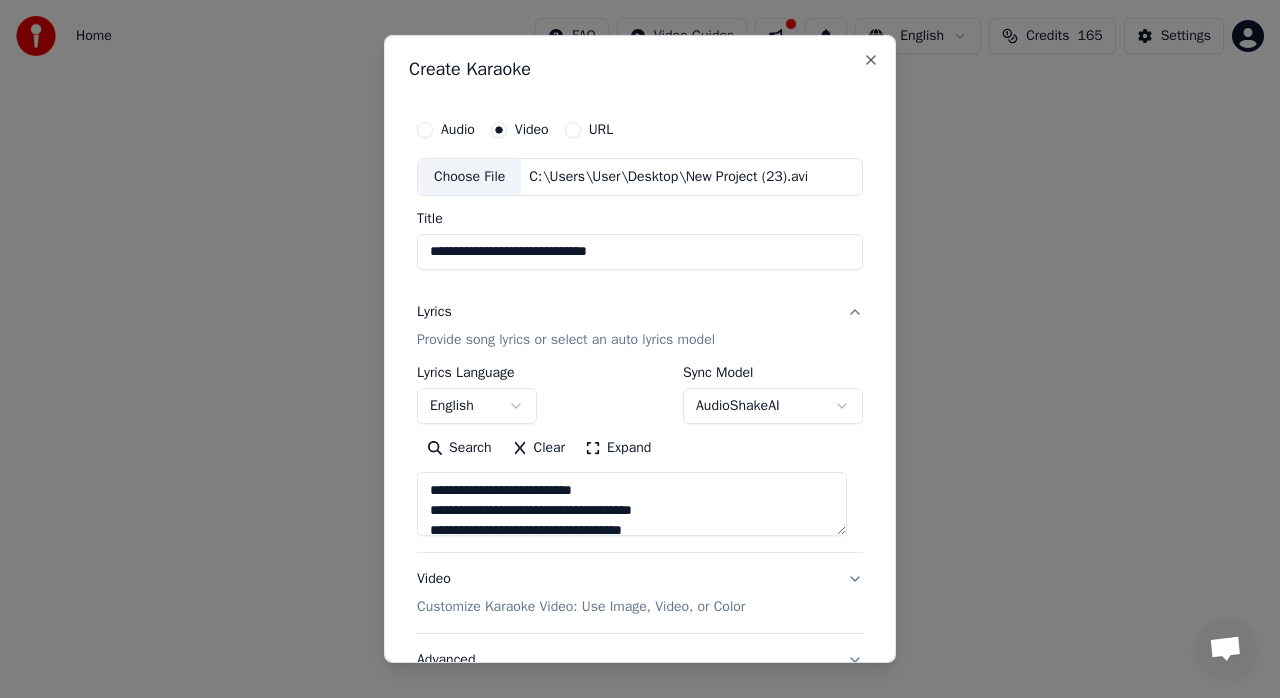 type on "**********" 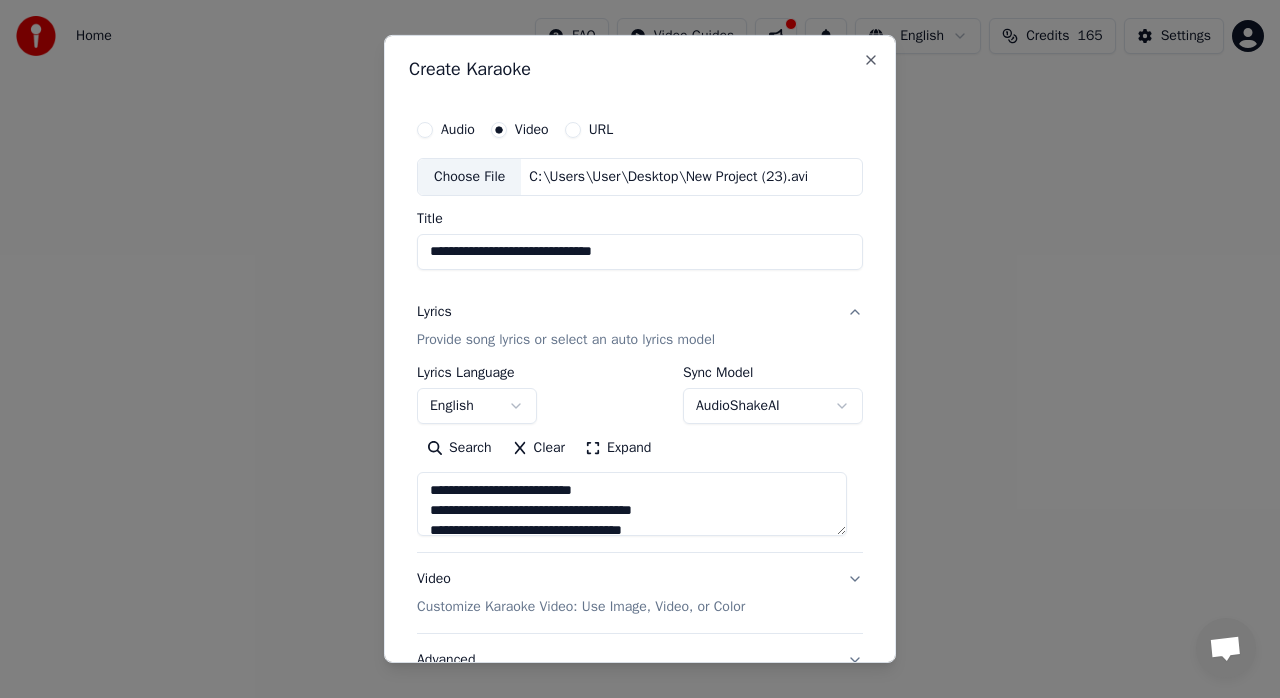 type on "**********" 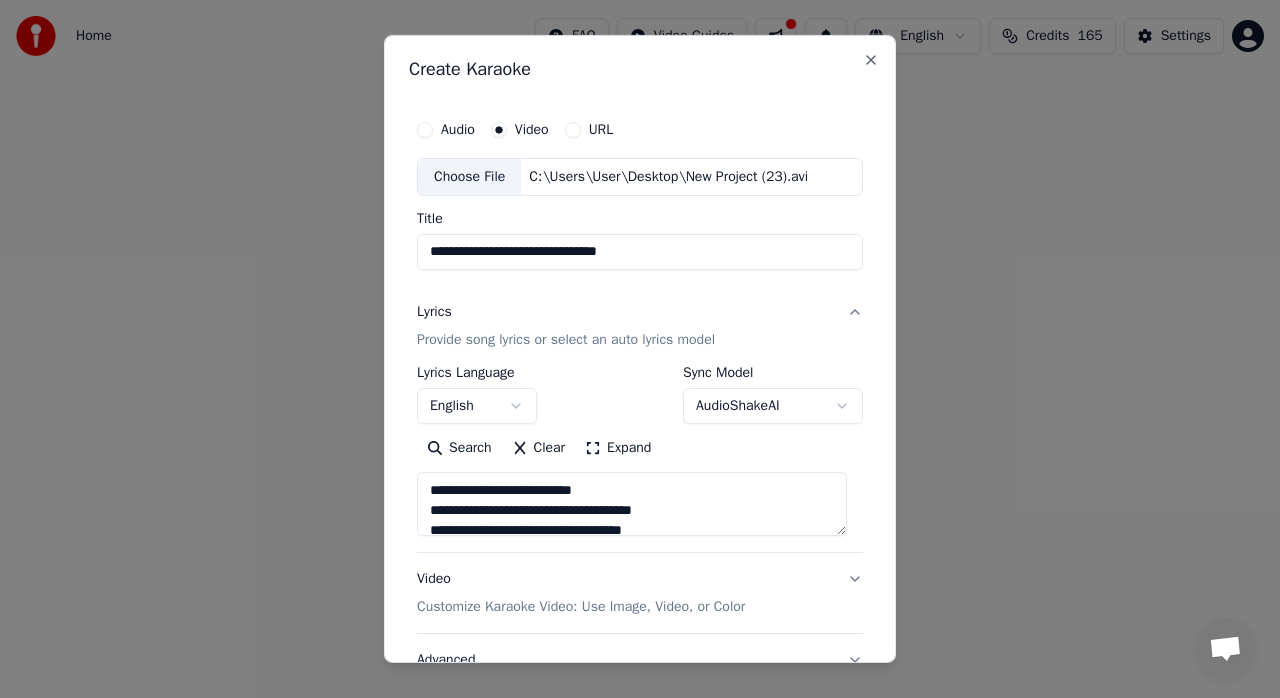 type on "**********" 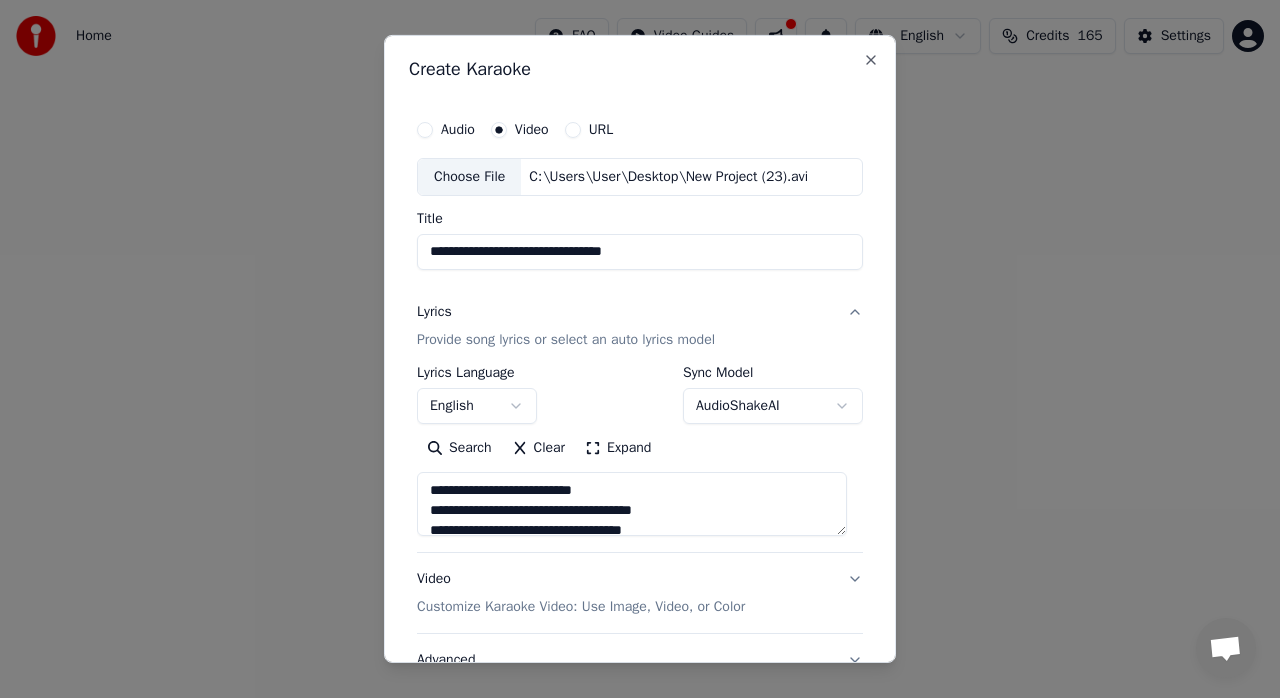 type on "**********" 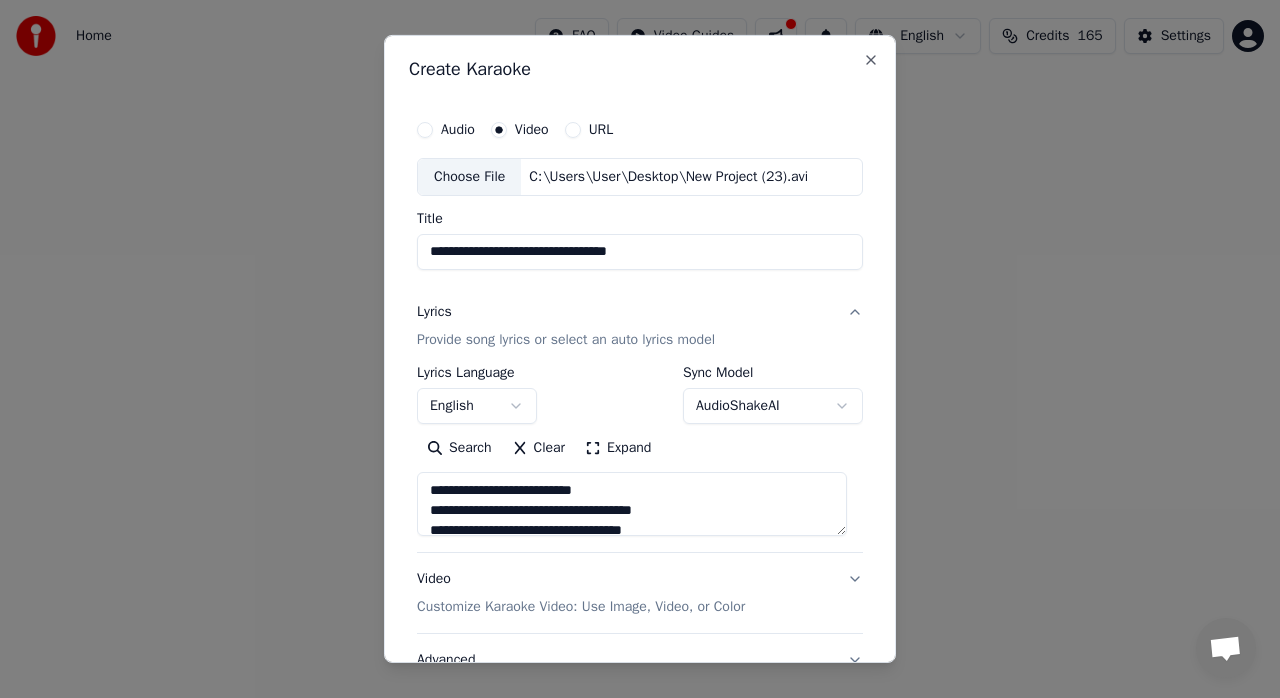 type on "**********" 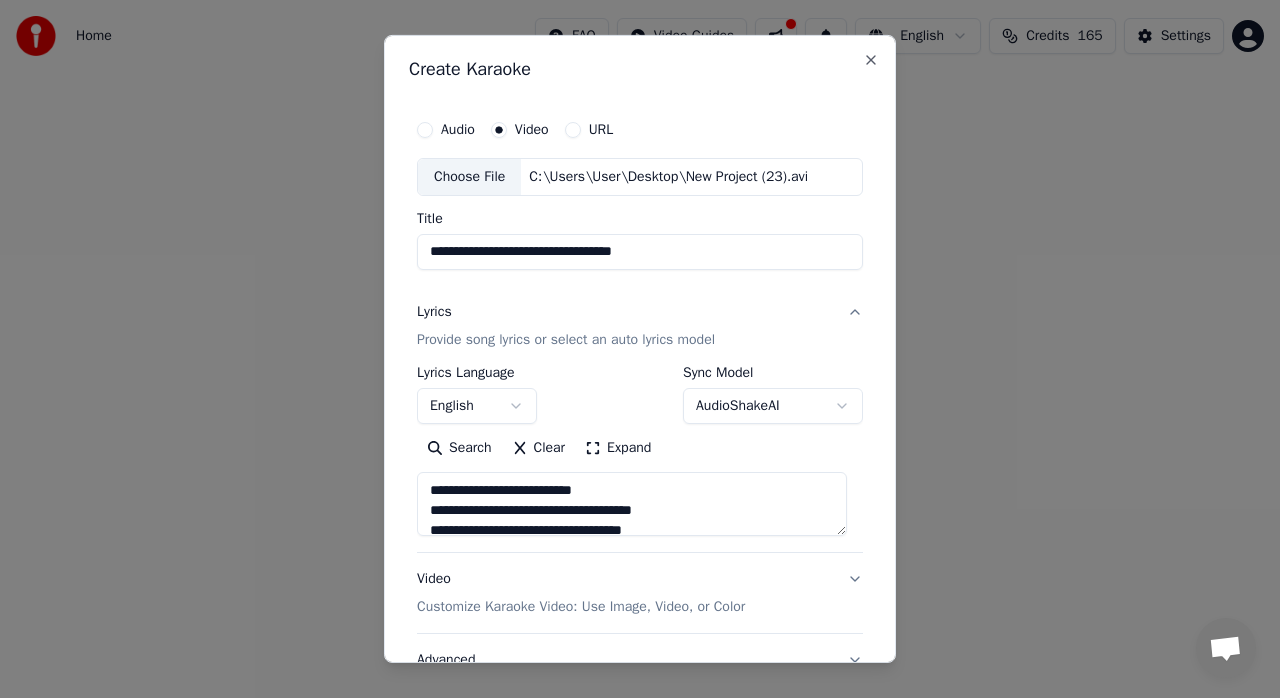 type on "**********" 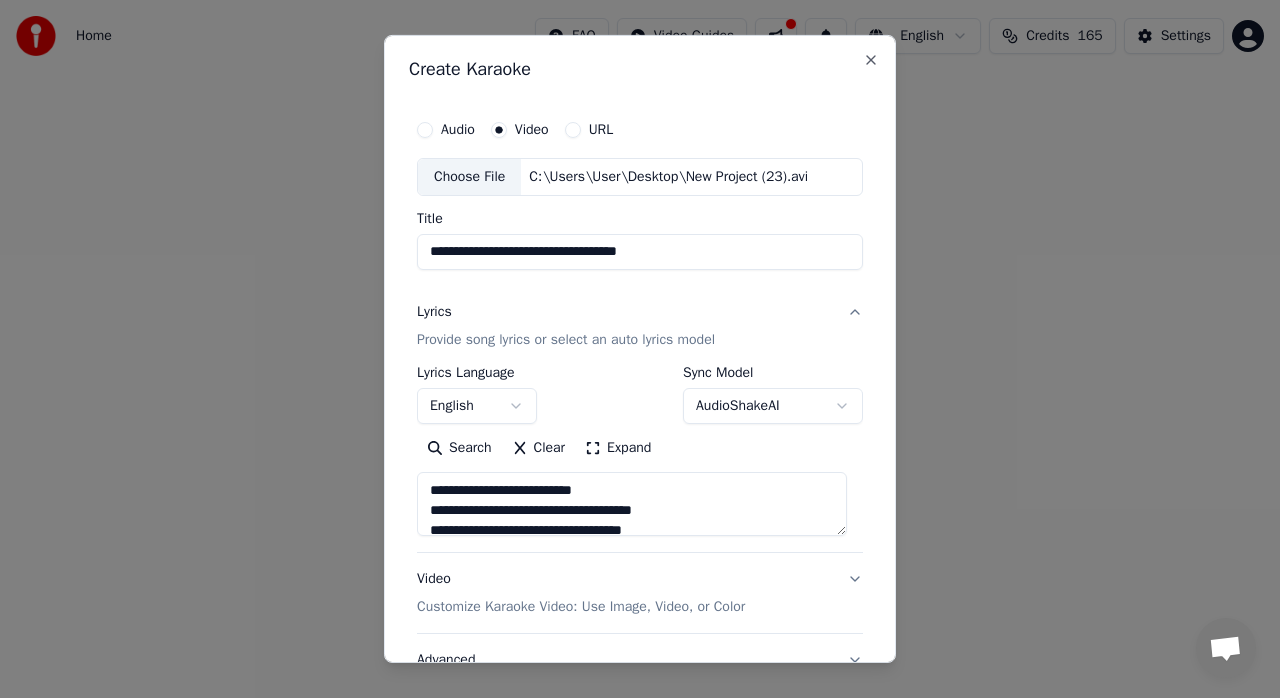 type on "**********" 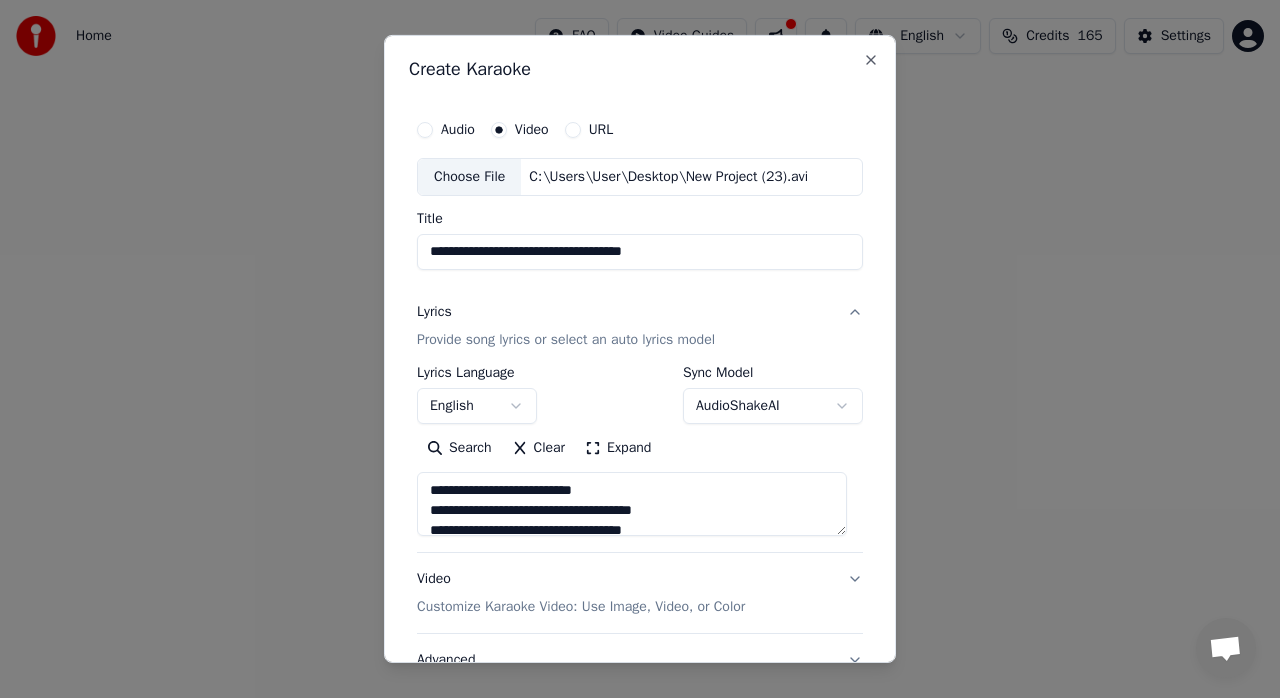 type on "**********" 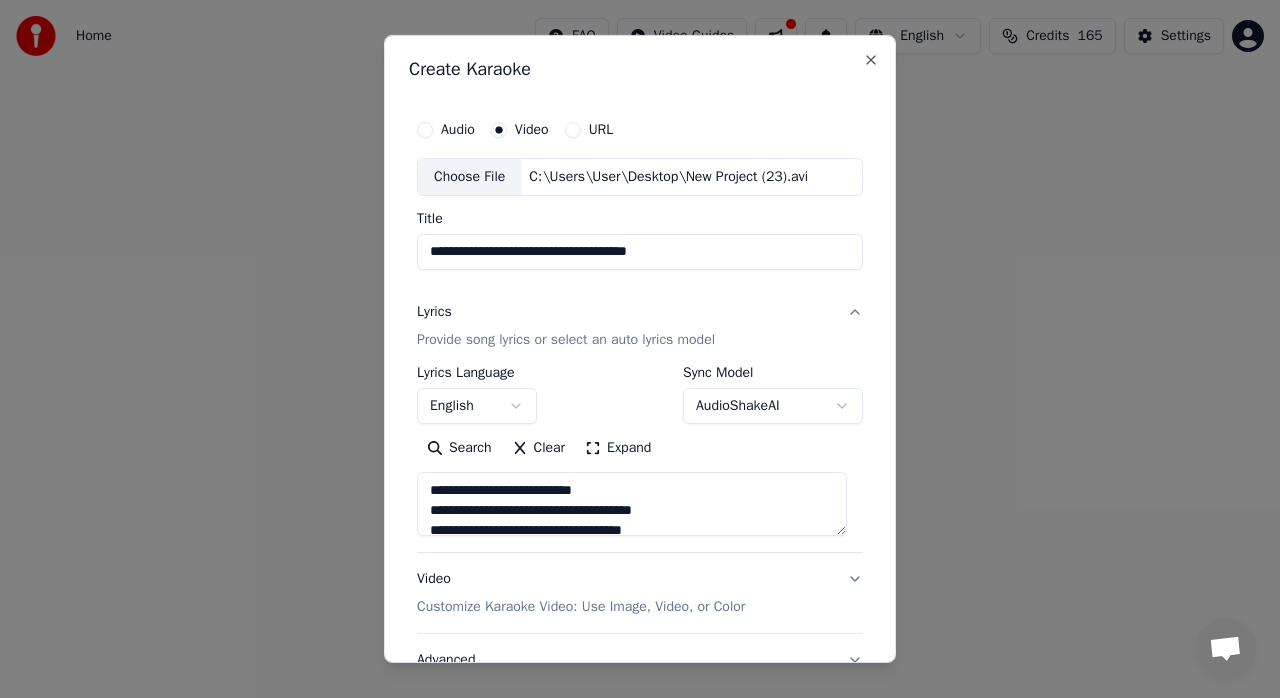 type on "**********" 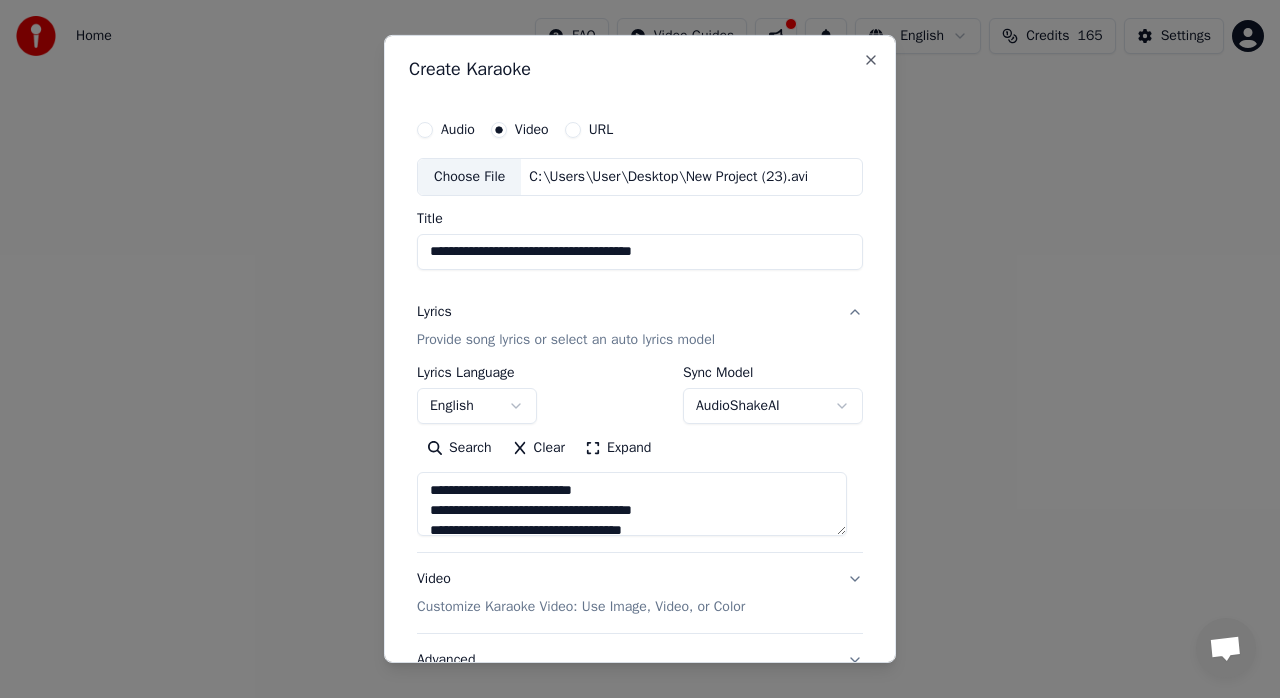 type on "**********" 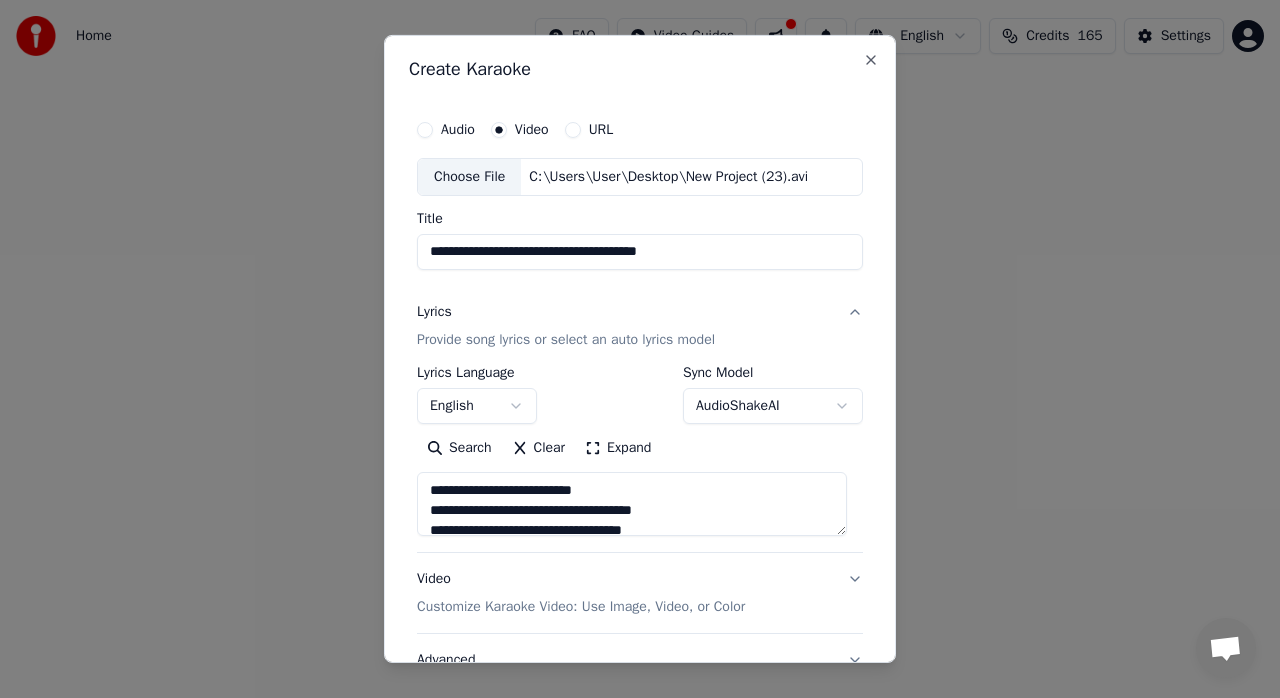 type on "**********" 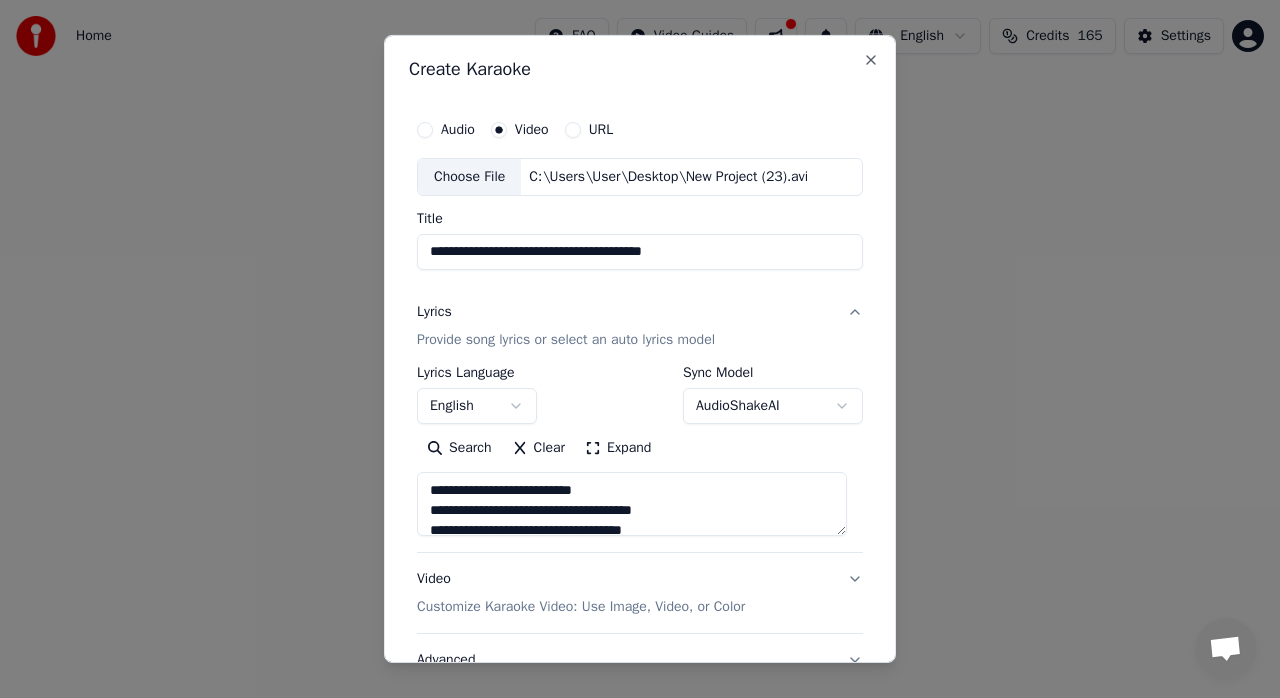 type on "**********" 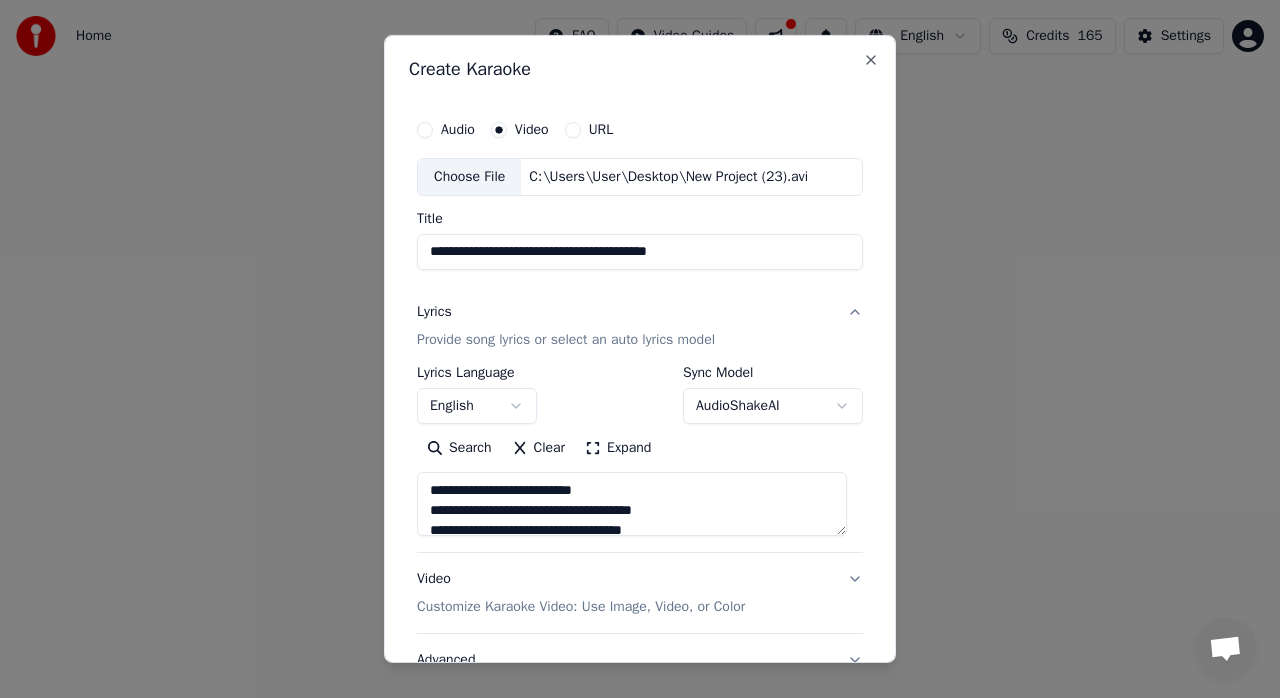 type on "**********" 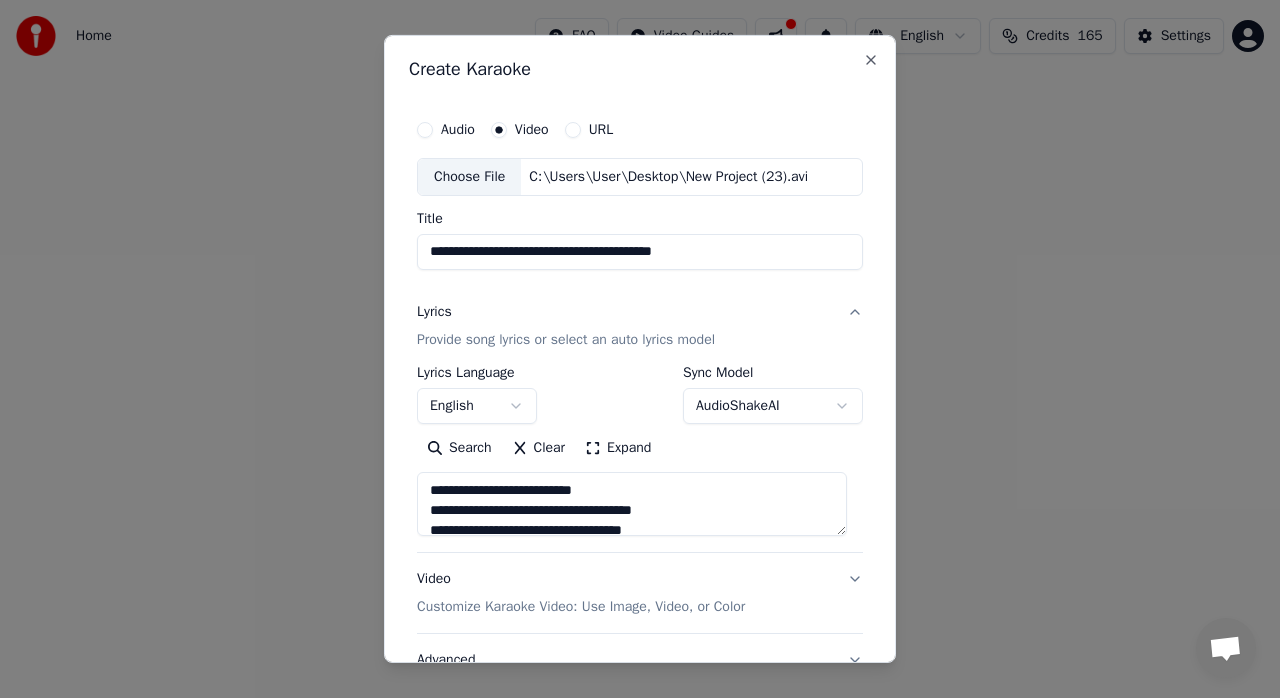 type on "**********" 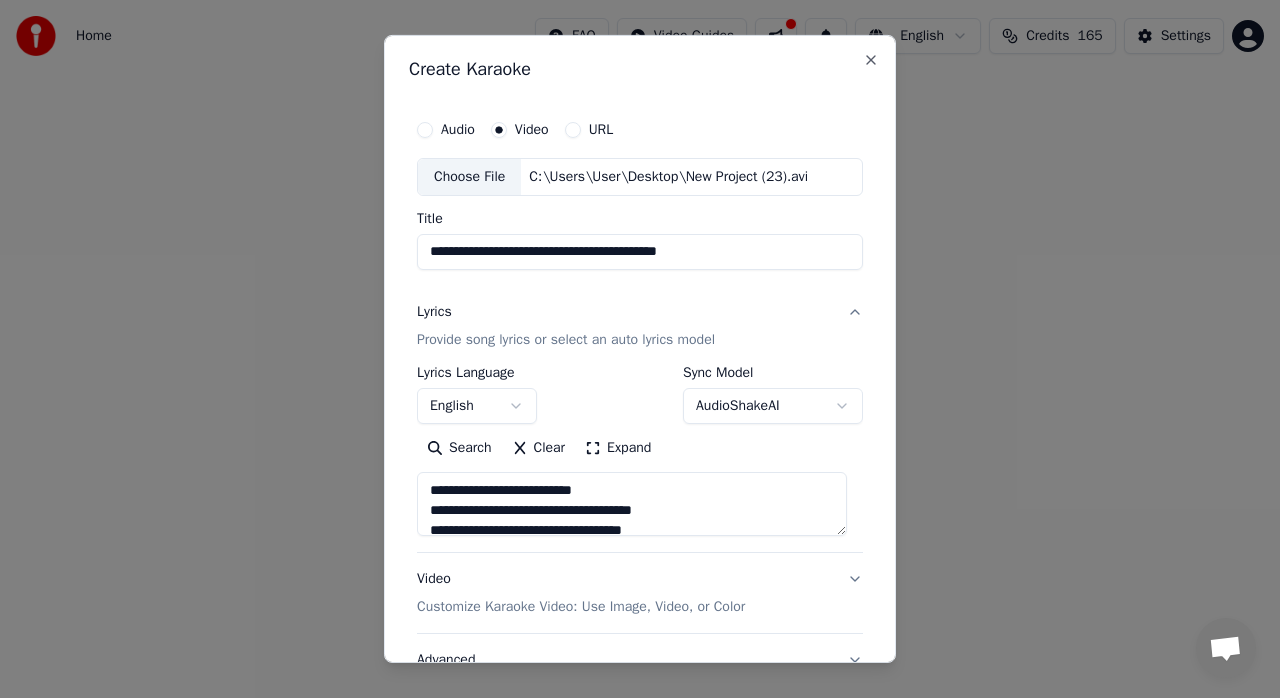 type on "**********" 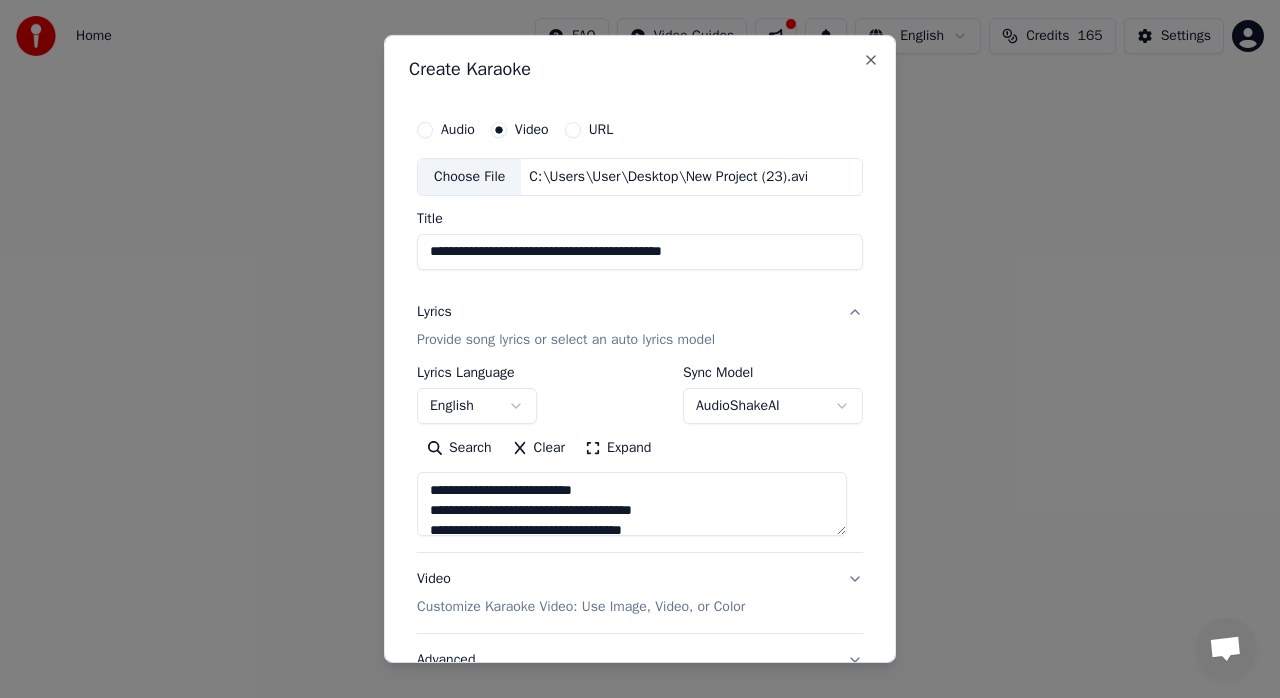 type on "**********" 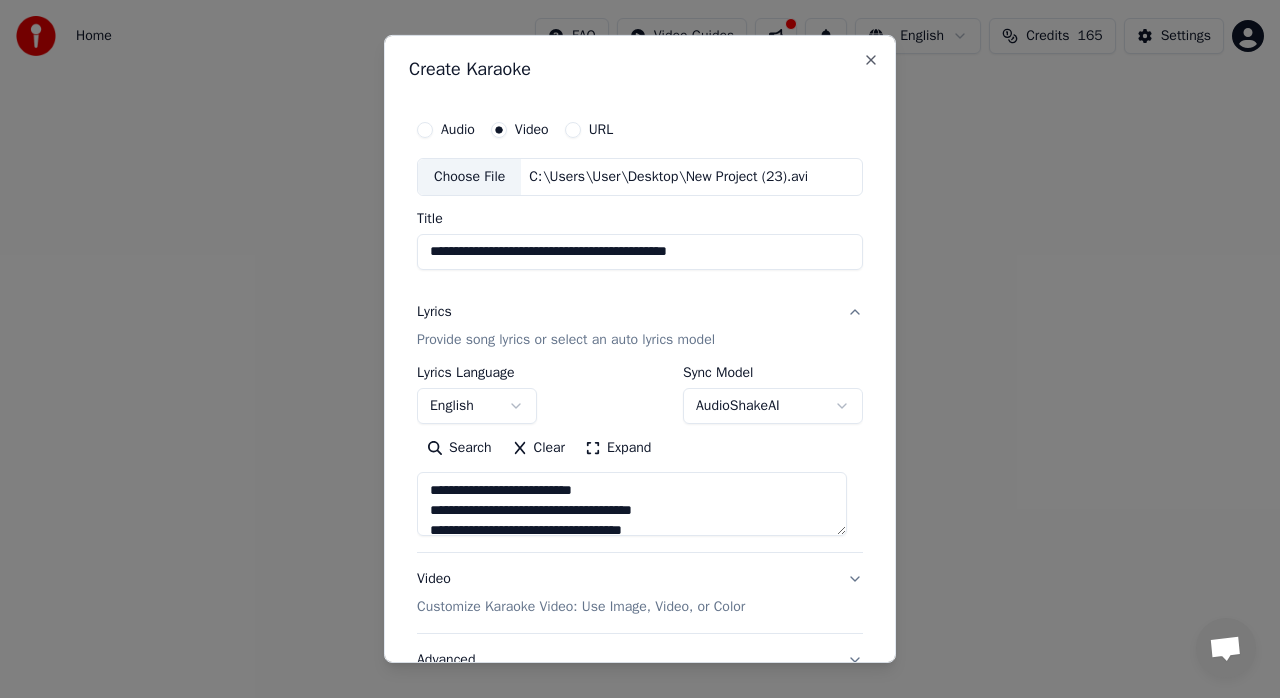 type on "**********" 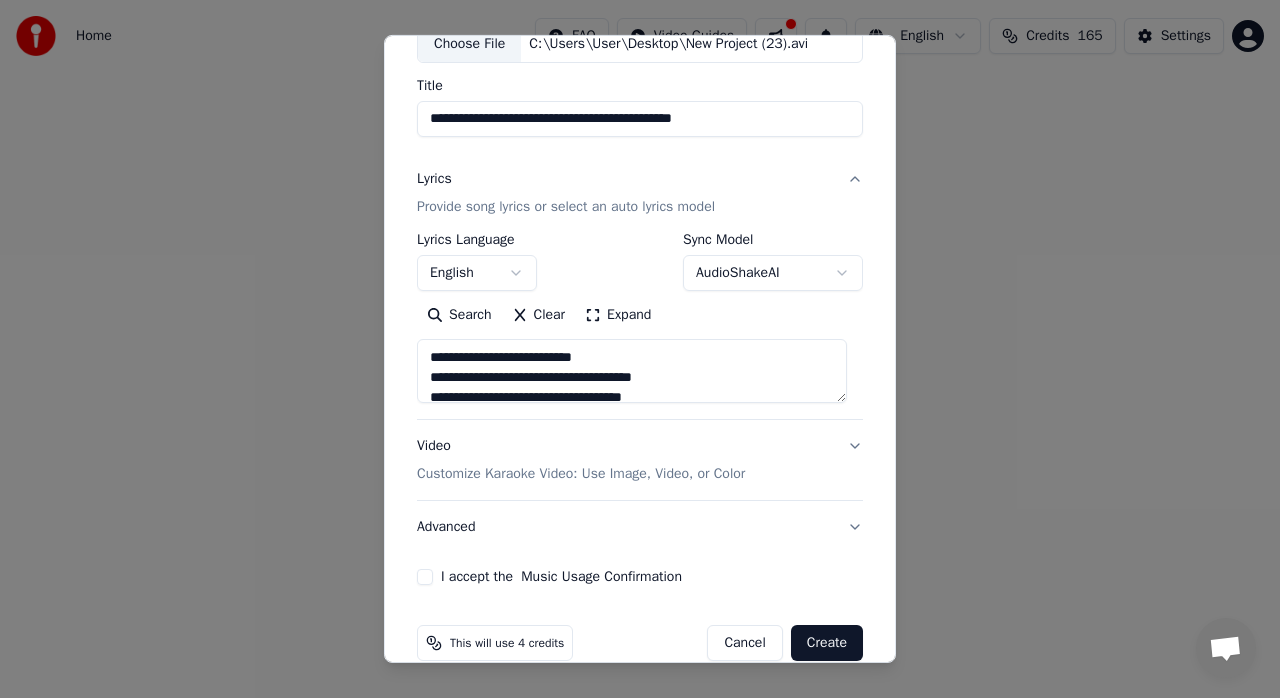 scroll, scrollTop: 161, scrollLeft: 0, axis: vertical 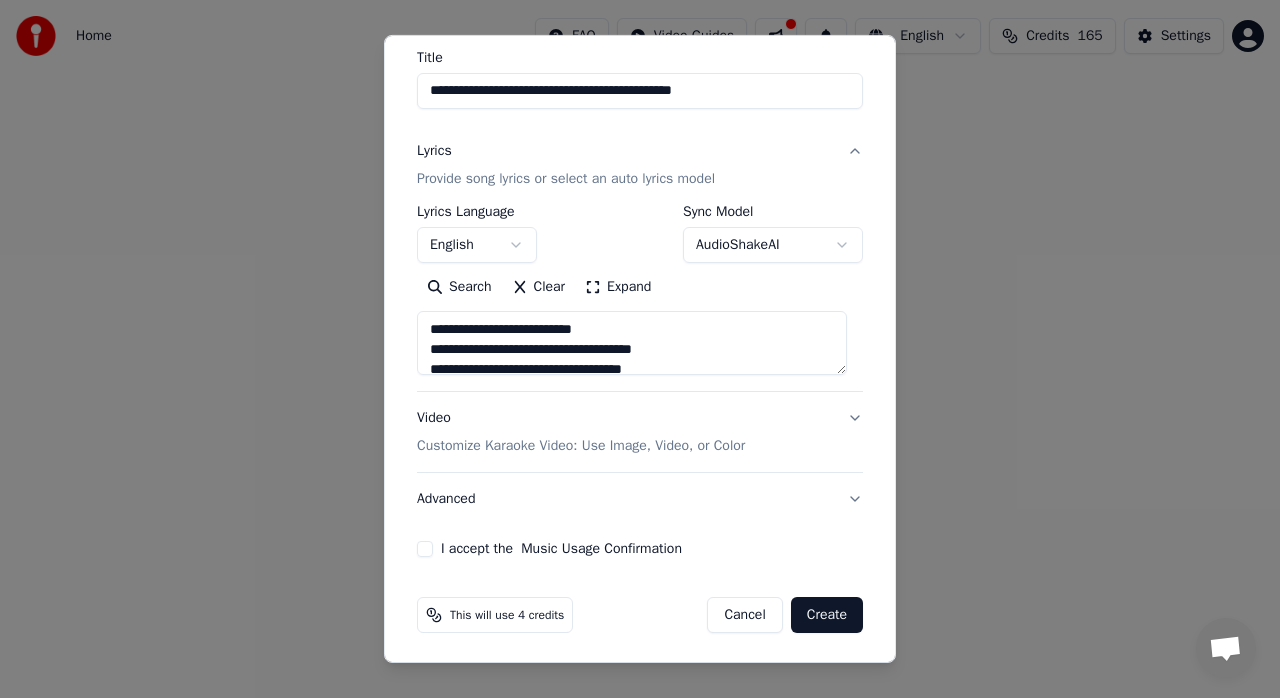 type on "**********" 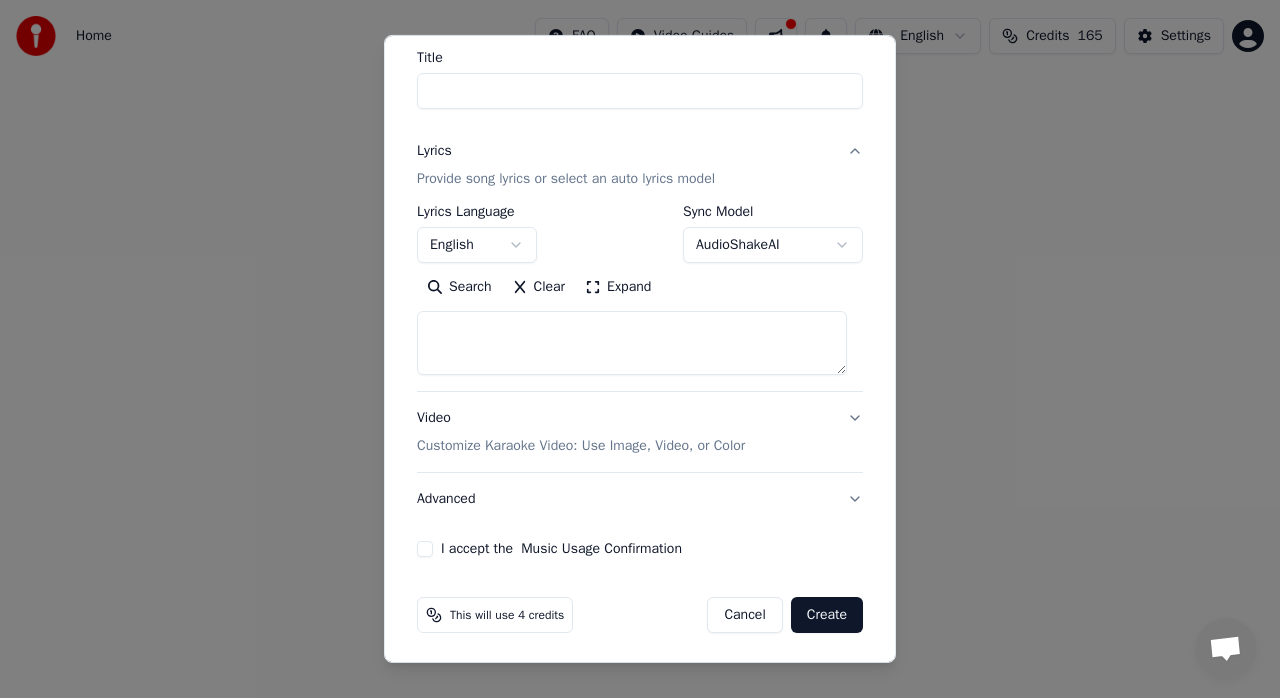 select 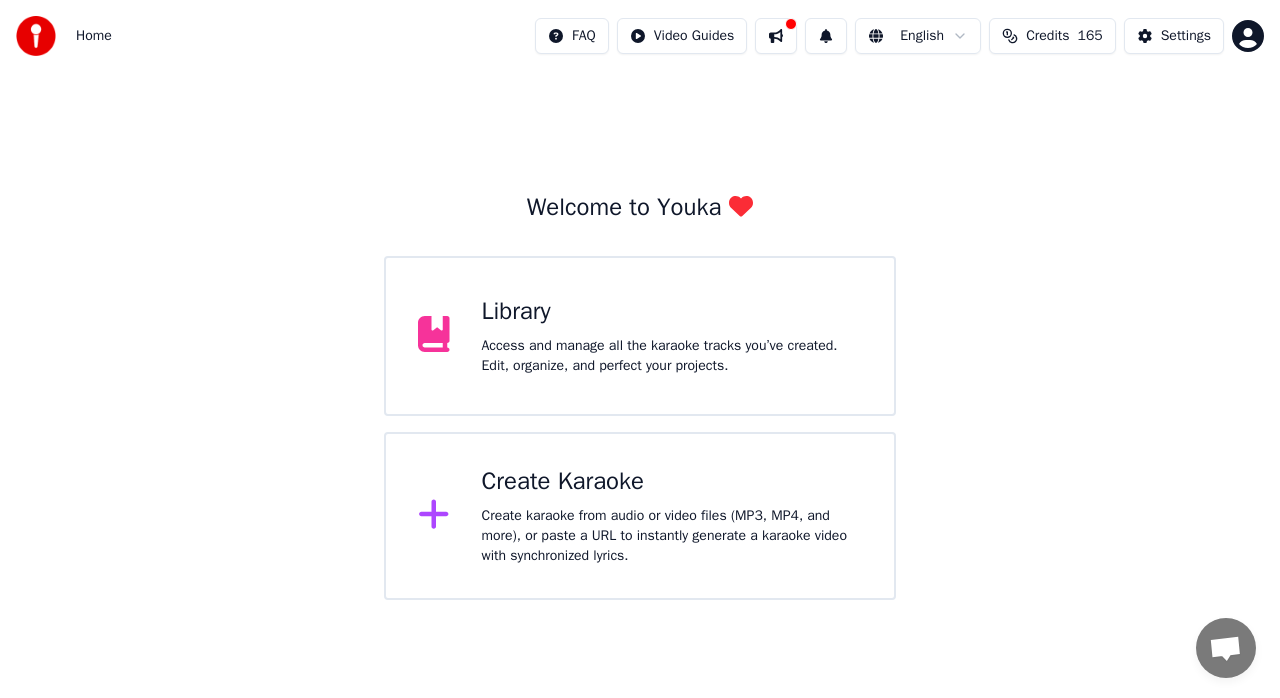 click on "Create Karaoke Create karaoke from audio or video files (MP3, MP4, and more), or paste a URL to instantly generate a karaoke video with synchronized lyrics." at bounding box center (672, 516) 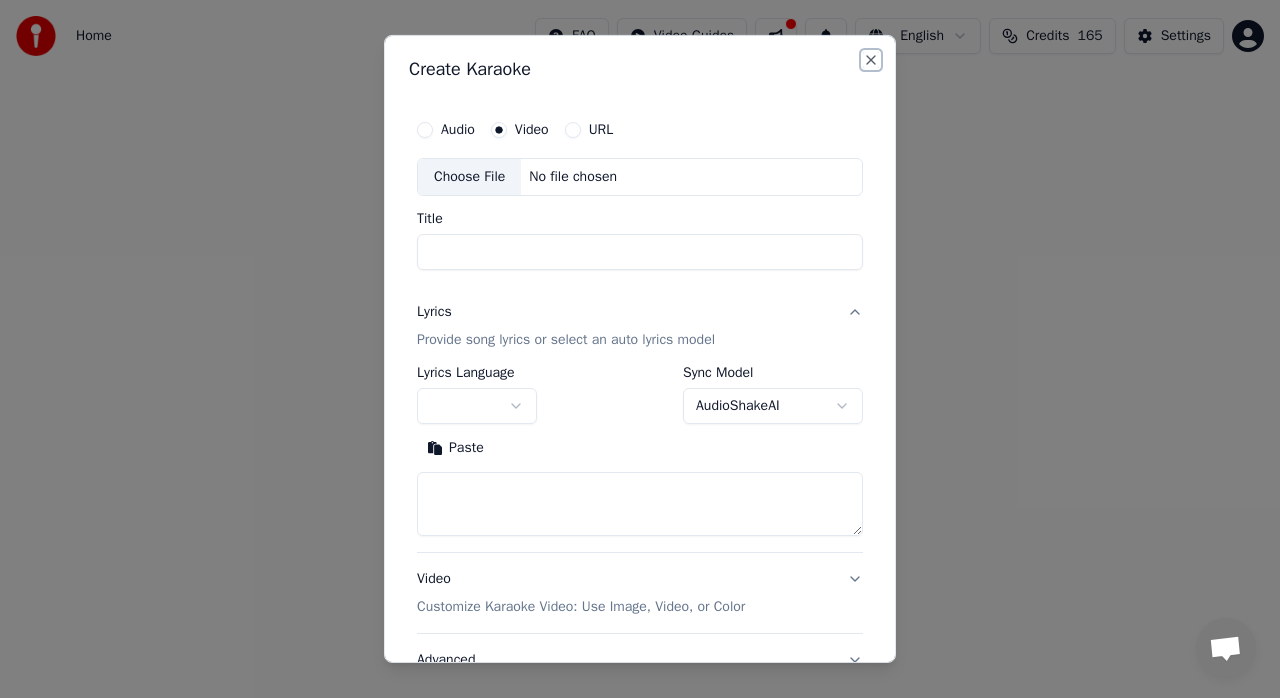 click on "Close" at bounding box center (871, 60) 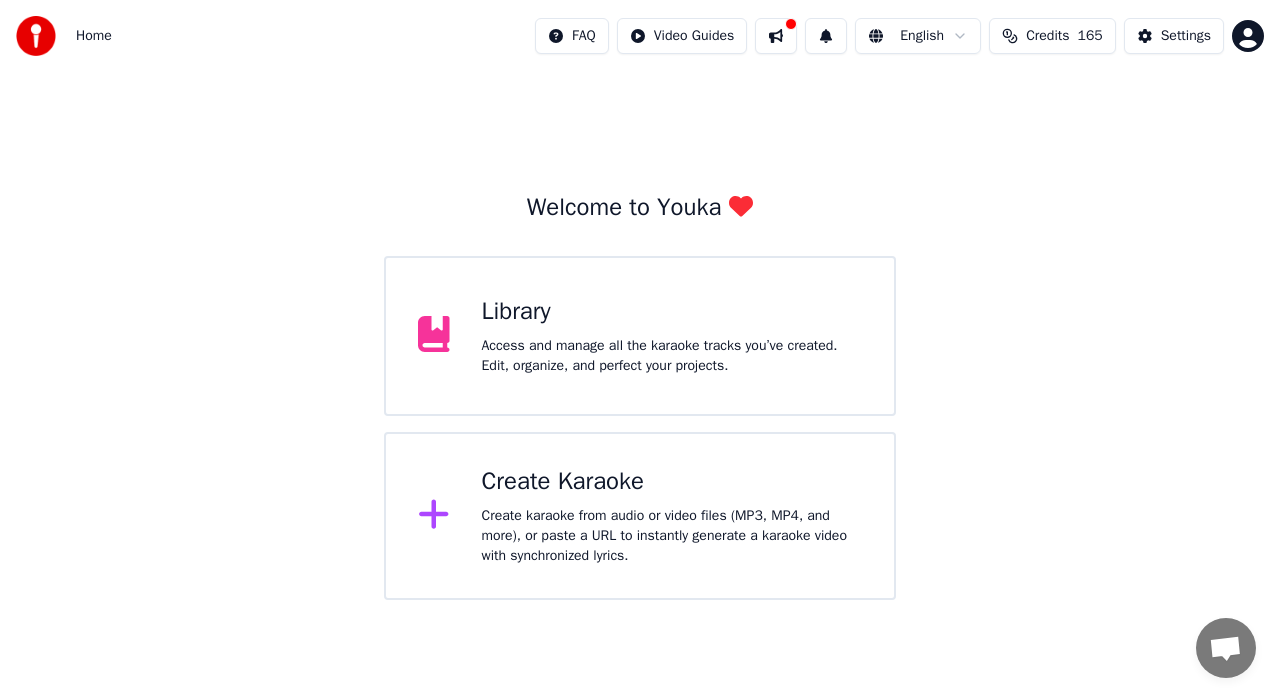 click at bounding box center (776, 36) 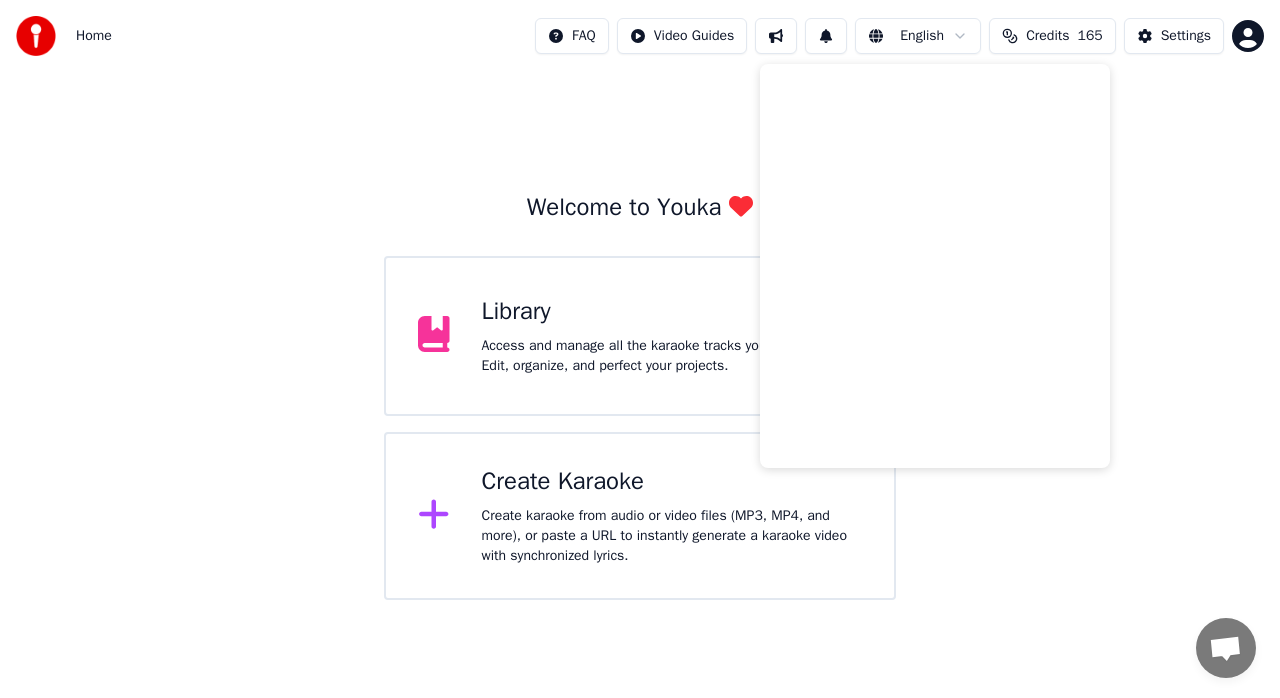 click on "Welcome to Youka Library Access and manage all the karaoke tracks you’ve created. Edit, organize, and perfect your projects. Create Karaoke Create karaoke from audio or video files (MP3, MP4, and more), or paste a URL to instantly generate a karaoke video with synchronized lyrics." at bounding box center (640, 336) 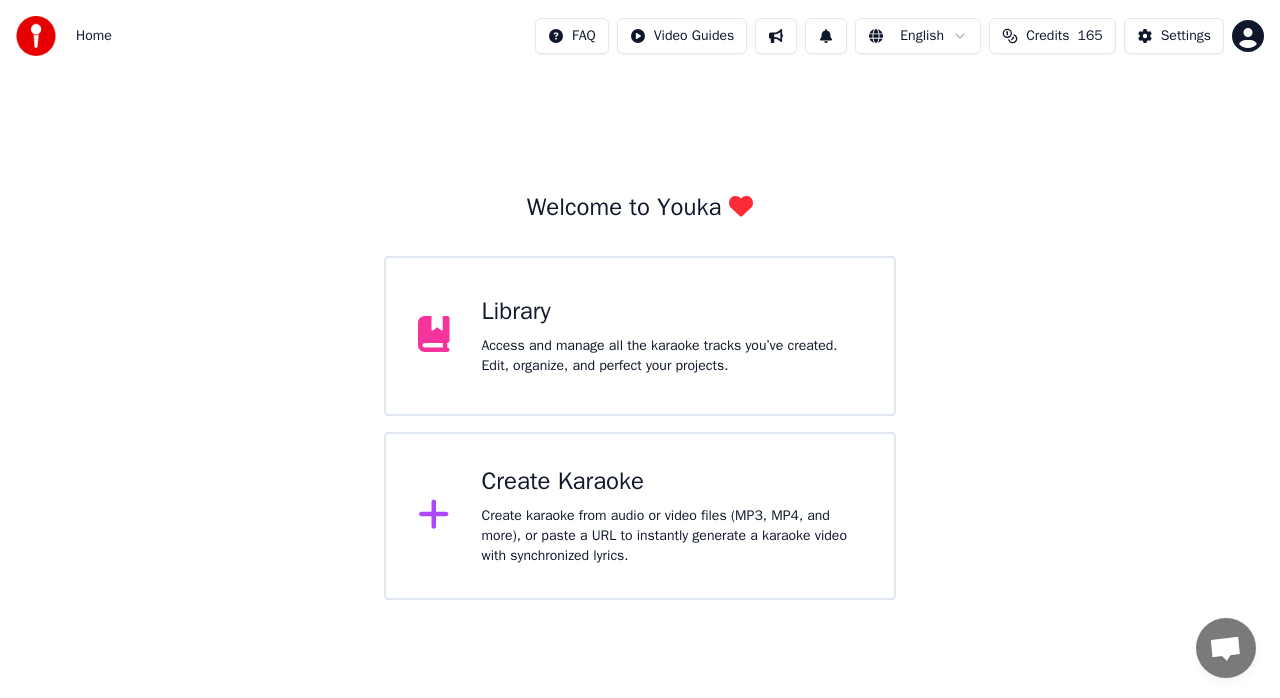 click on "Create Karaoke Create karaoke from audio or video files (MP3, MP4, and more), or paste a URL to instantly generate a karaoke video with synchronized lyrics." at bounding box center [672, 516] 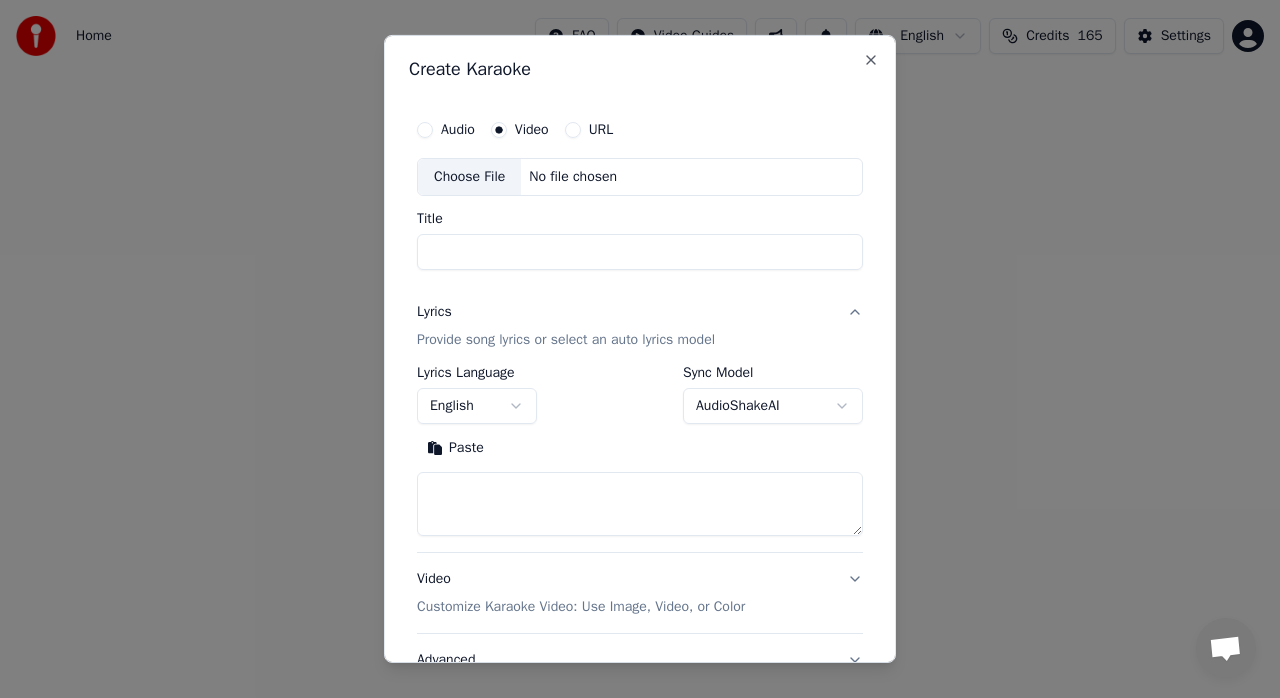 click on "Title" at bounding box center [640, 252] 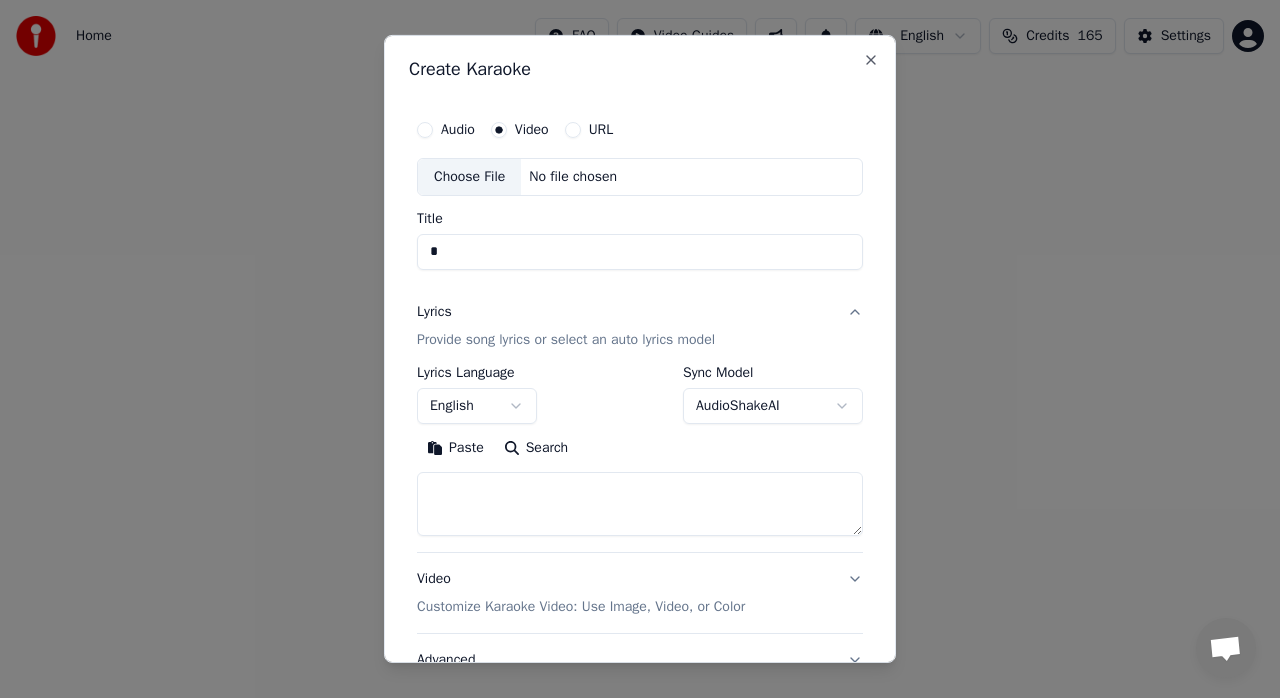type on "*" 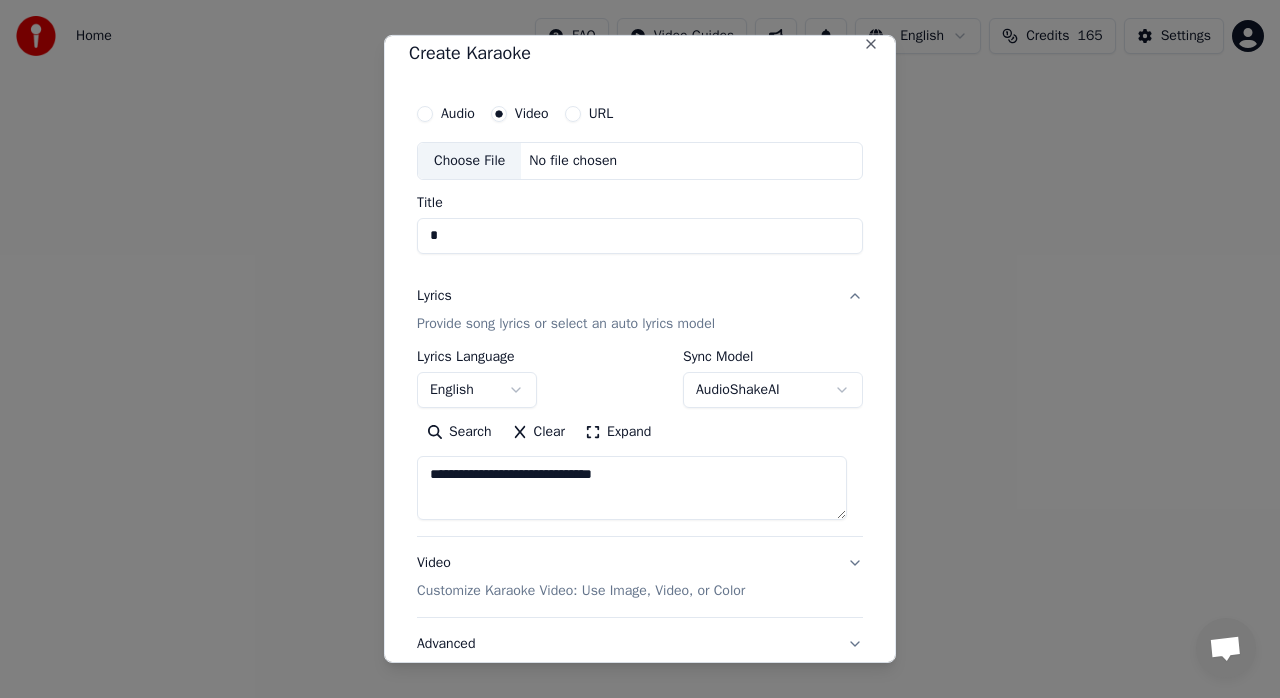scroll, scrollTop: 0, scrollLeft: 0, axis: both 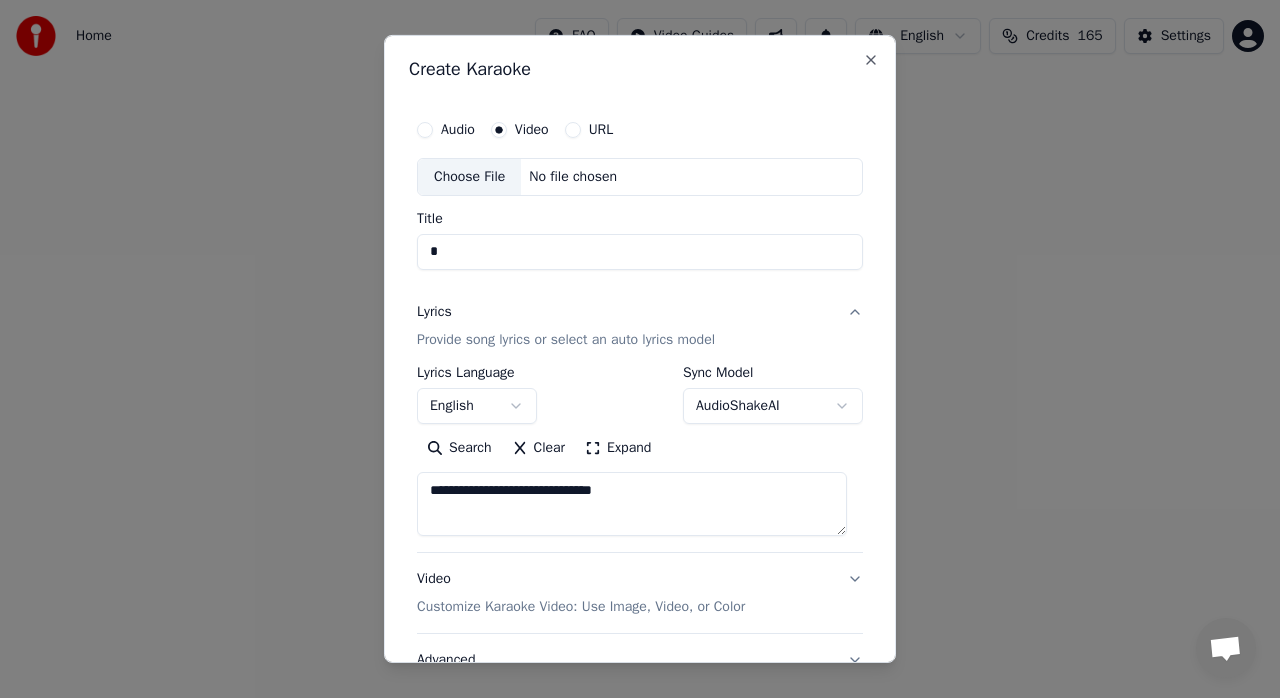 click on "Clear" at bounding box center [539, 448] 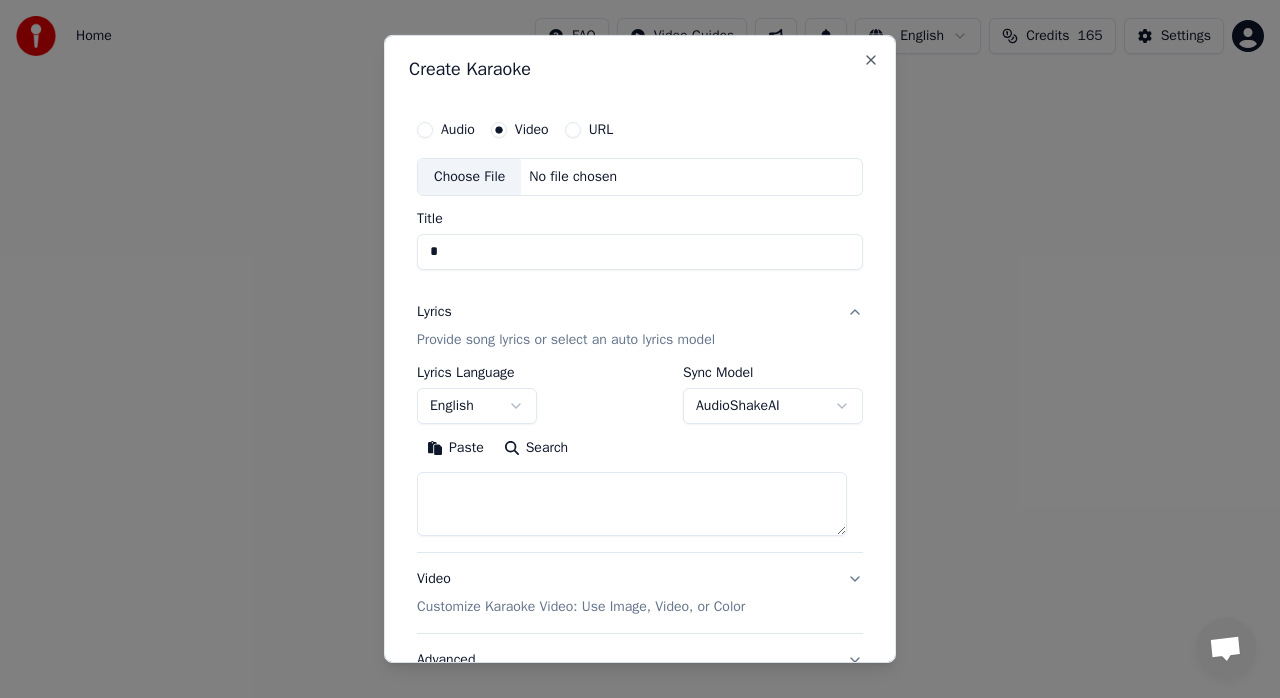 click on "*" at bounding box center (640, 252) 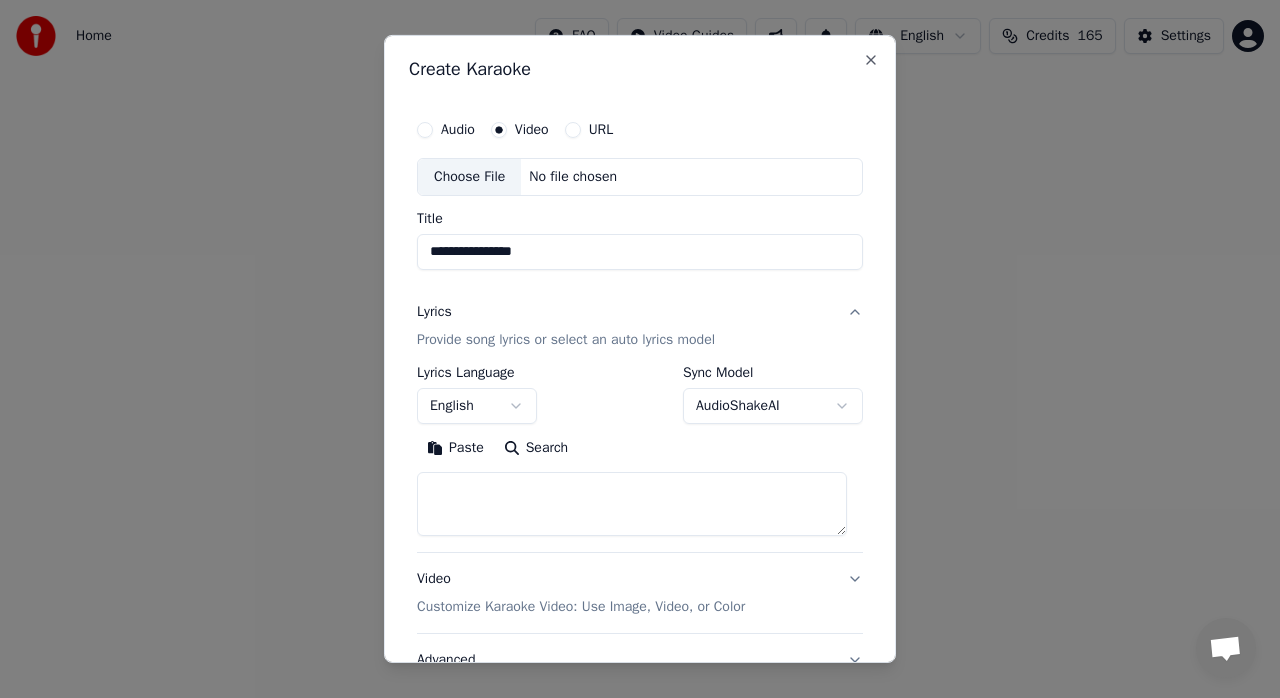 click on "**********" at bounding box center (640, 252) 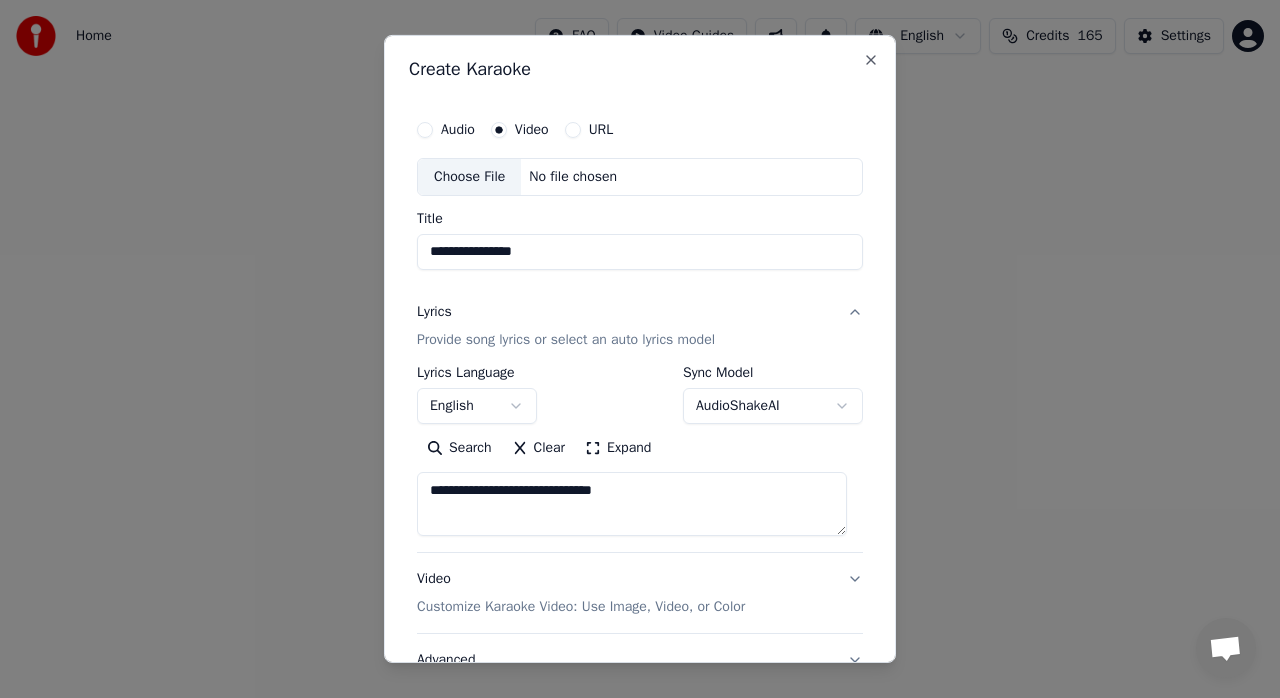click on "**********" at bounding box center (640, 252) 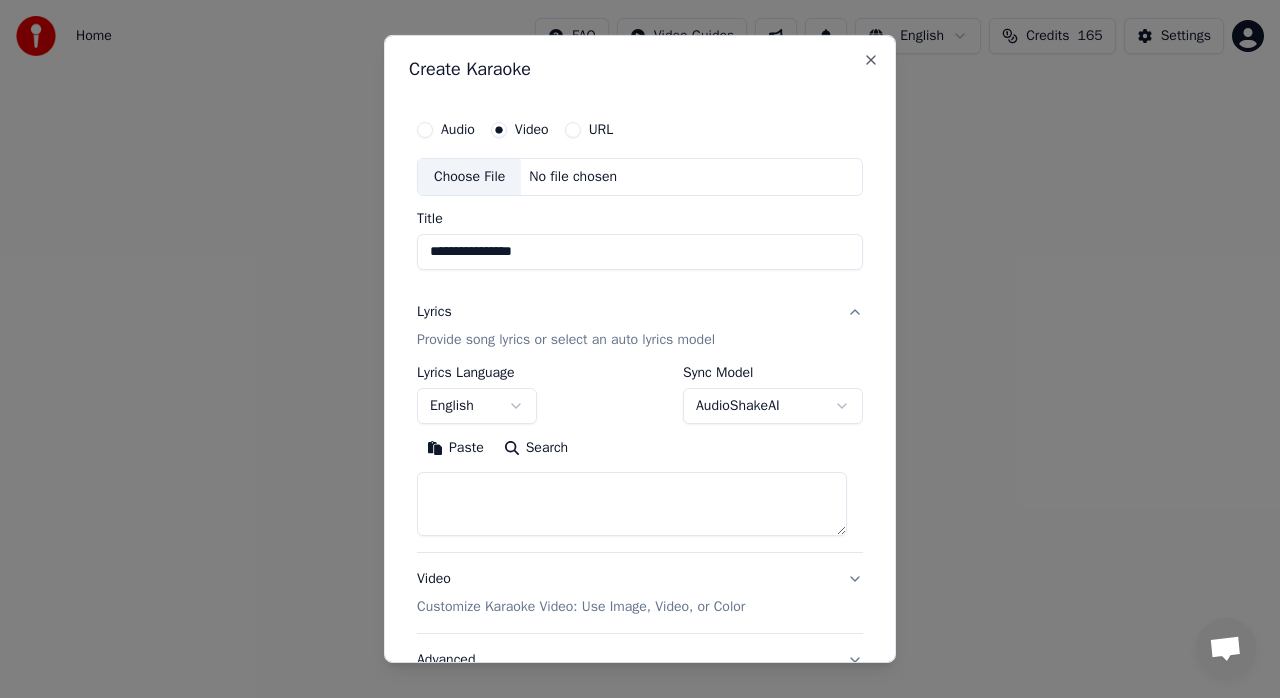 click on "**********" at bounding box center (640, 252) 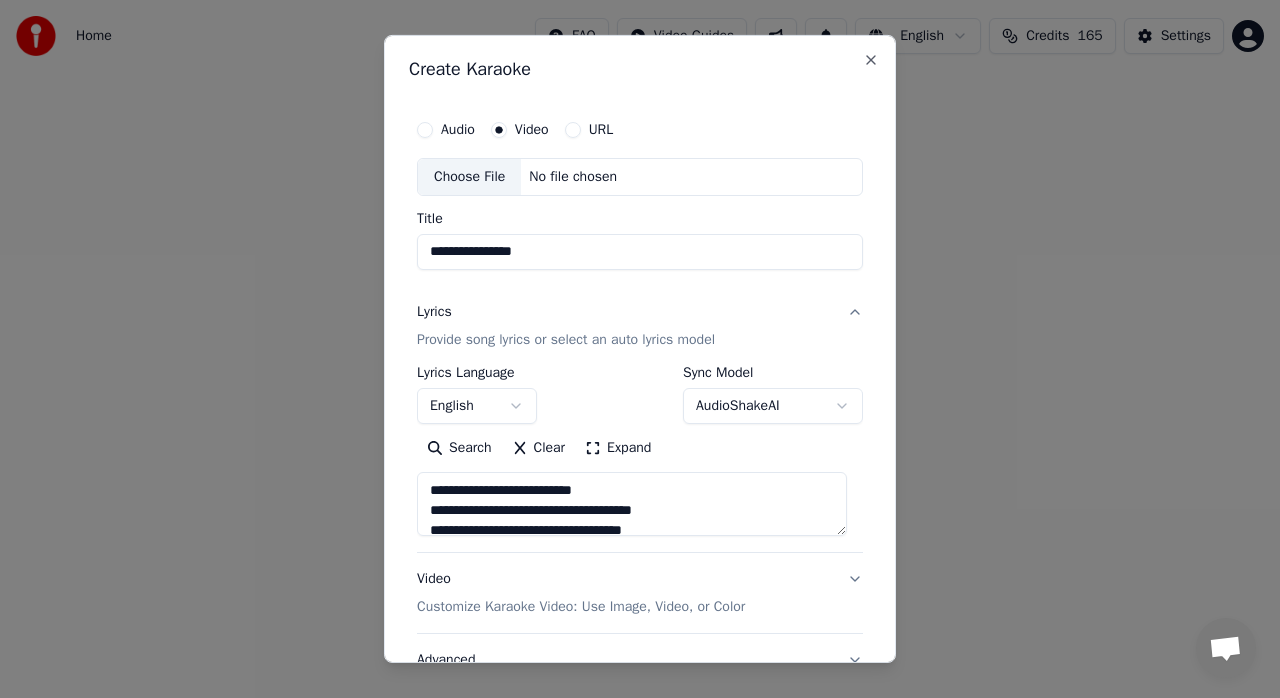 type on "**********" 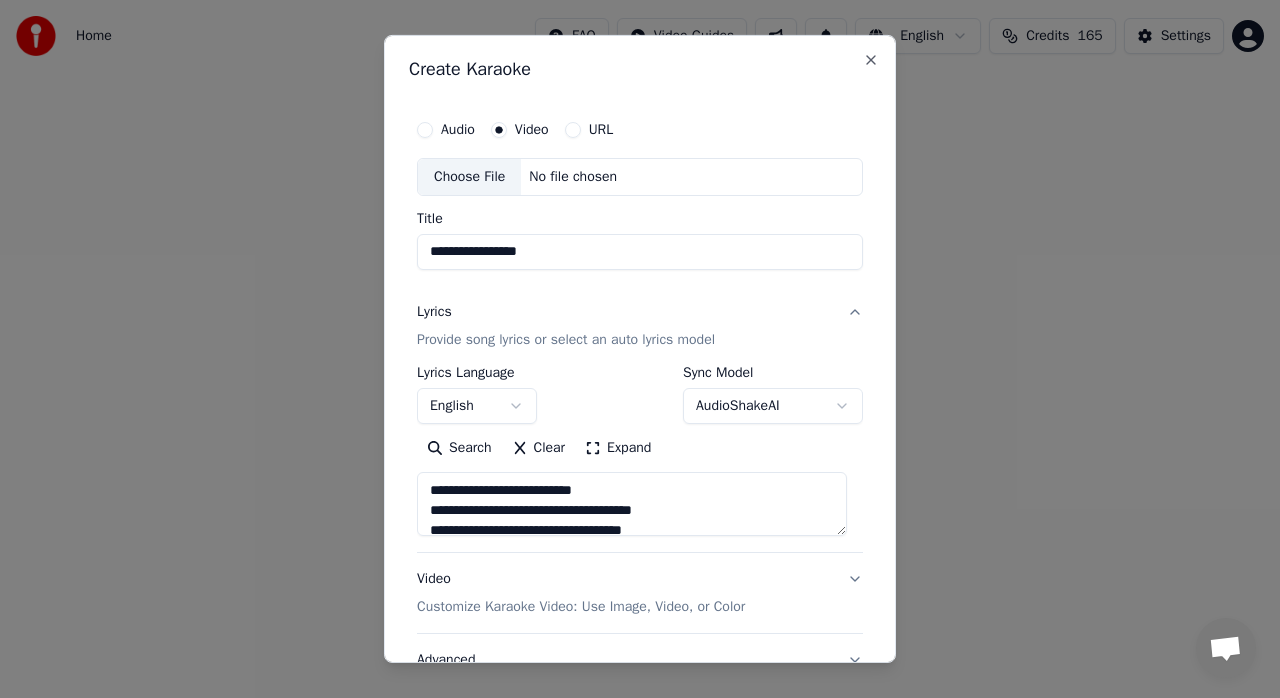 type on "**********" 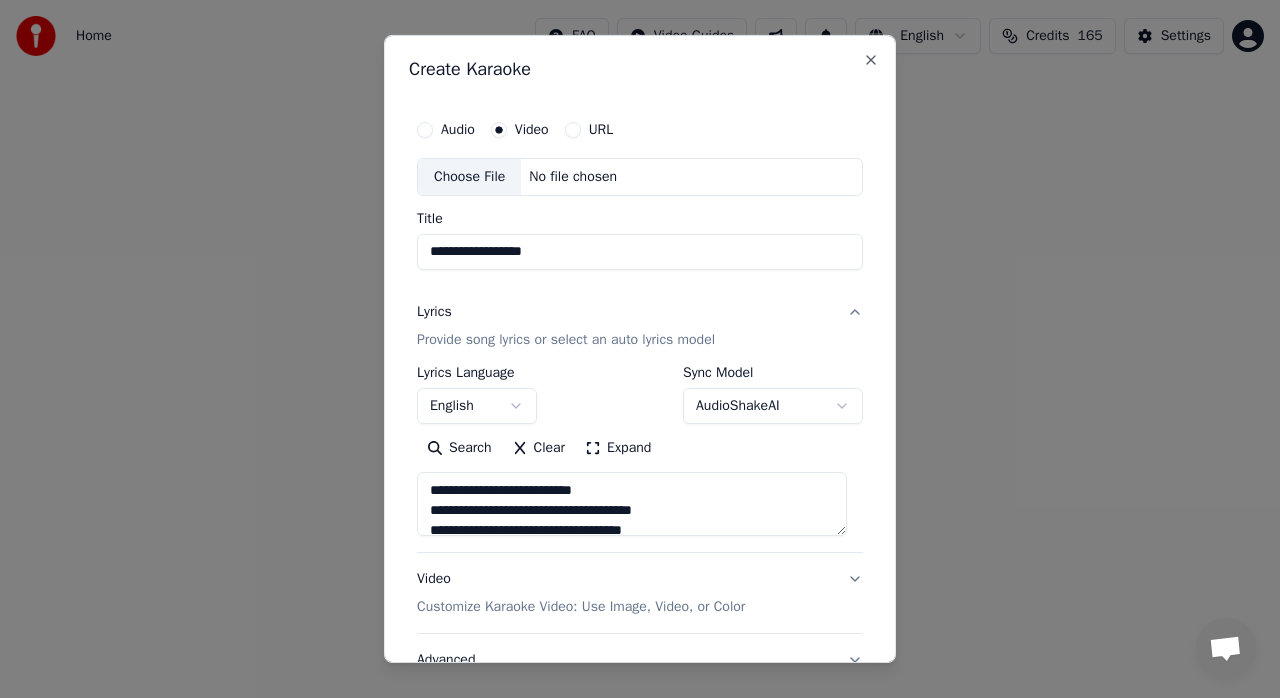 type on "**********" 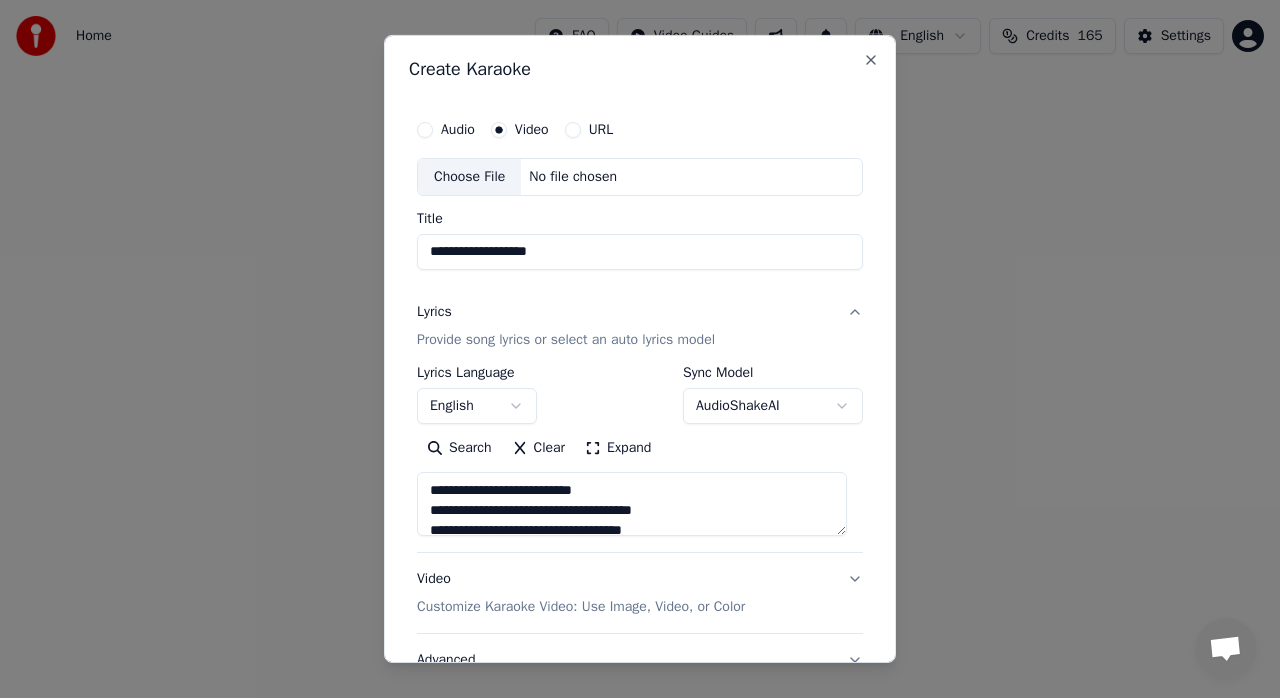 type on "**********" 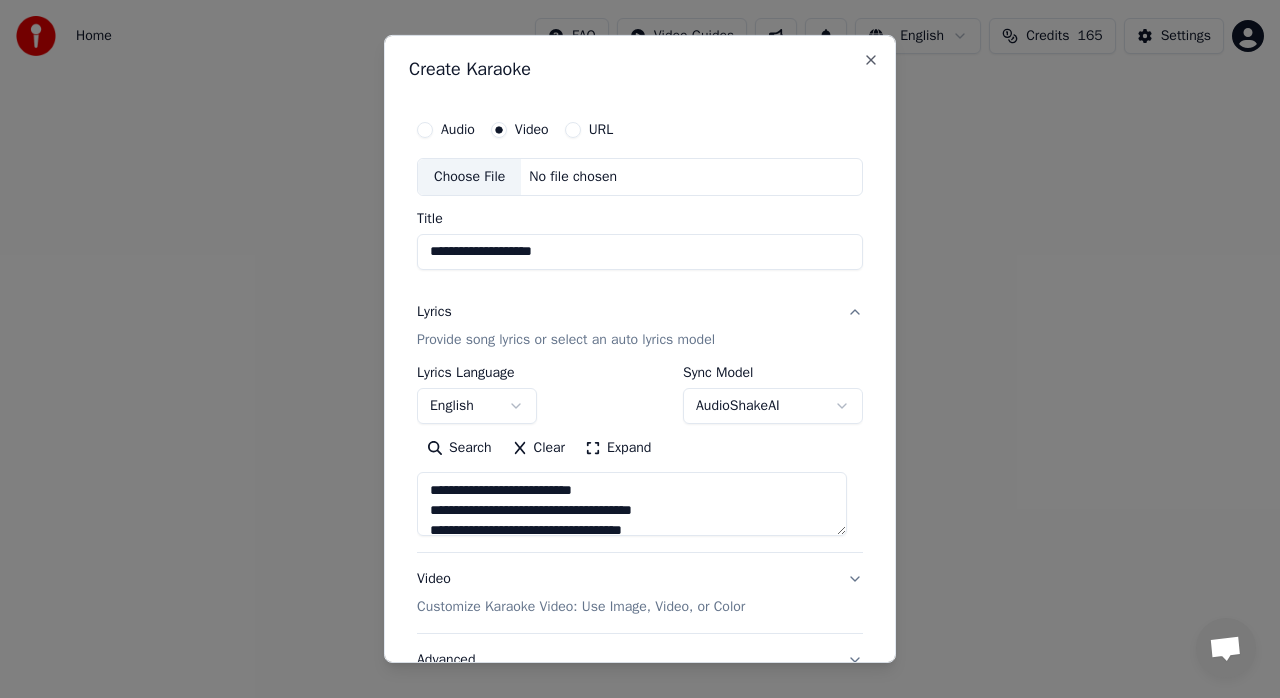 type on "**********" 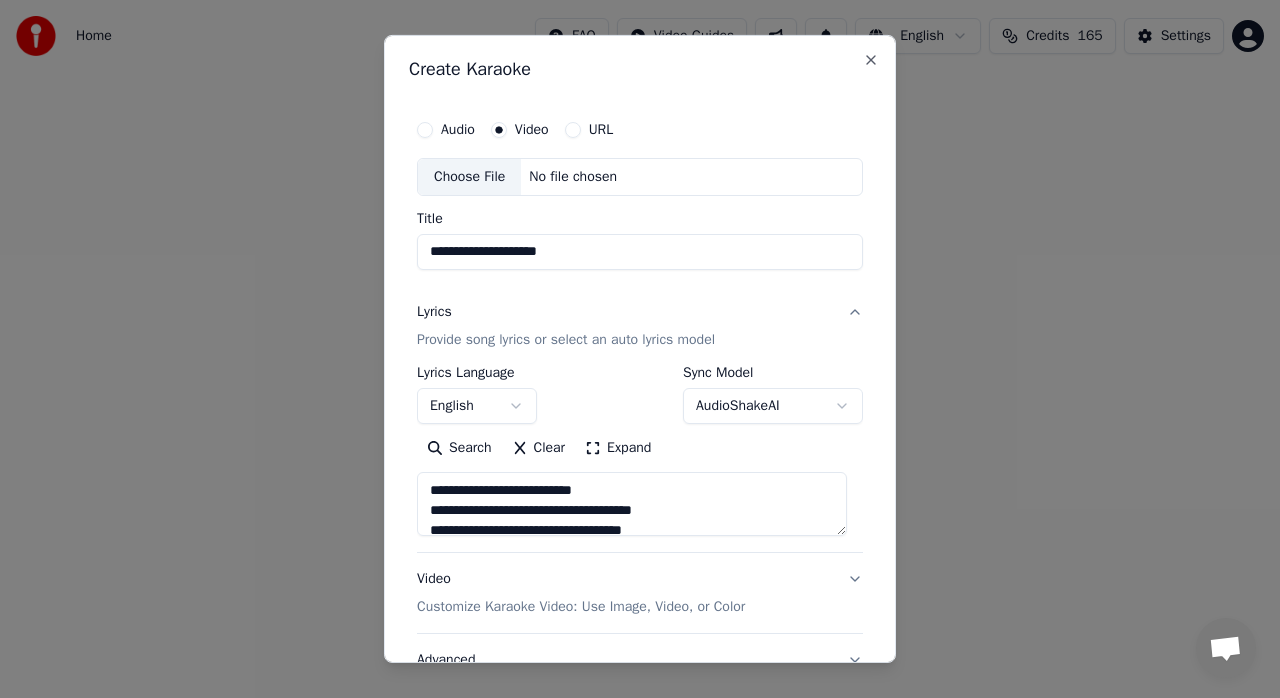 type on "**********" 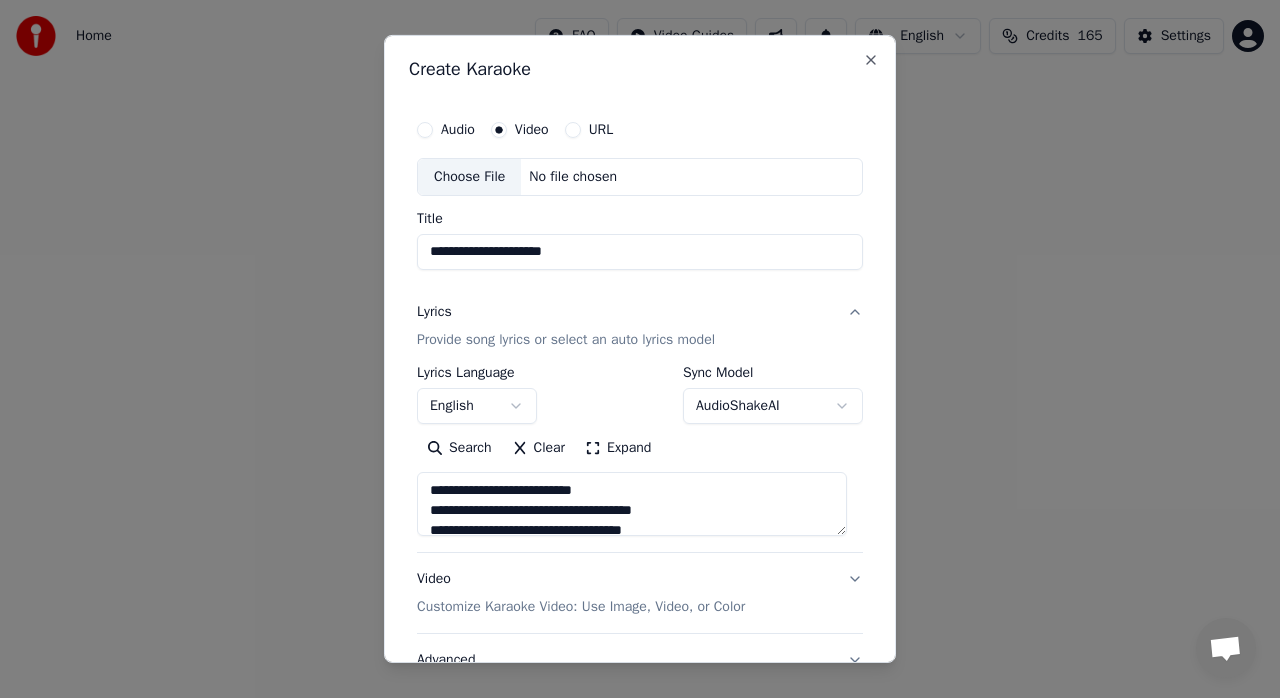 type on "**********" 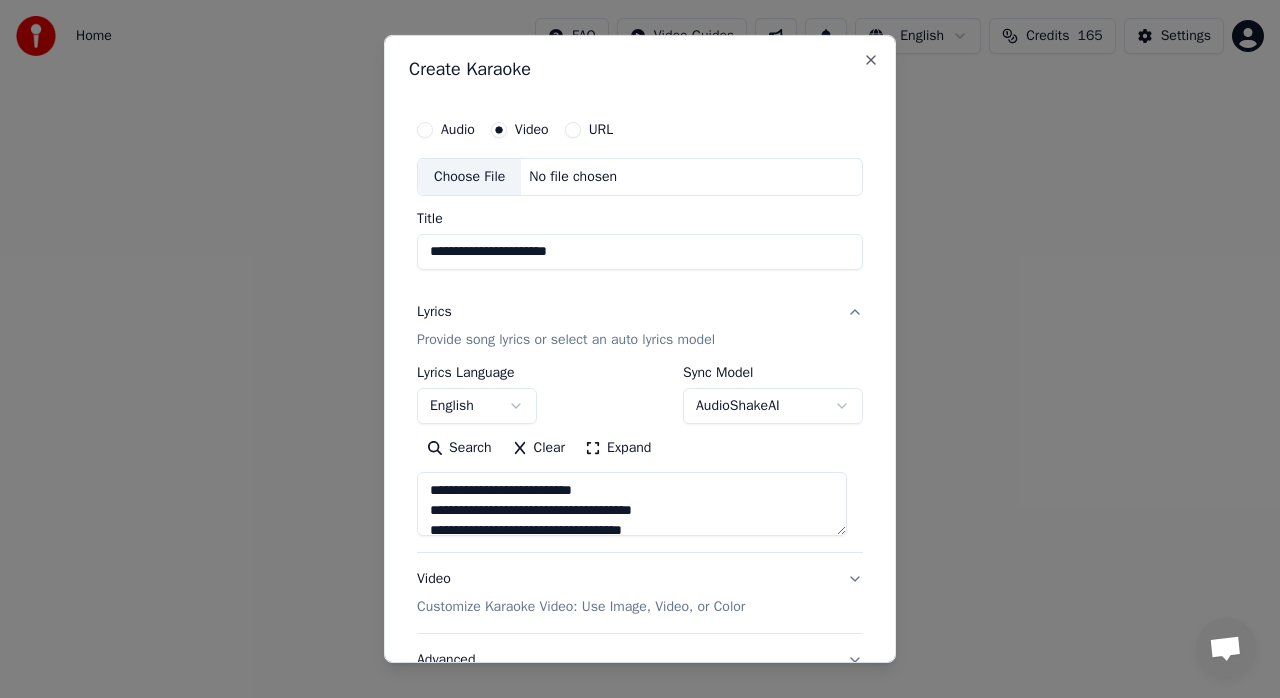 type on "**********" 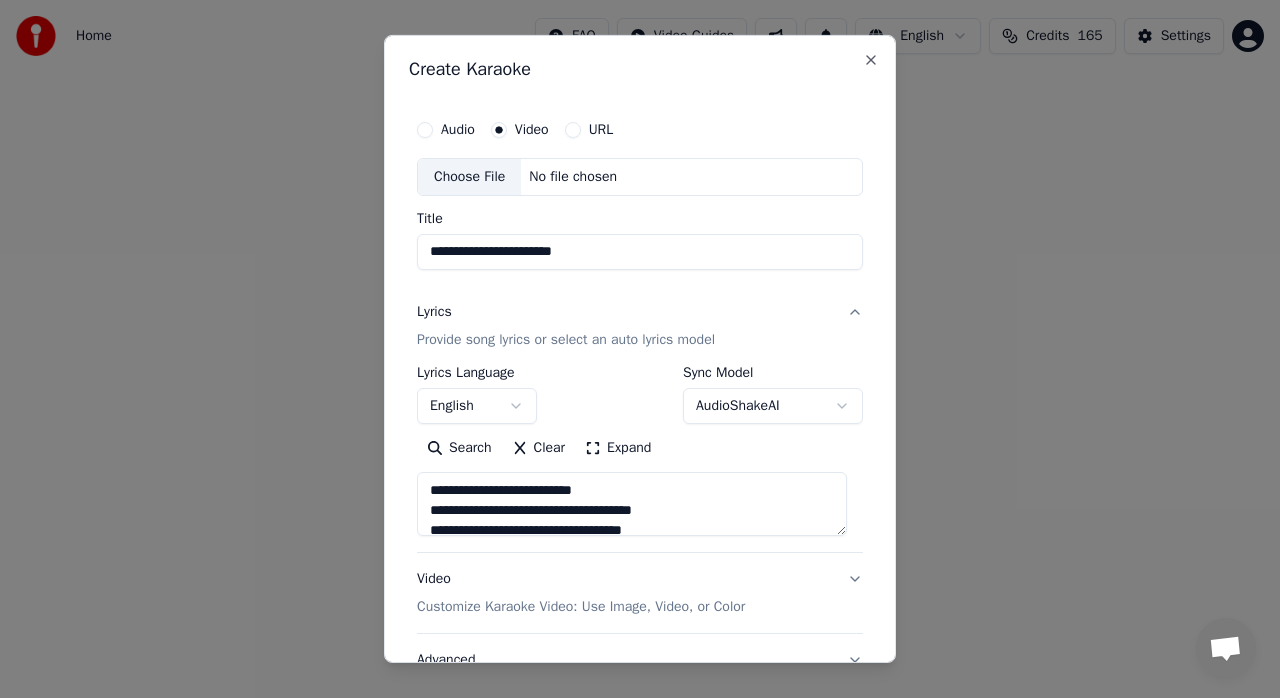 type on "**********" 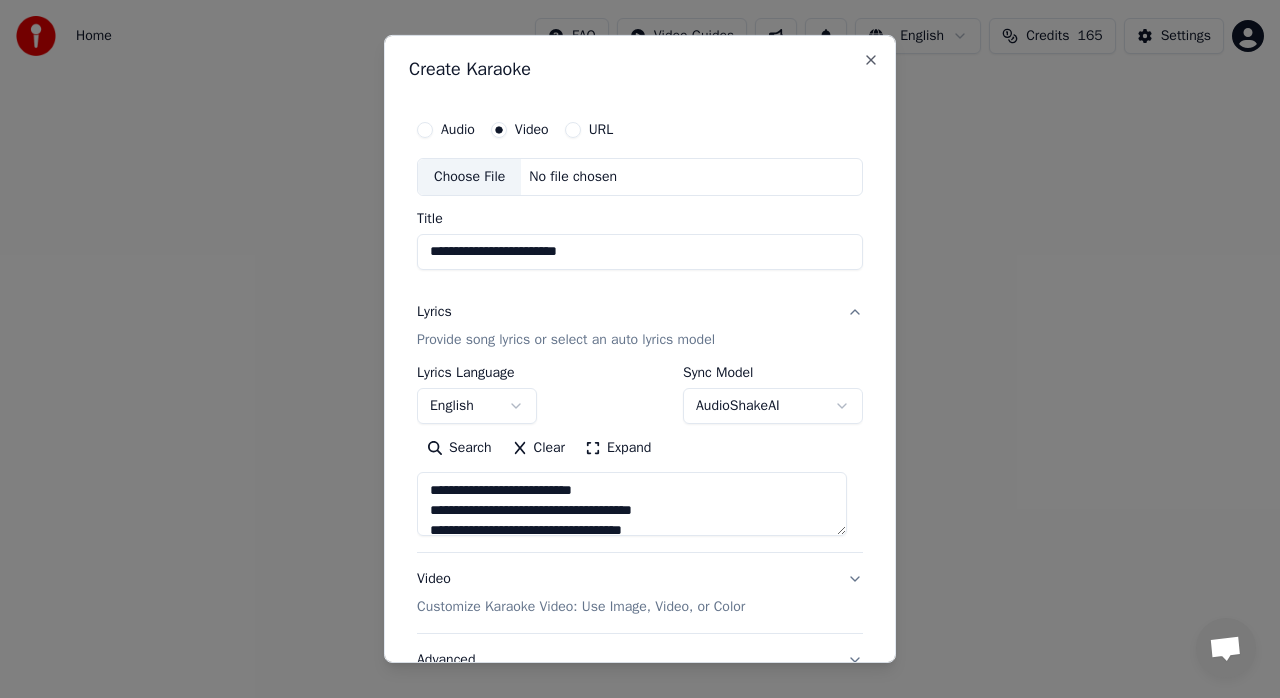 type on "**********" 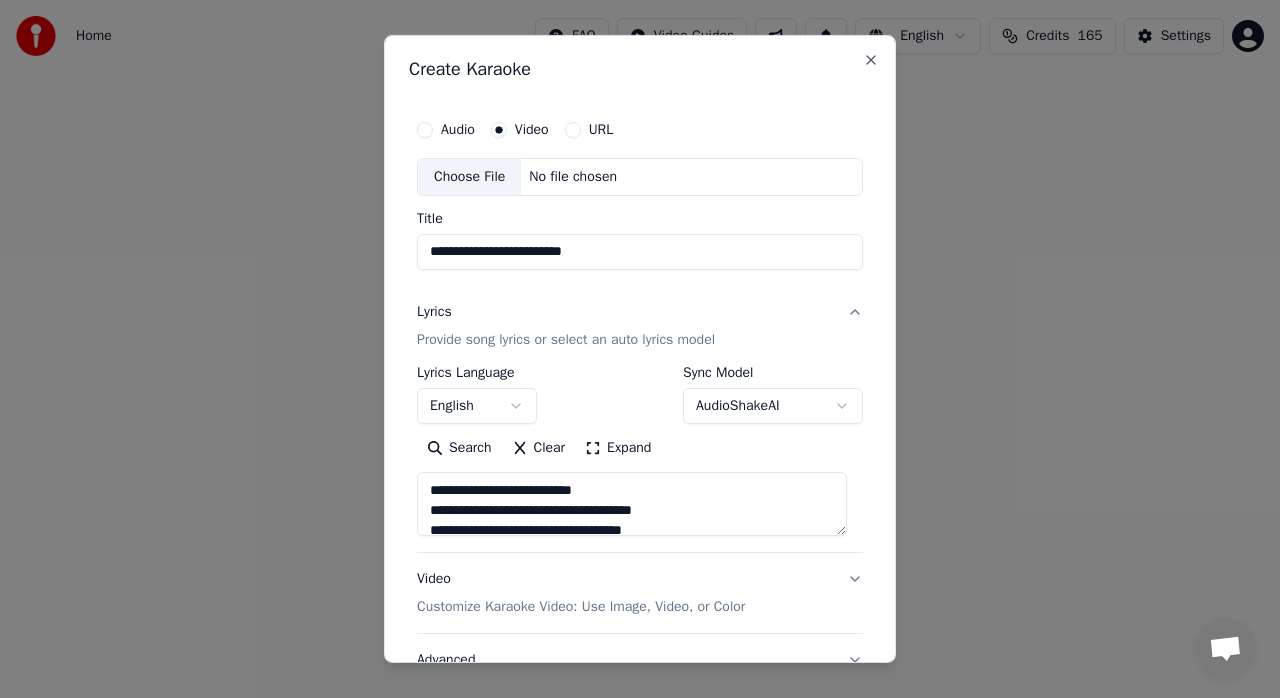 type on "**********" 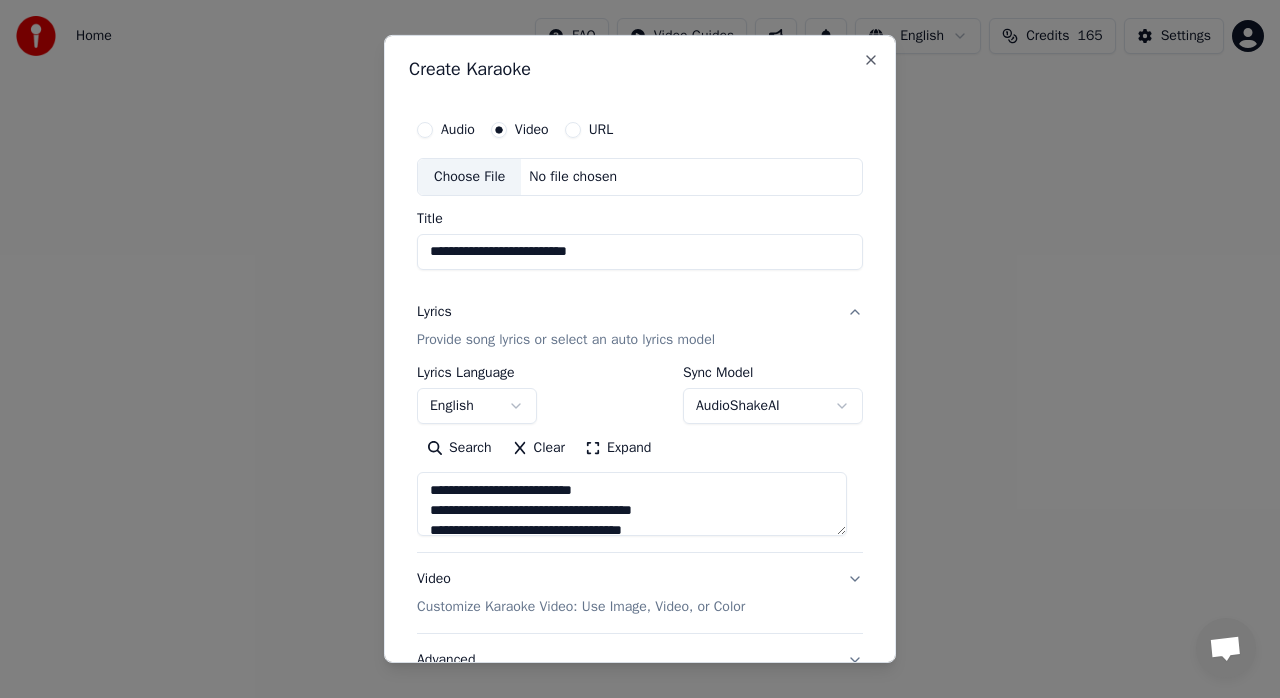 type on "**********" 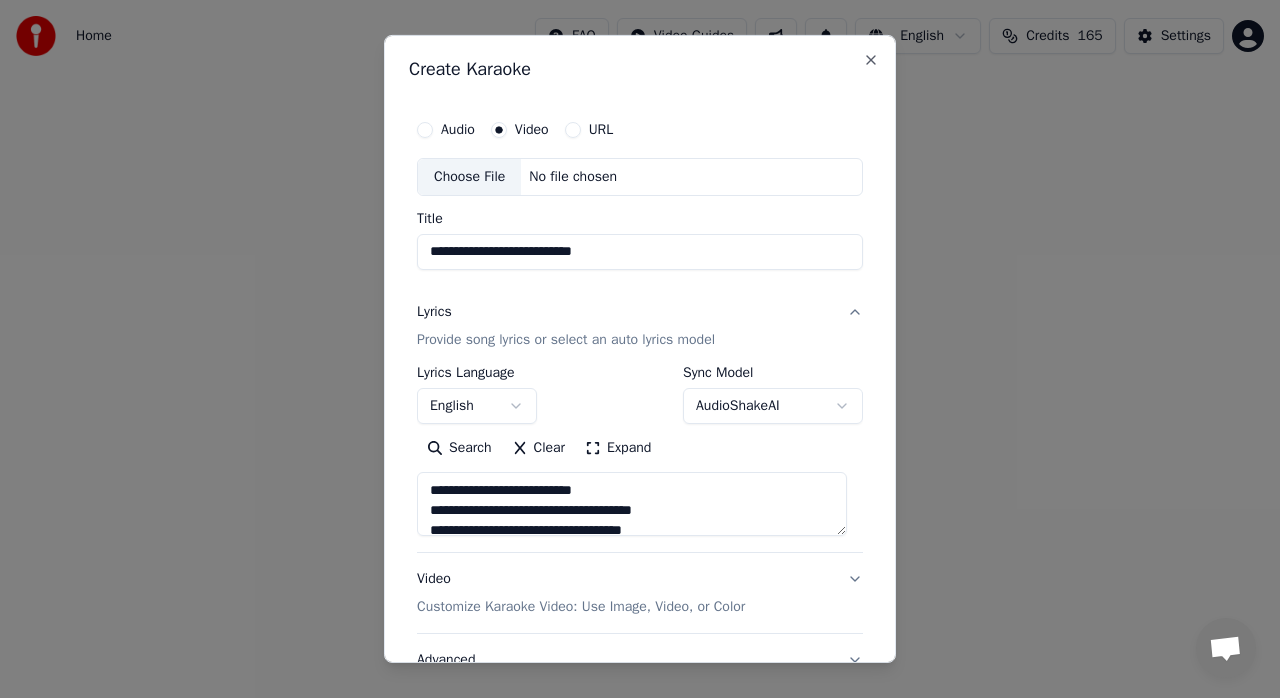 type on "**********" 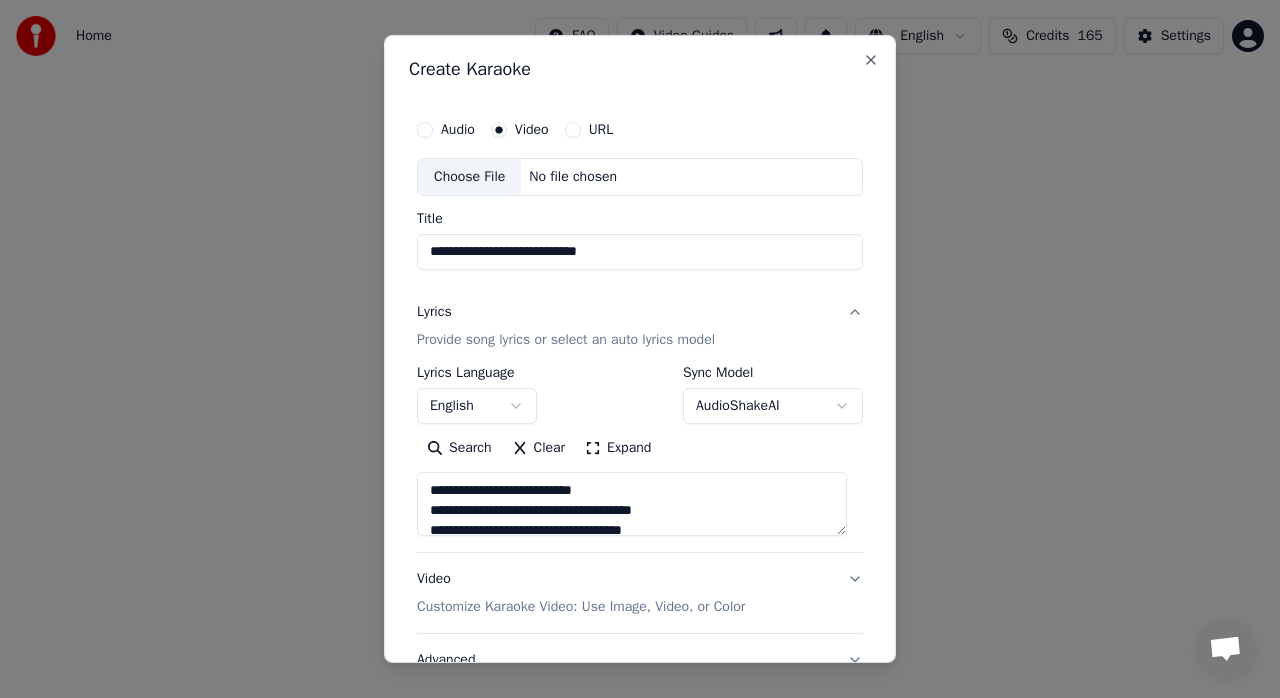 type on "**********" 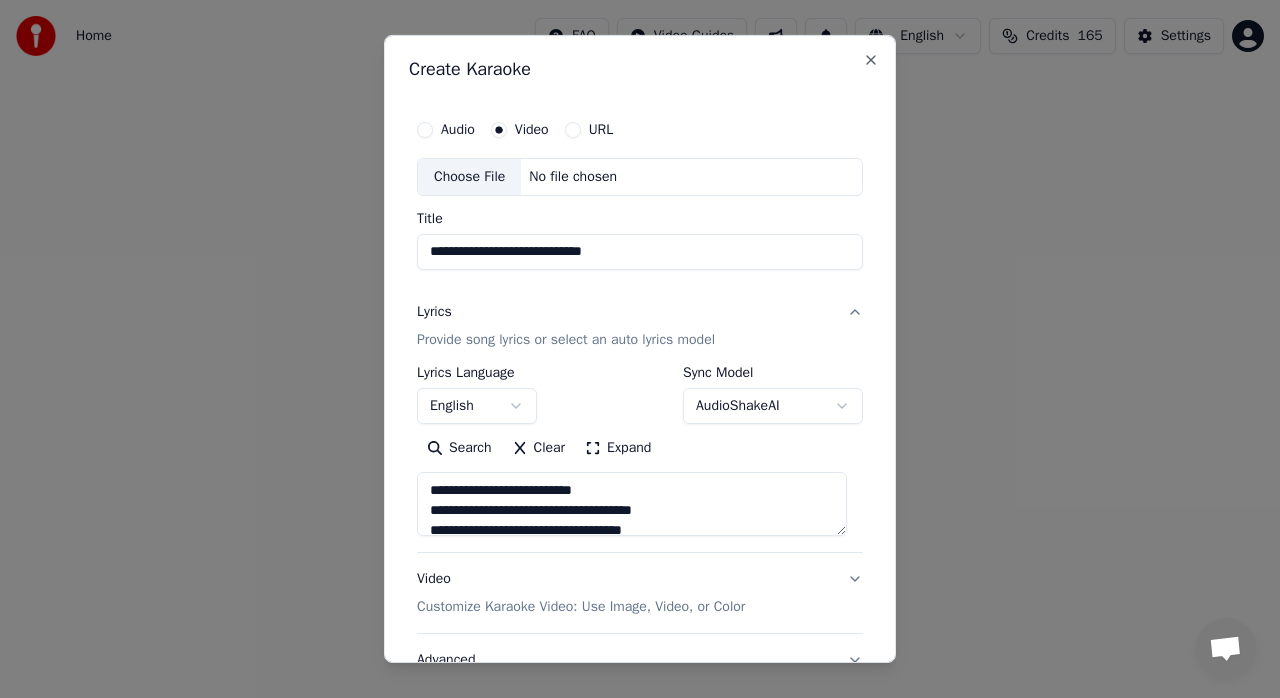 type on "**********" 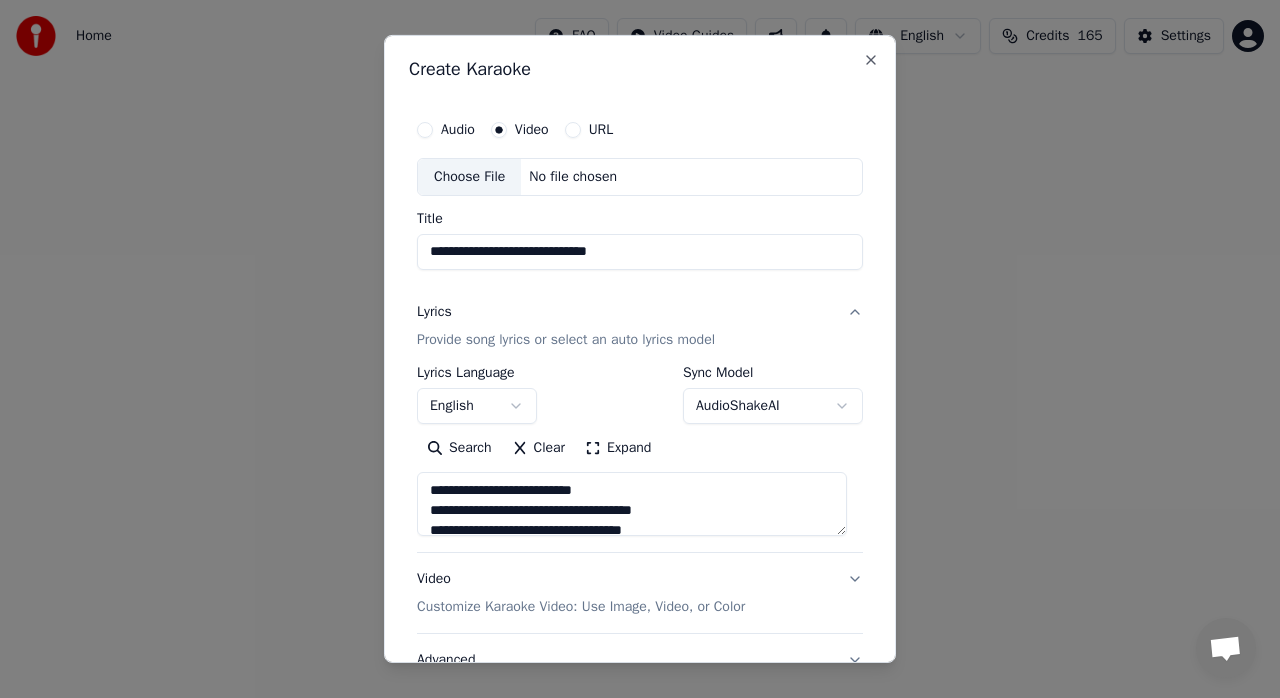 type on "**********" 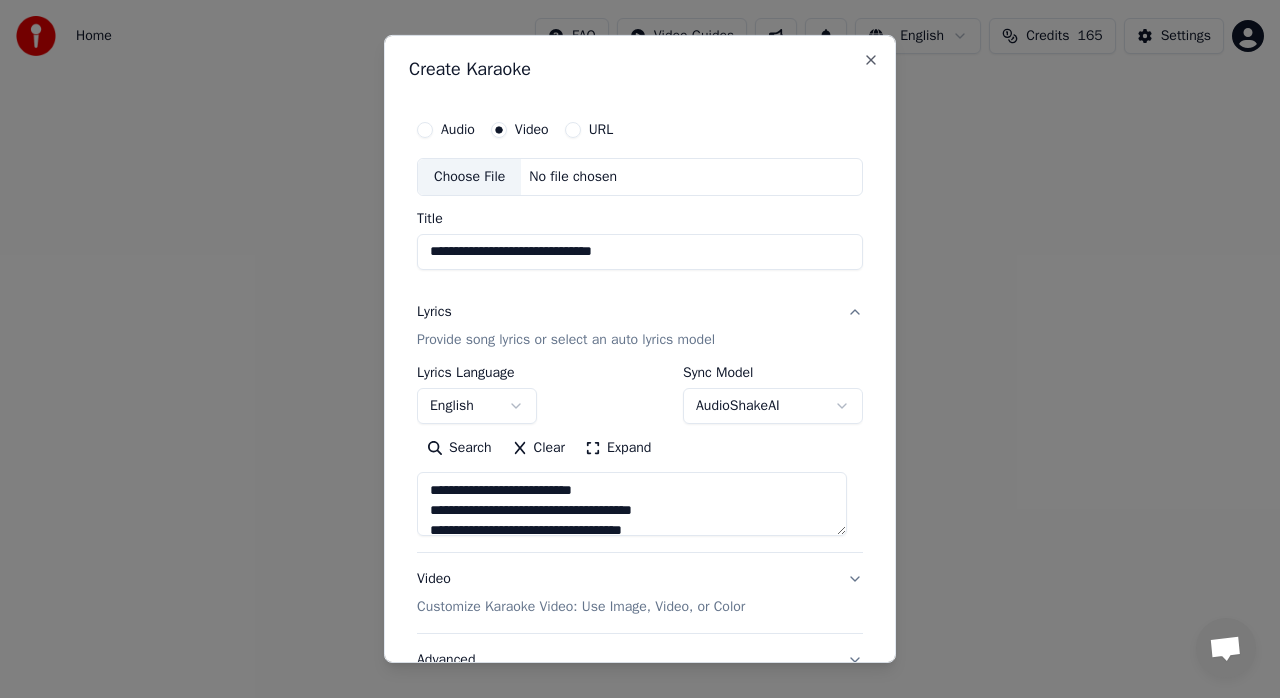 type on "**********" 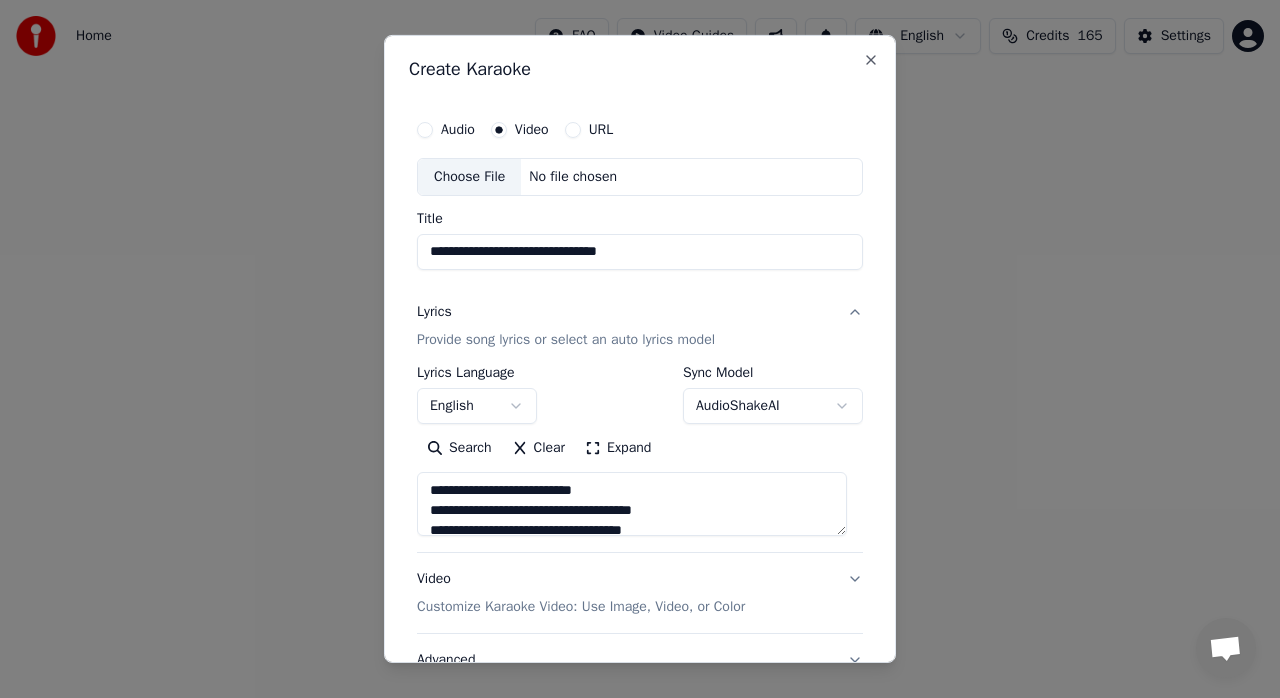 type on "**********" 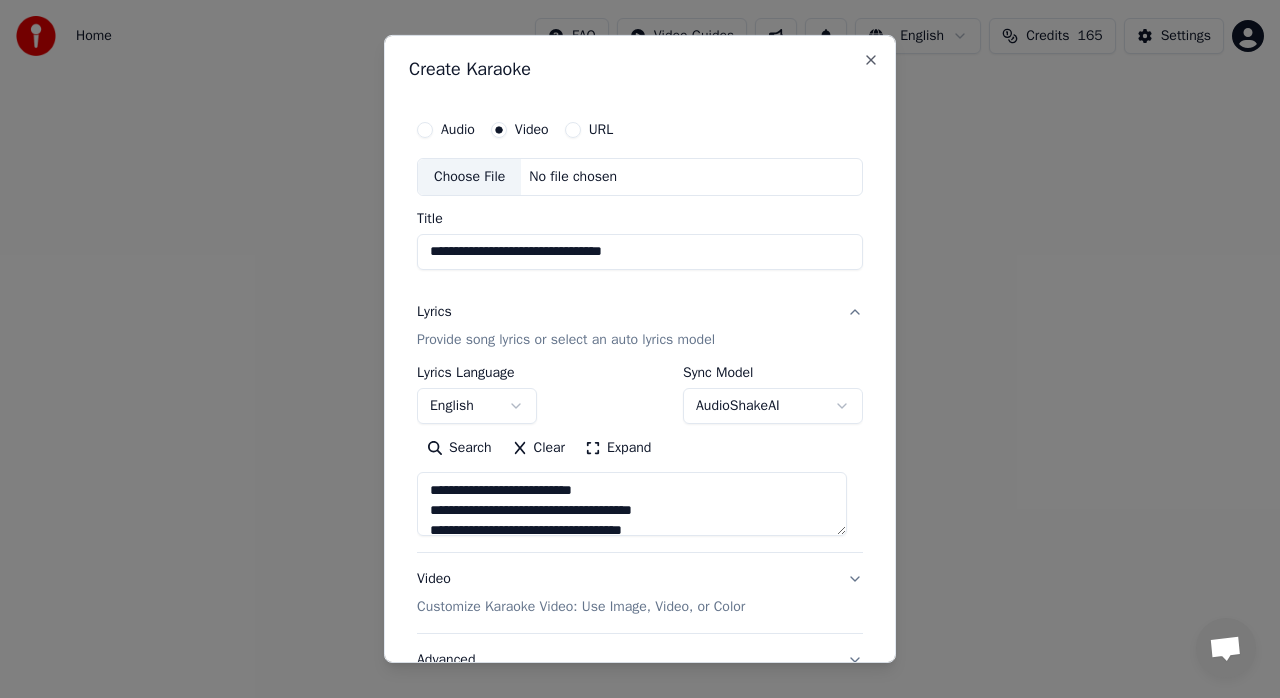 type on "**********" 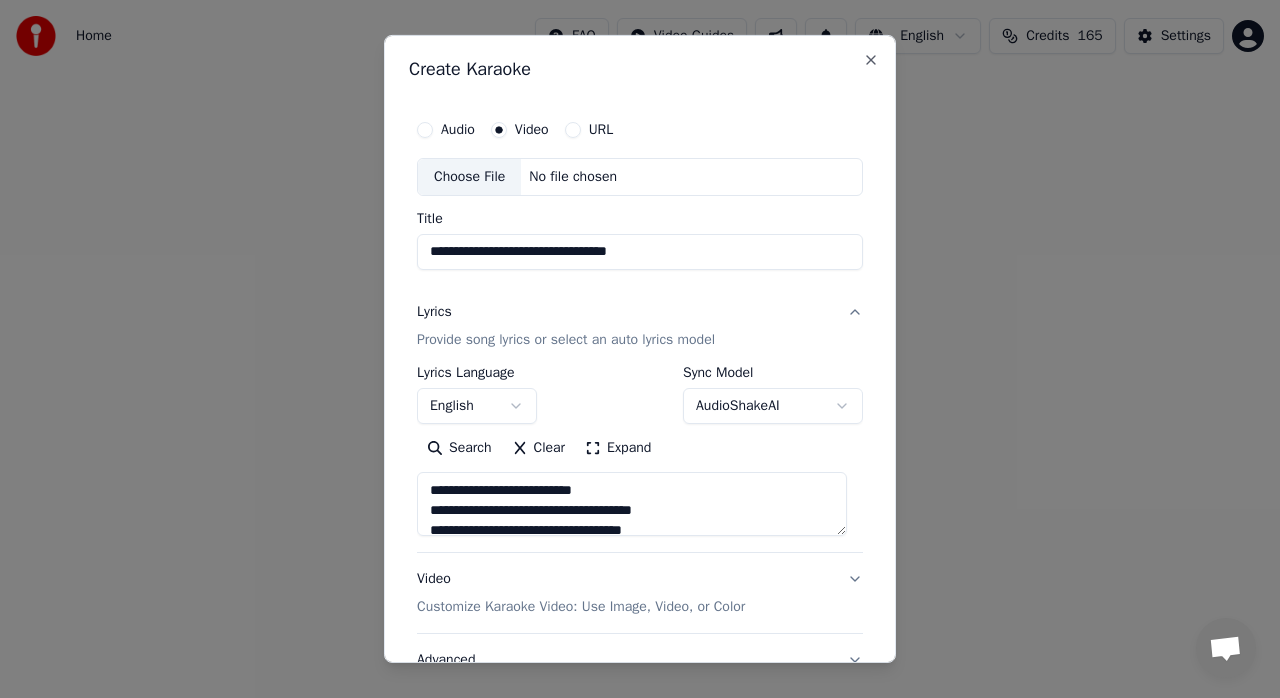 type on "**********" 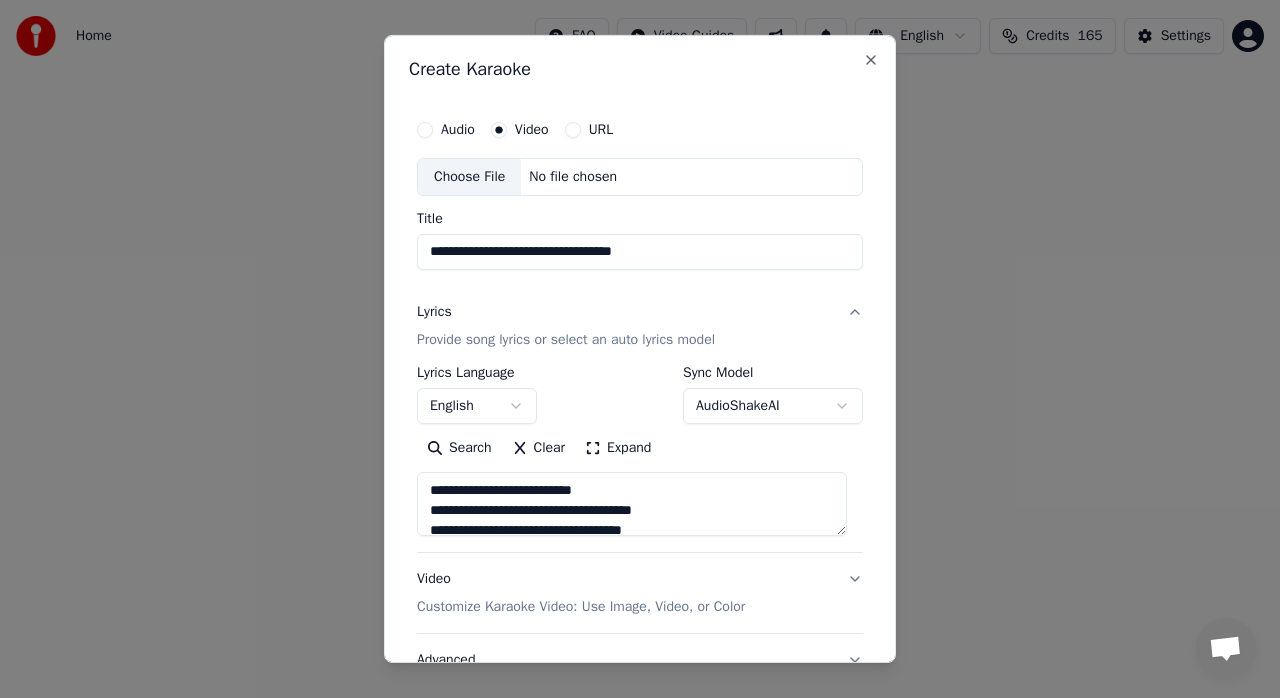type on "**********" 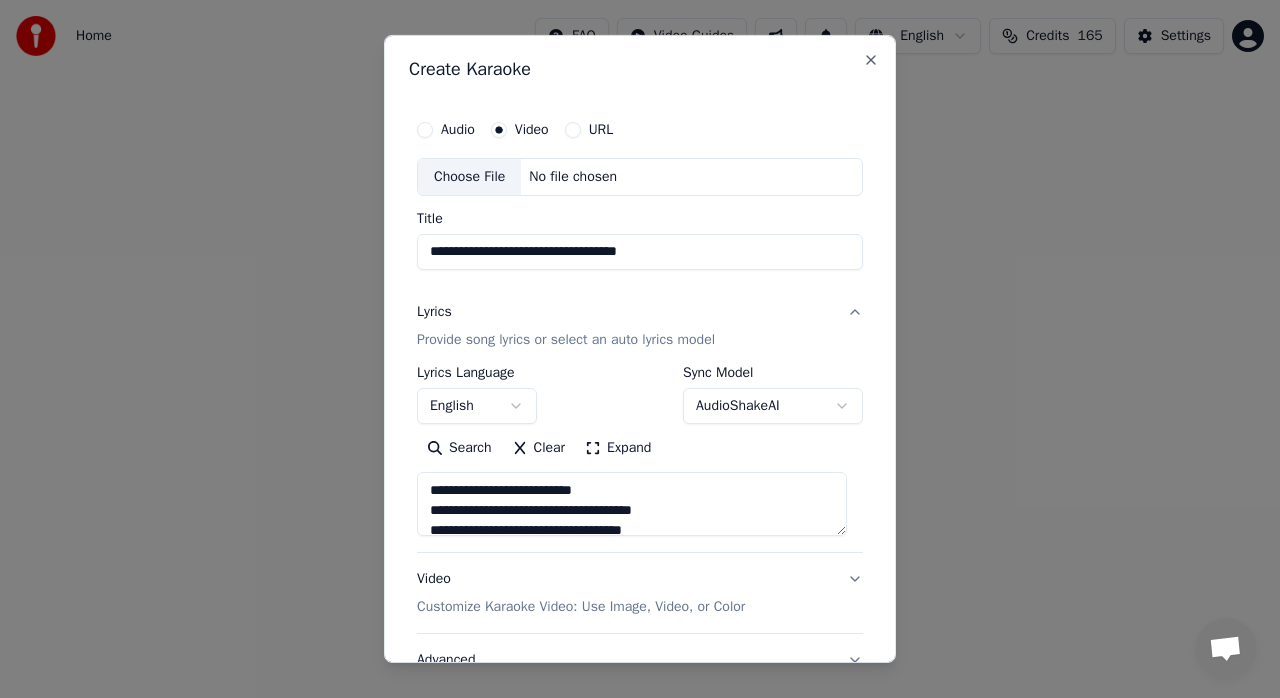 type on "**********" 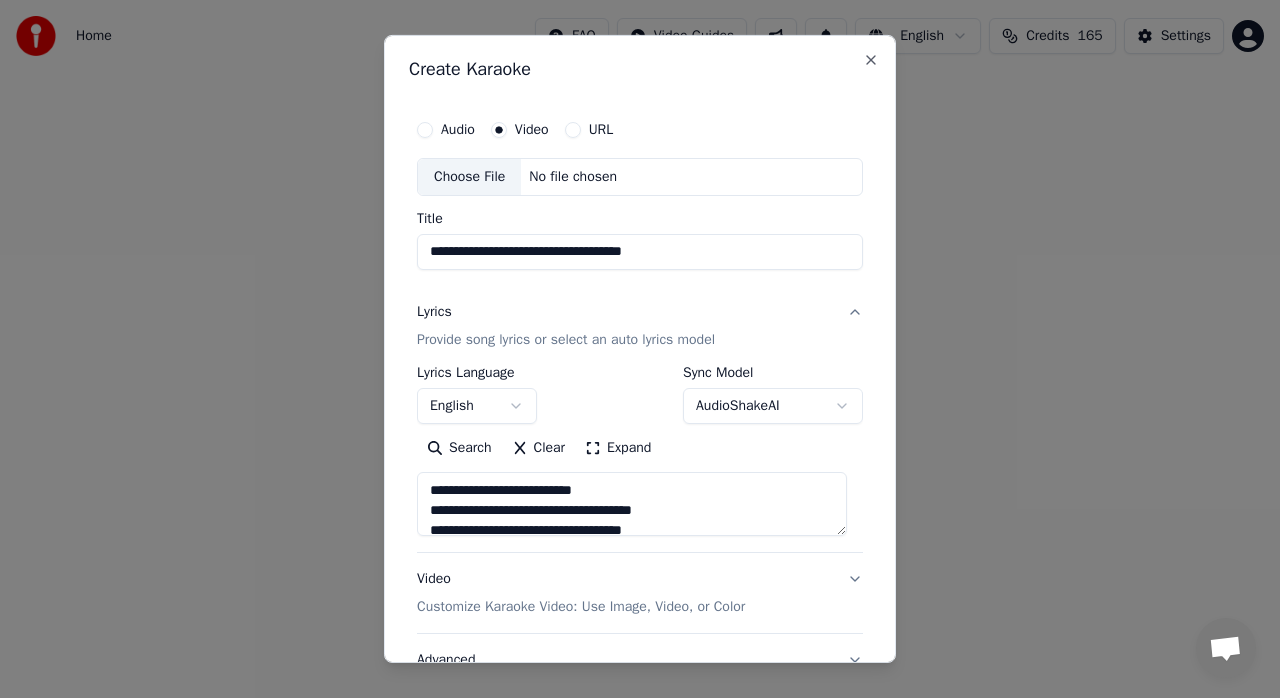 type on "**********" 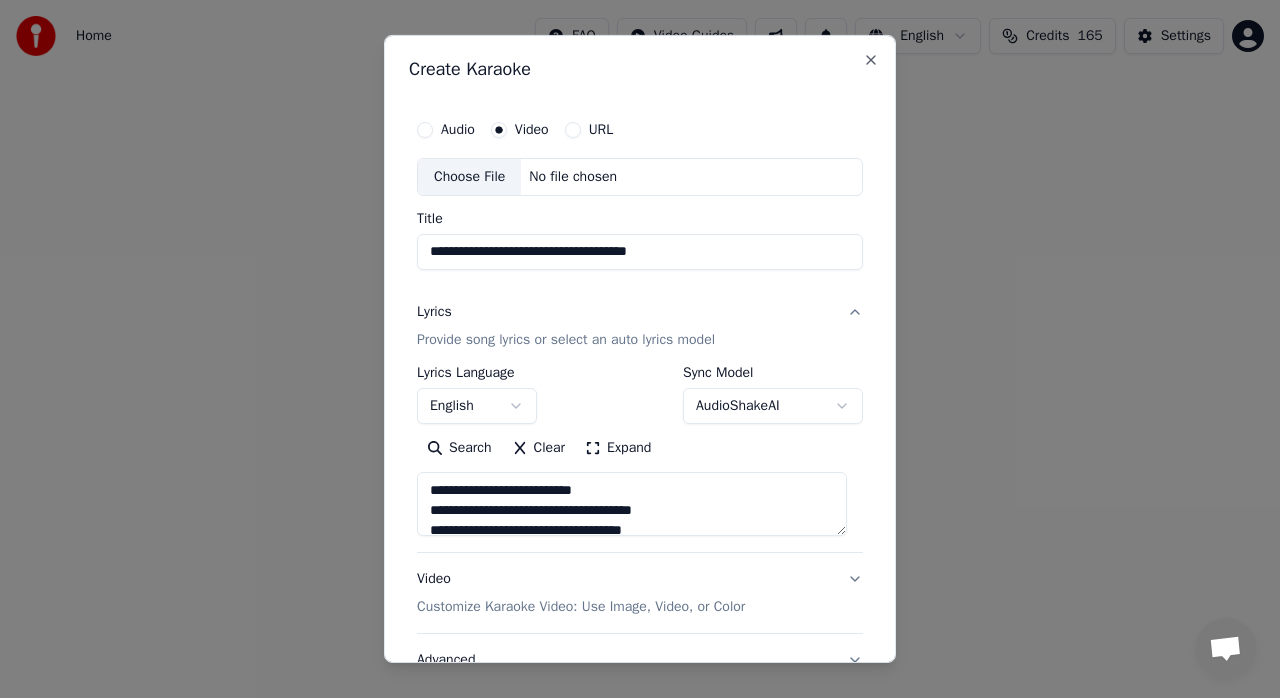type on "**********" 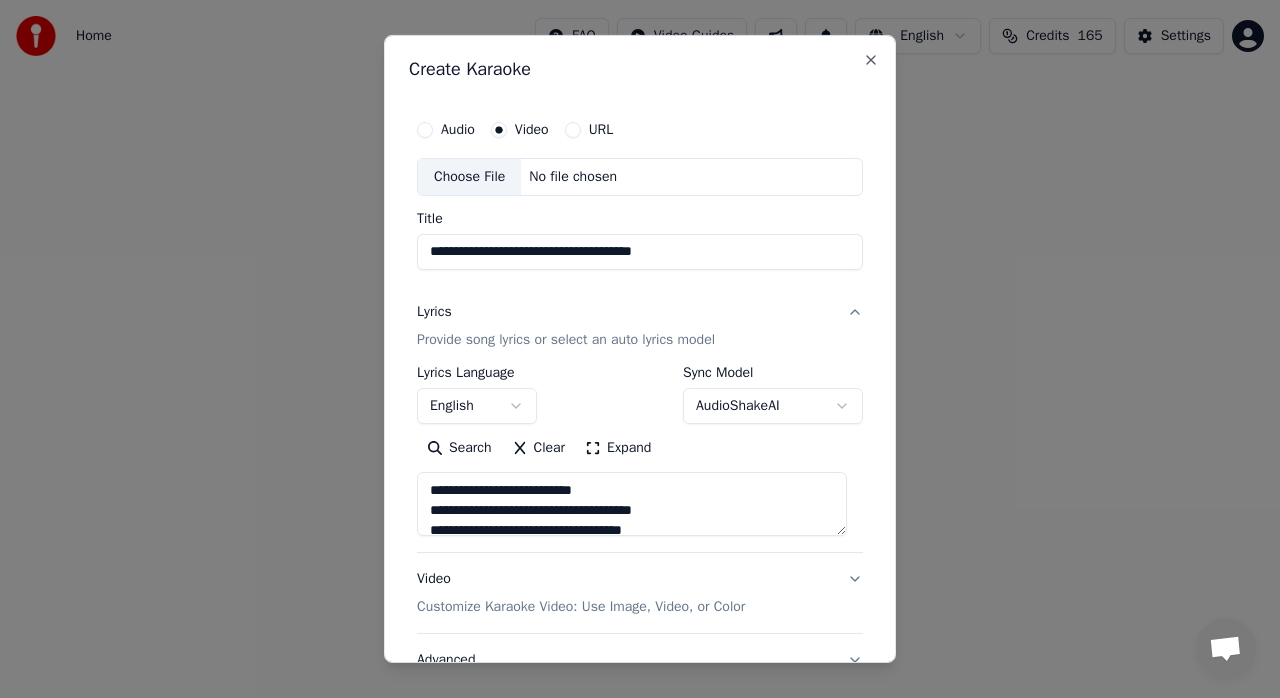 type on "**********" 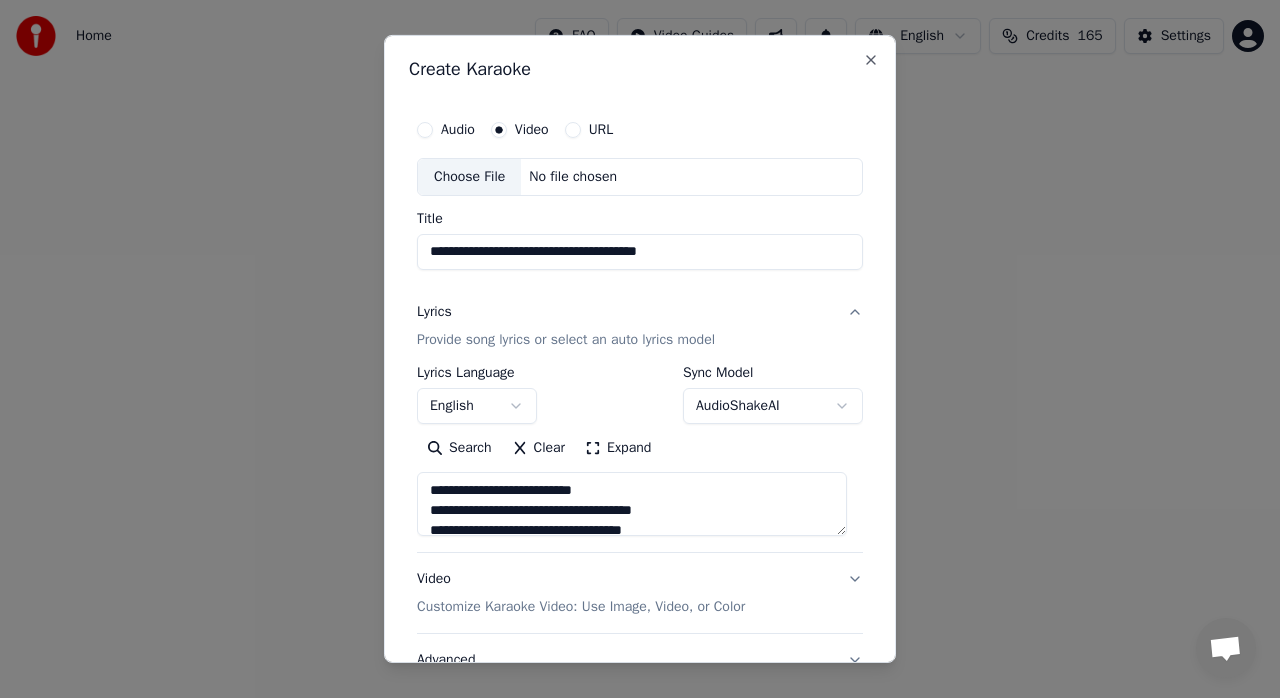 type on "**********" 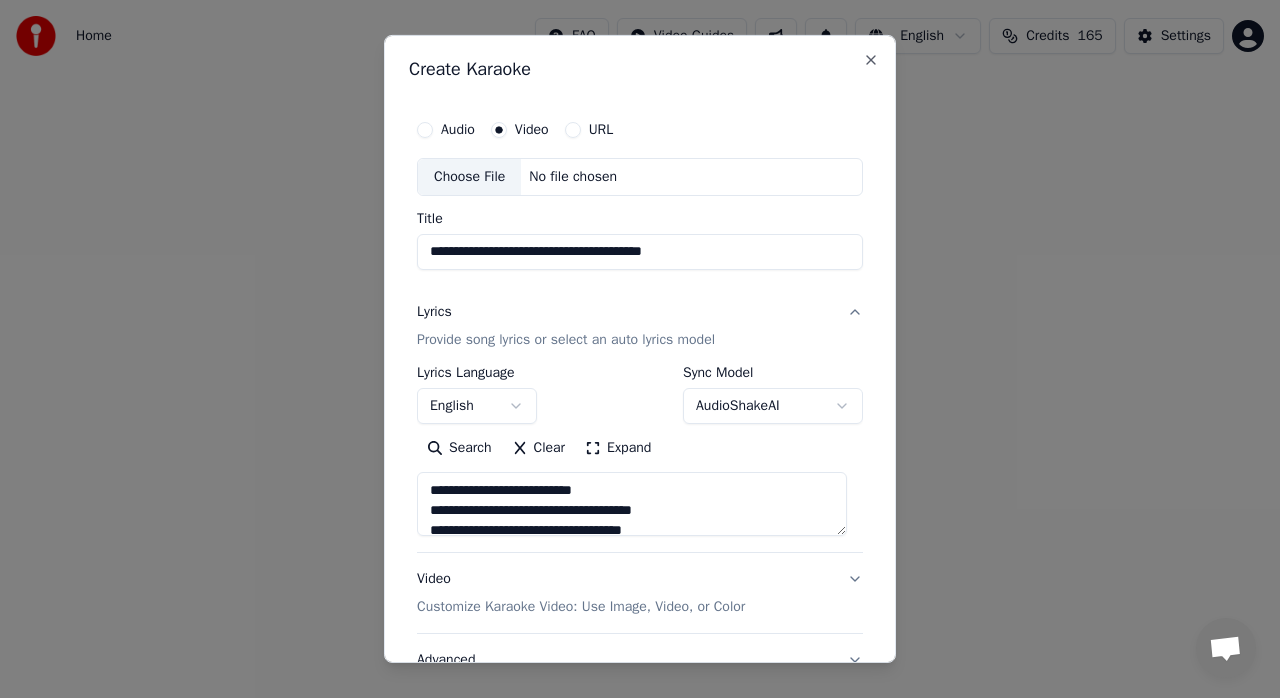 type on "**********" 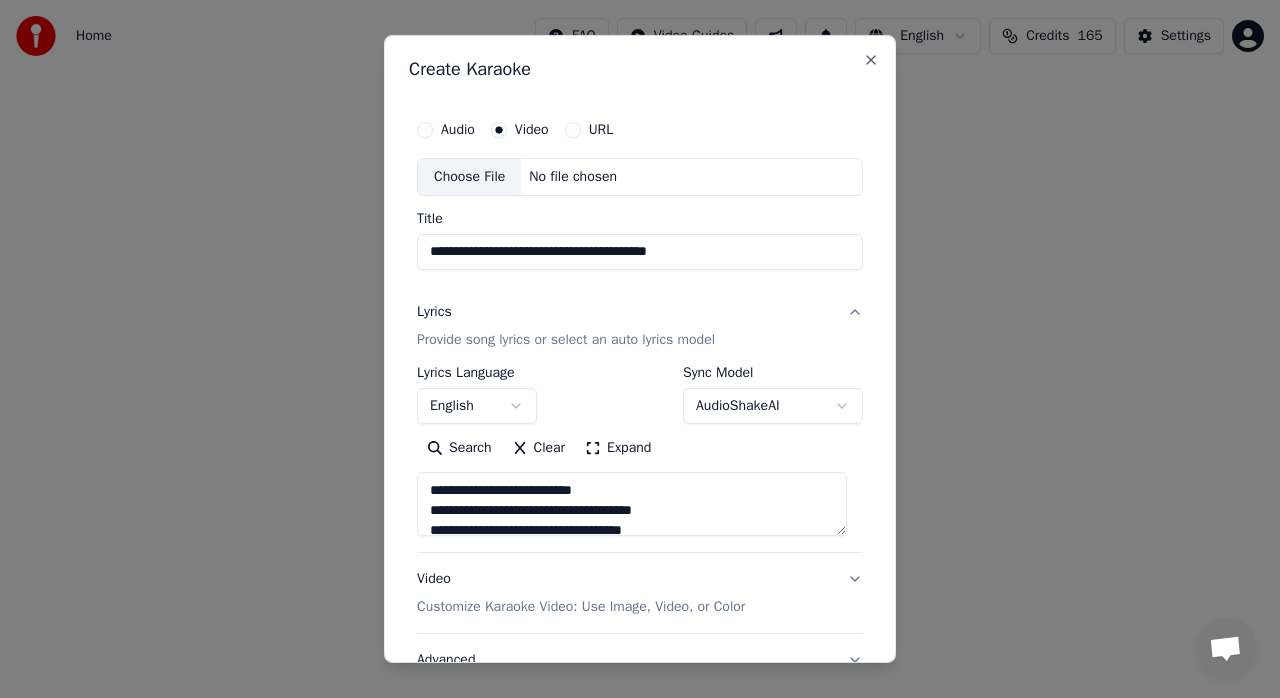type on "**********" 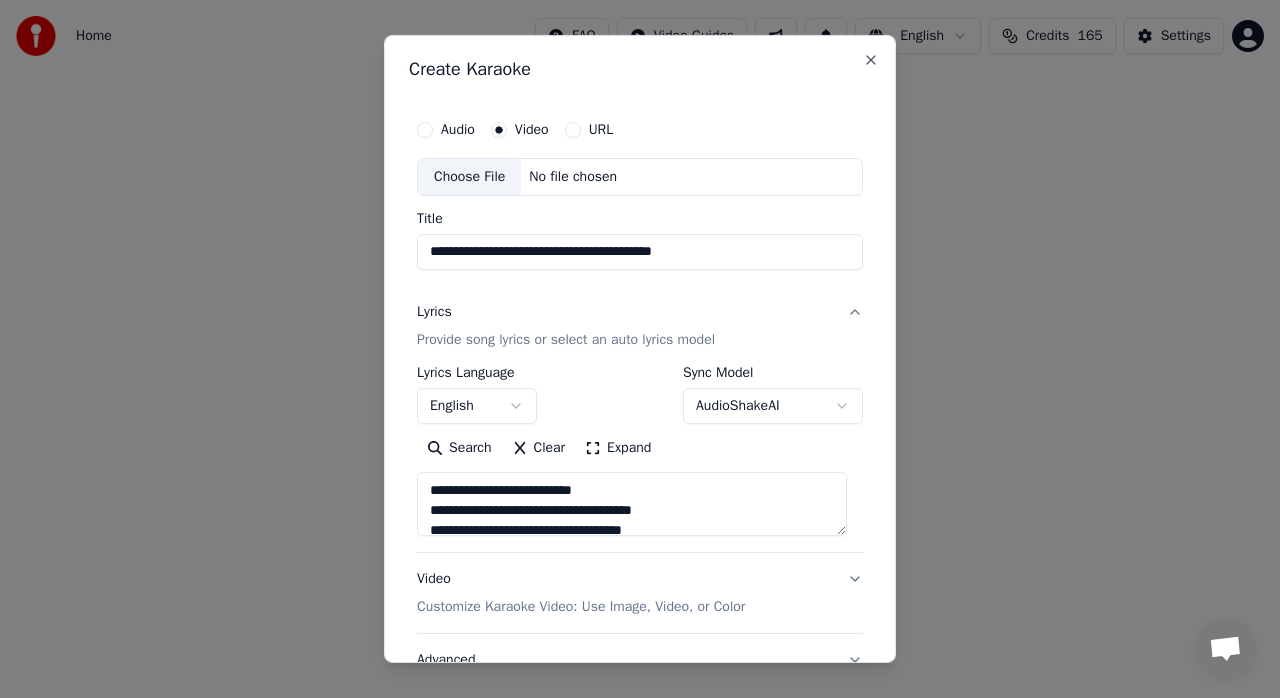 type on "**********" 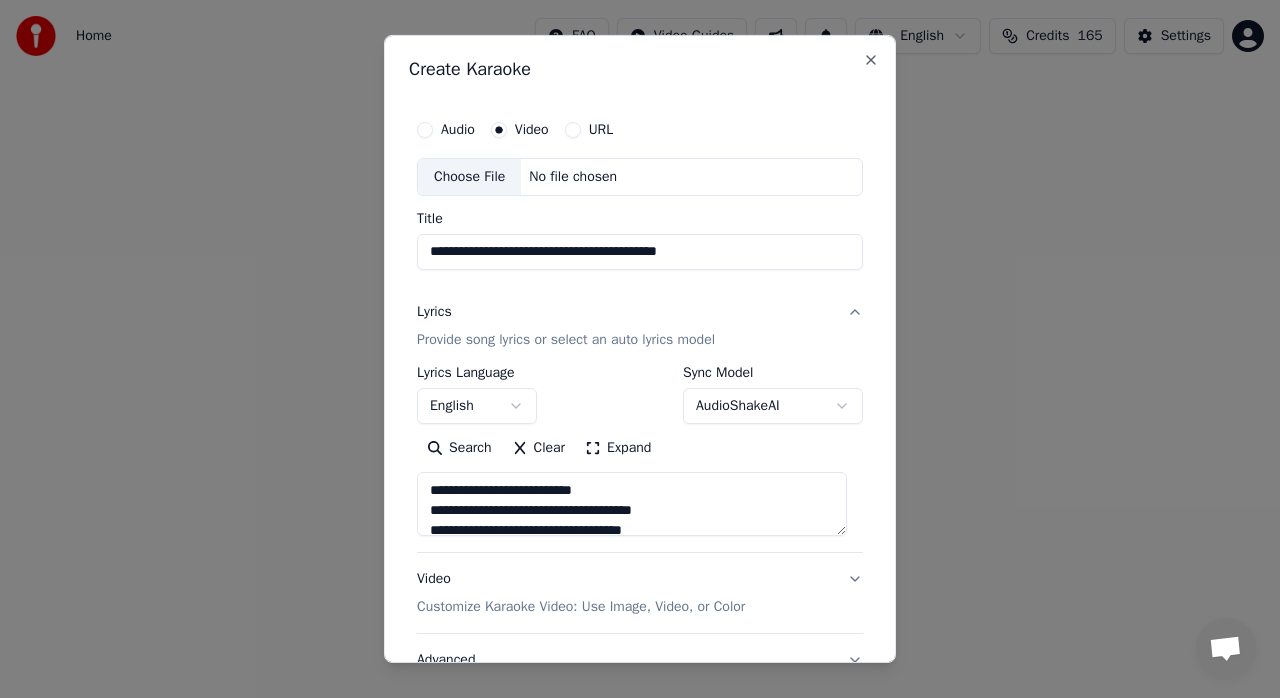 type on "**********" 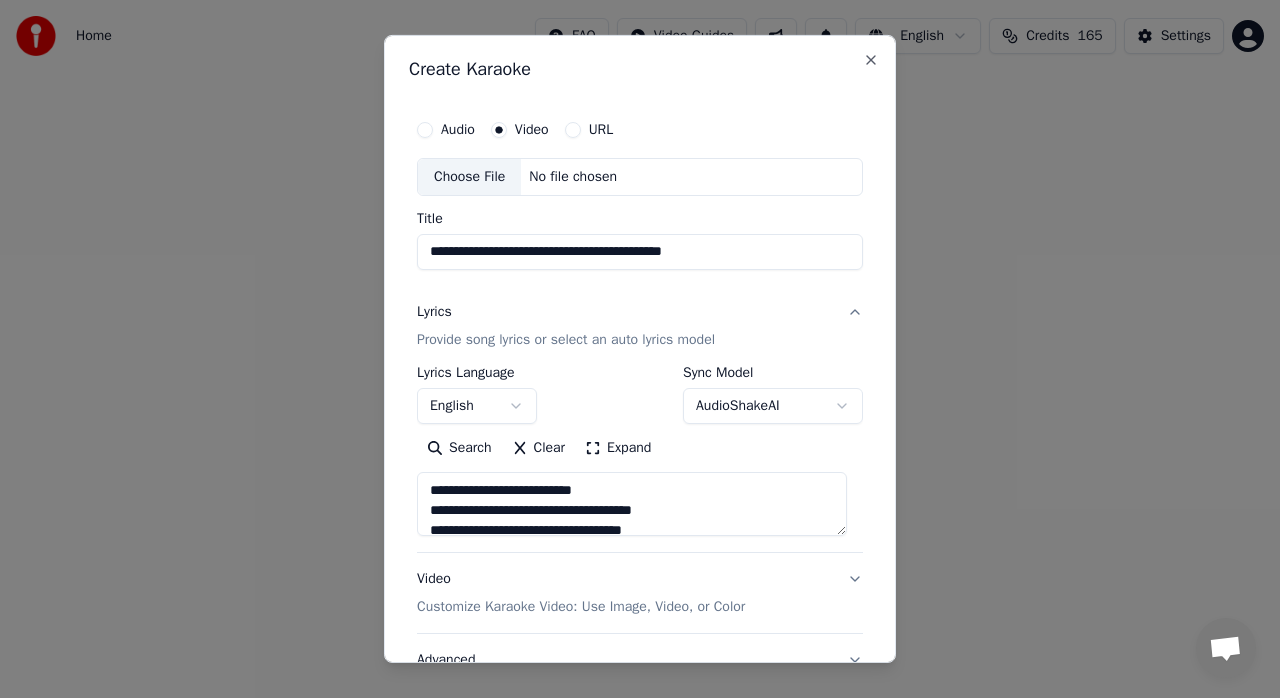 type on "**********" 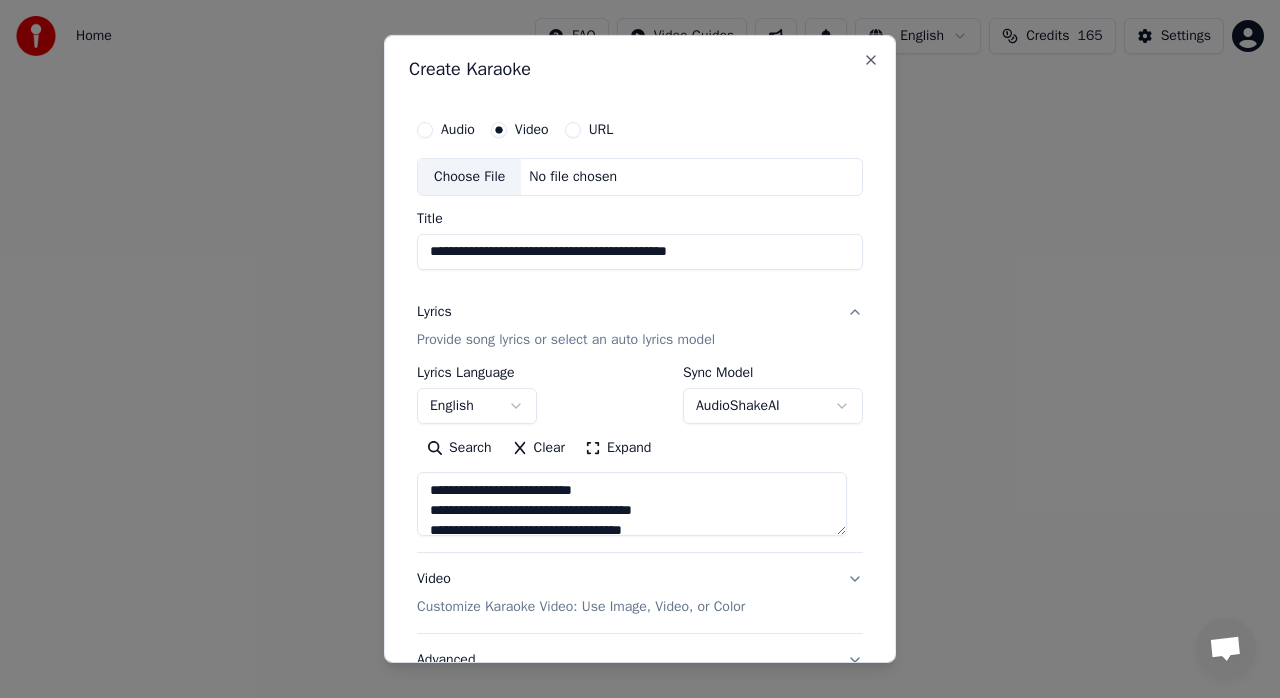 type on "**********" 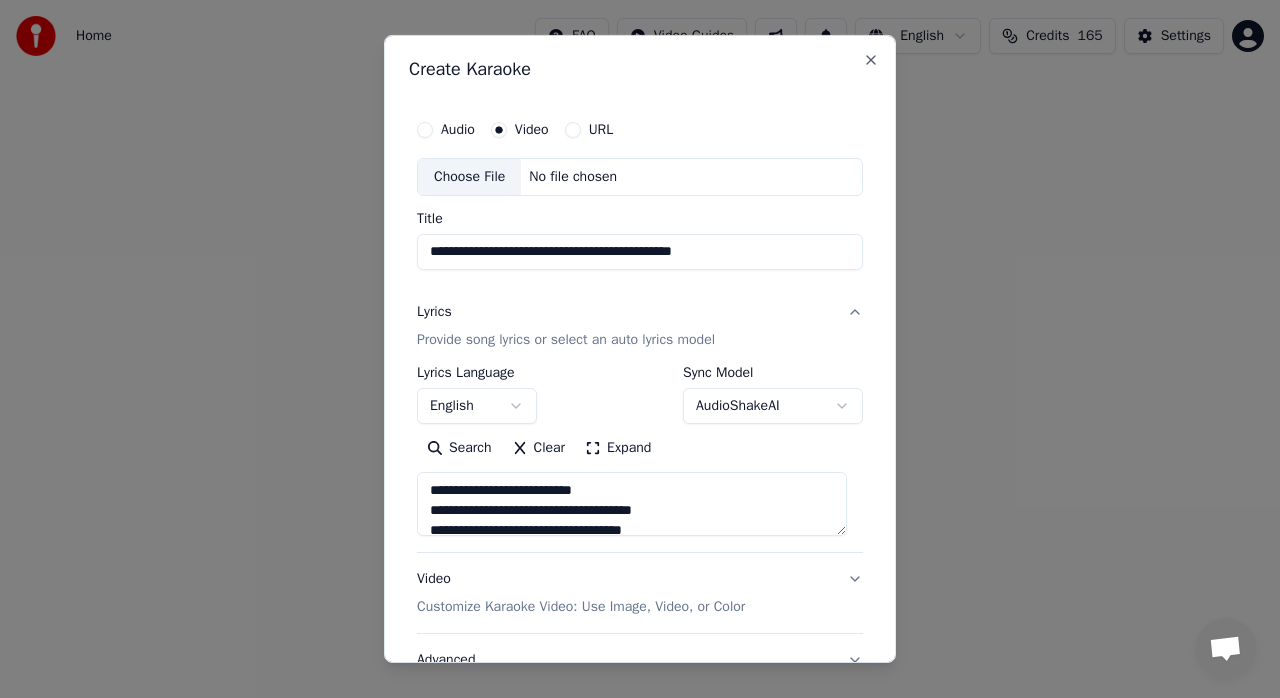 type on "**********" 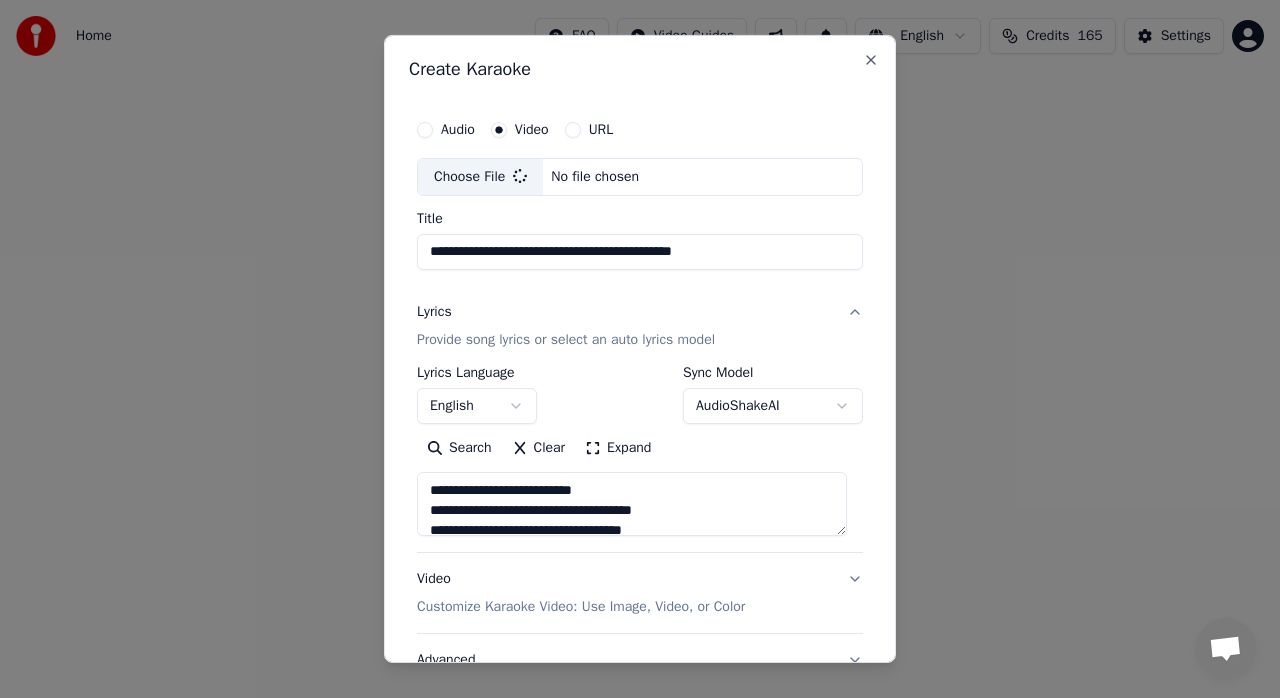 type on "**********" 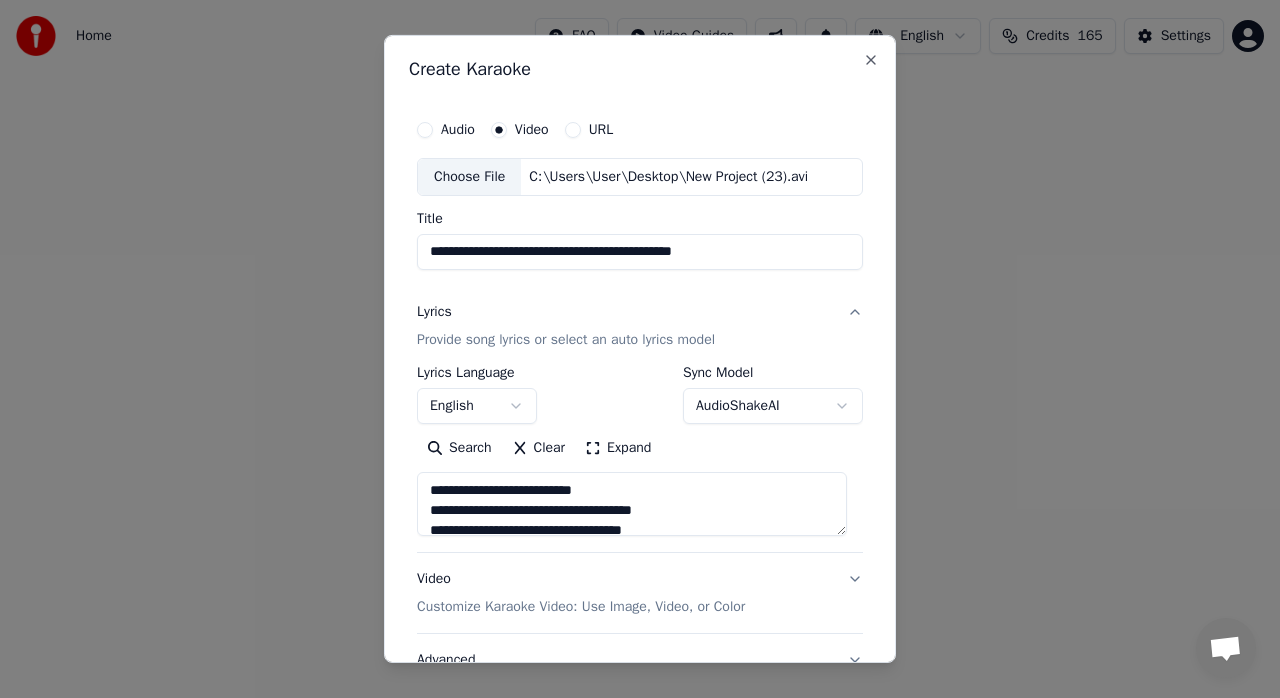 type on "**********" 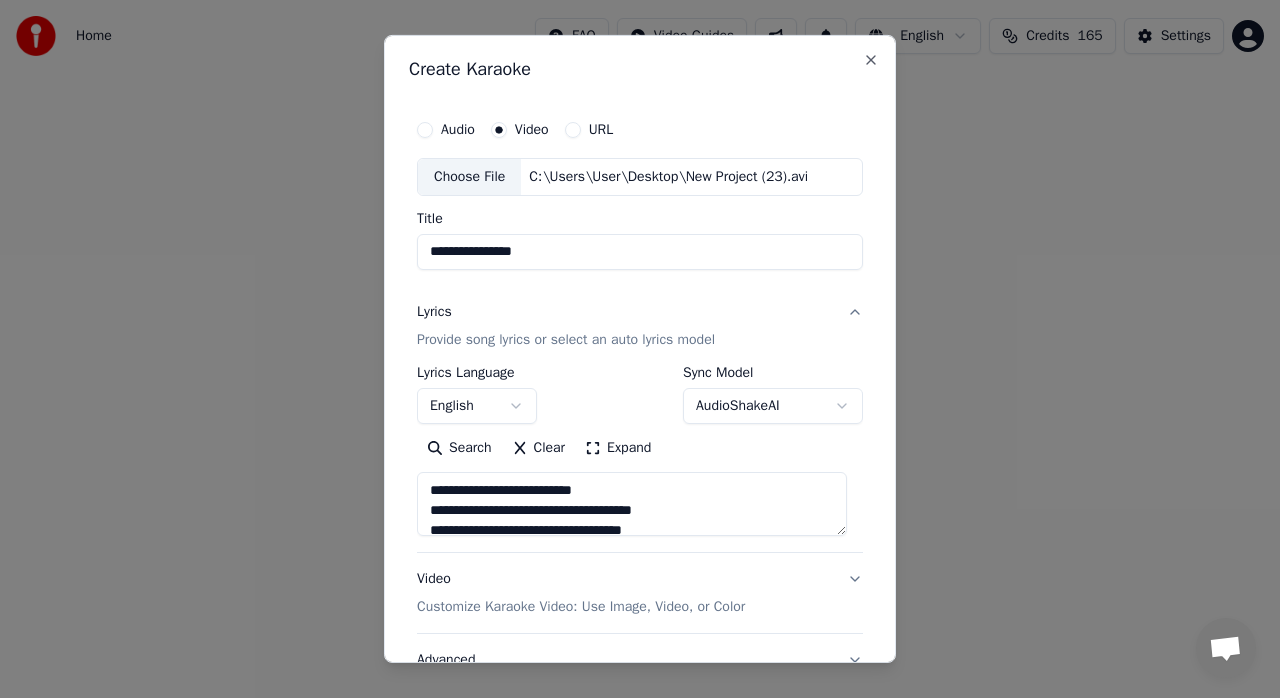 drag, startPoint x: 536, startPoint y: 256, endPoint x: 419, endPoint y: 255, distance: 117.00427 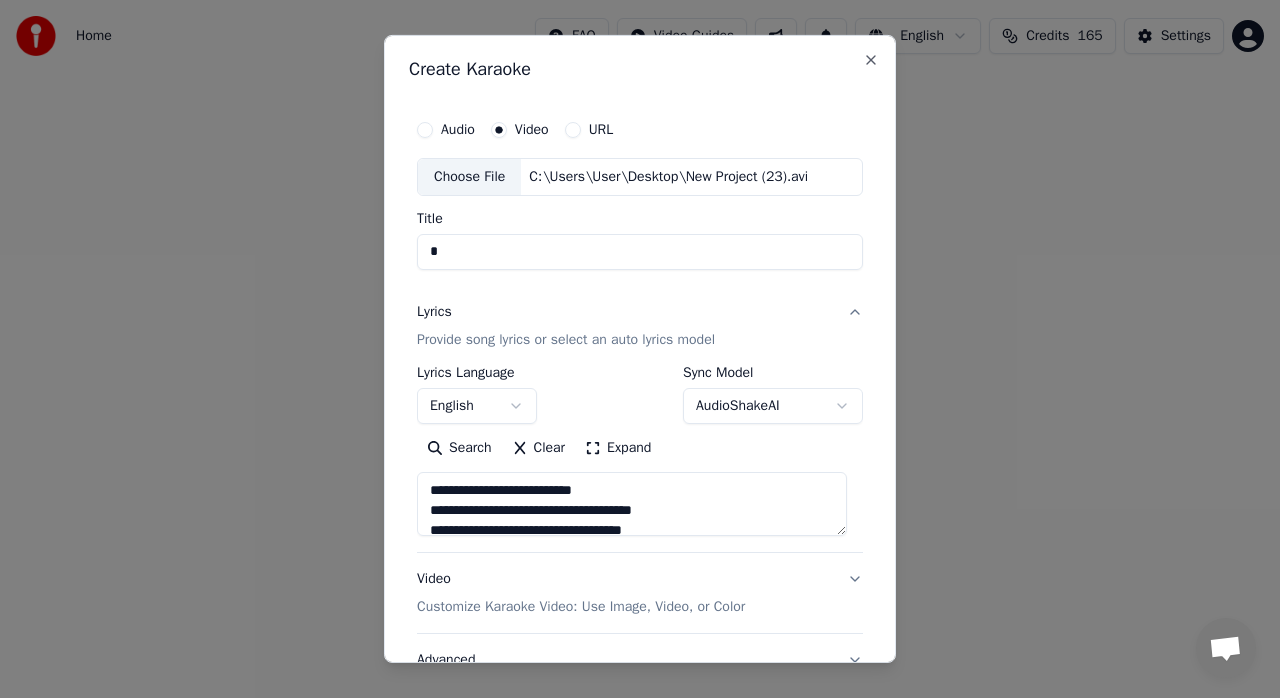 type on "**********" 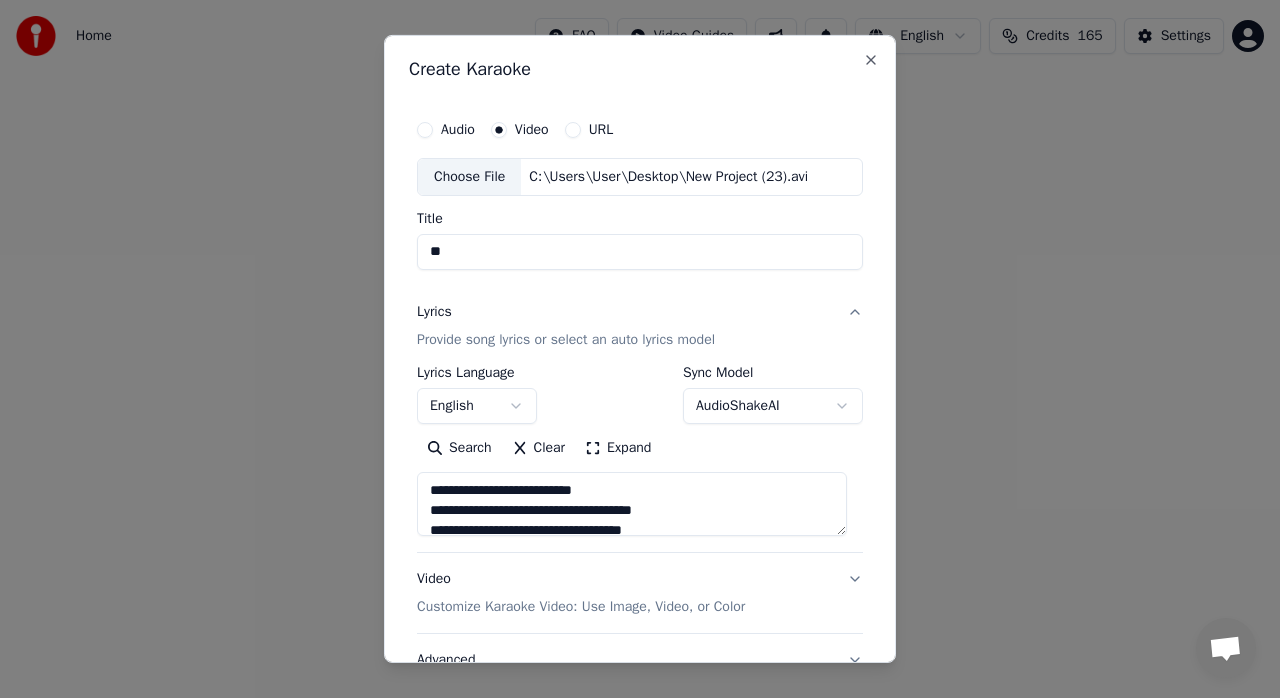 type on "***" 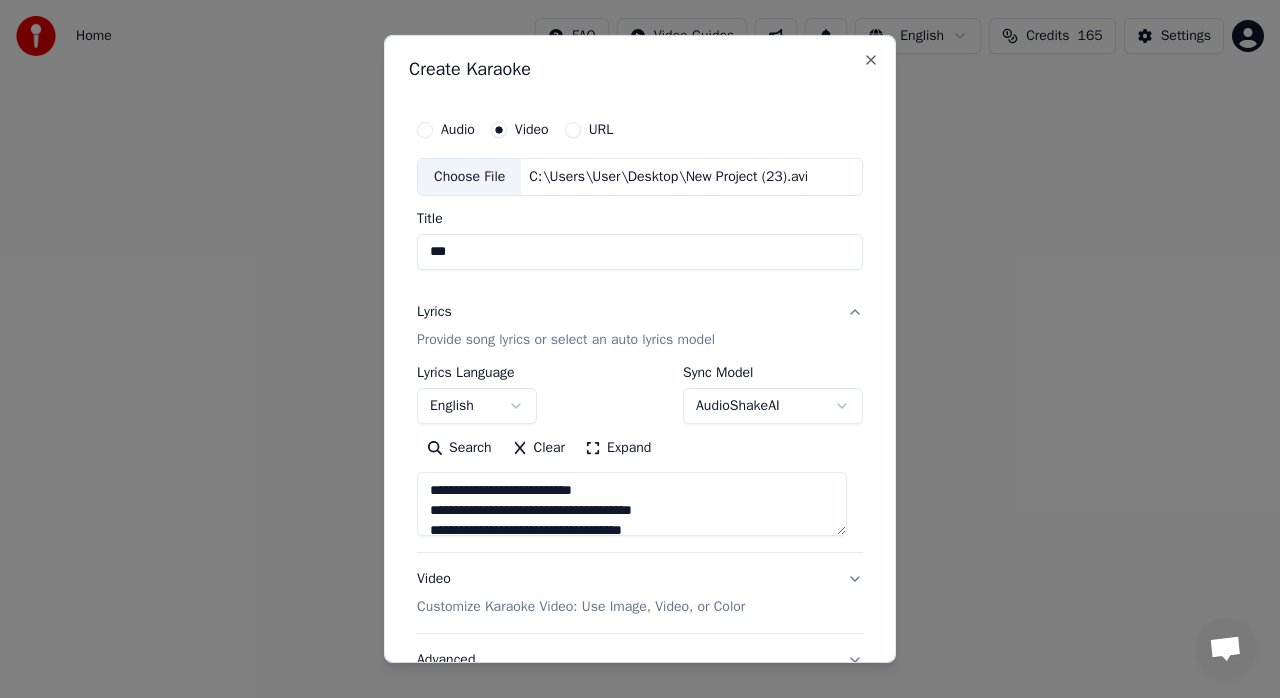 type on "***" 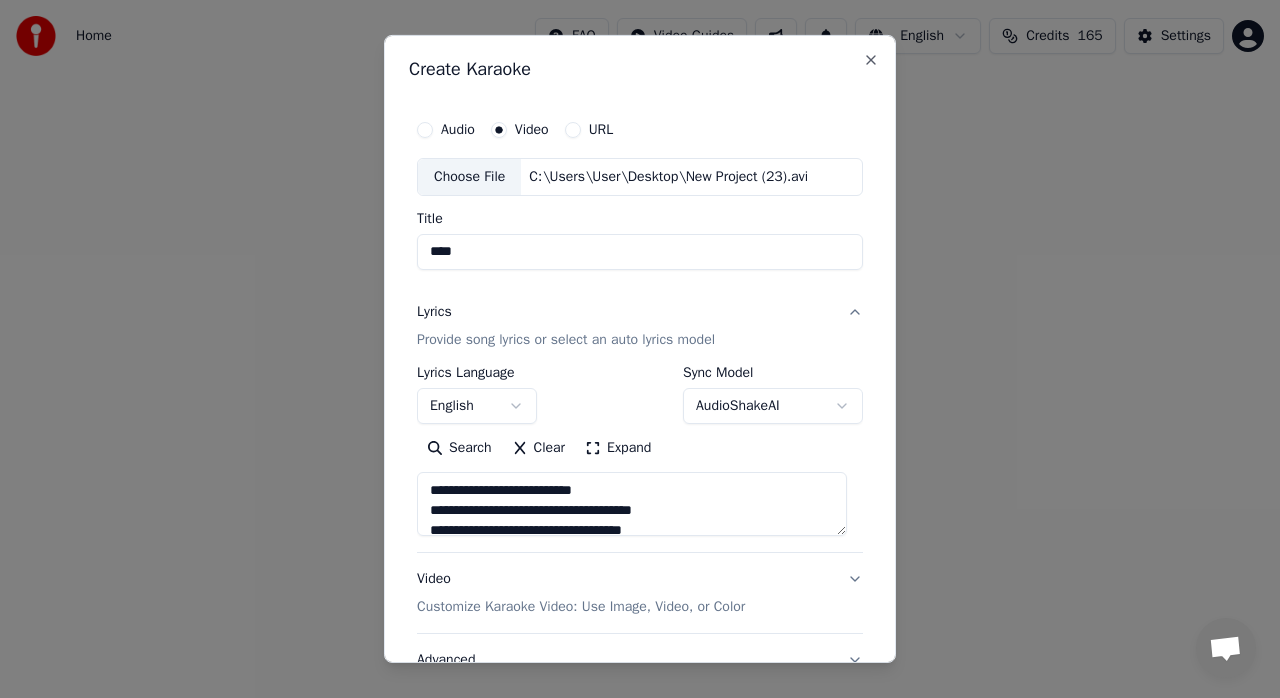 type on "*****" 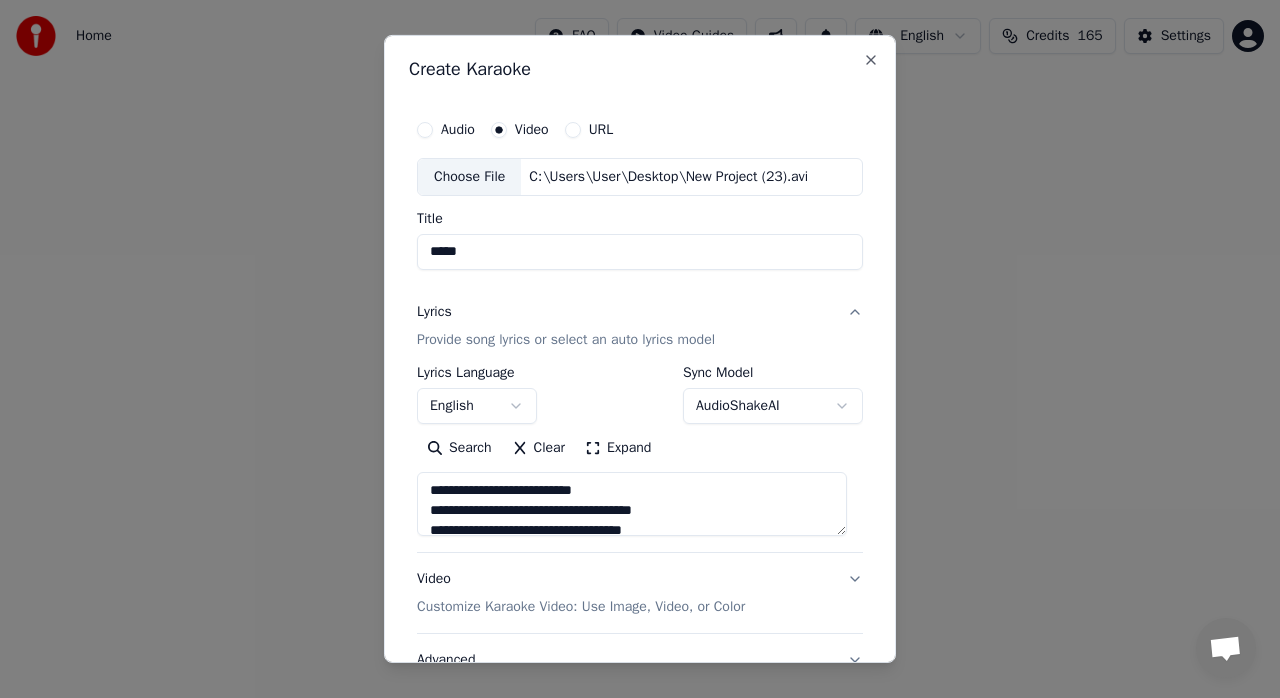 type on "******" 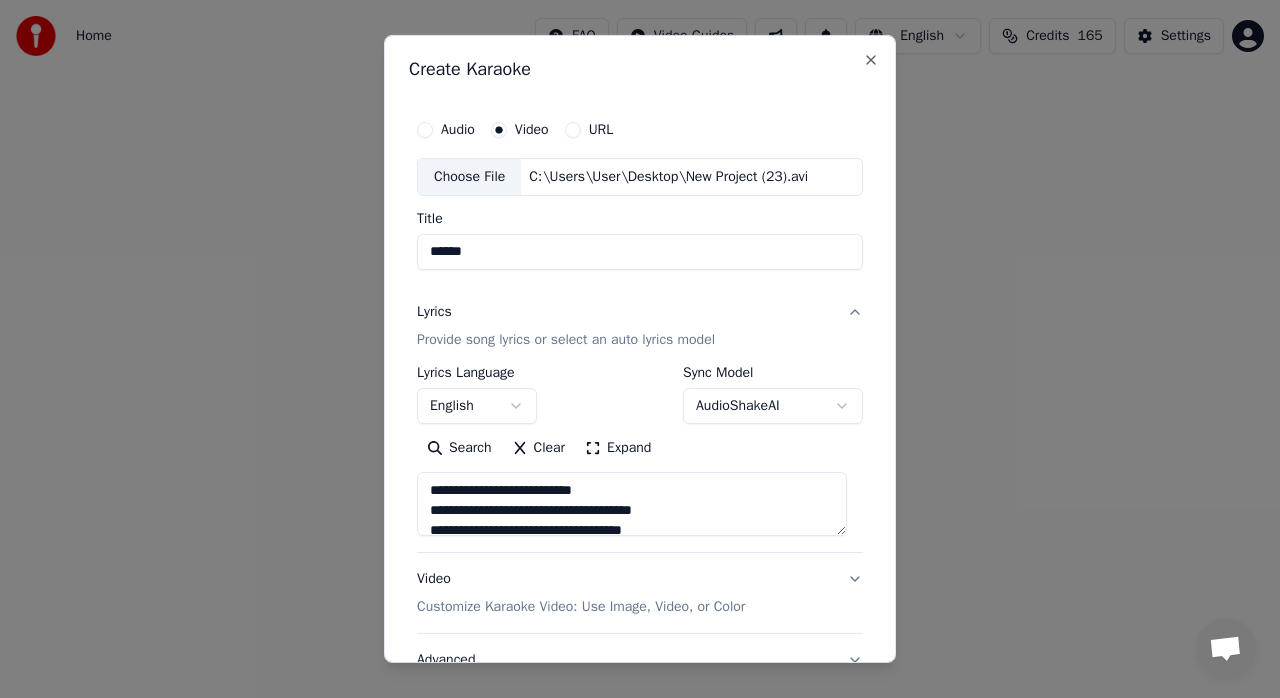 type on "*******" 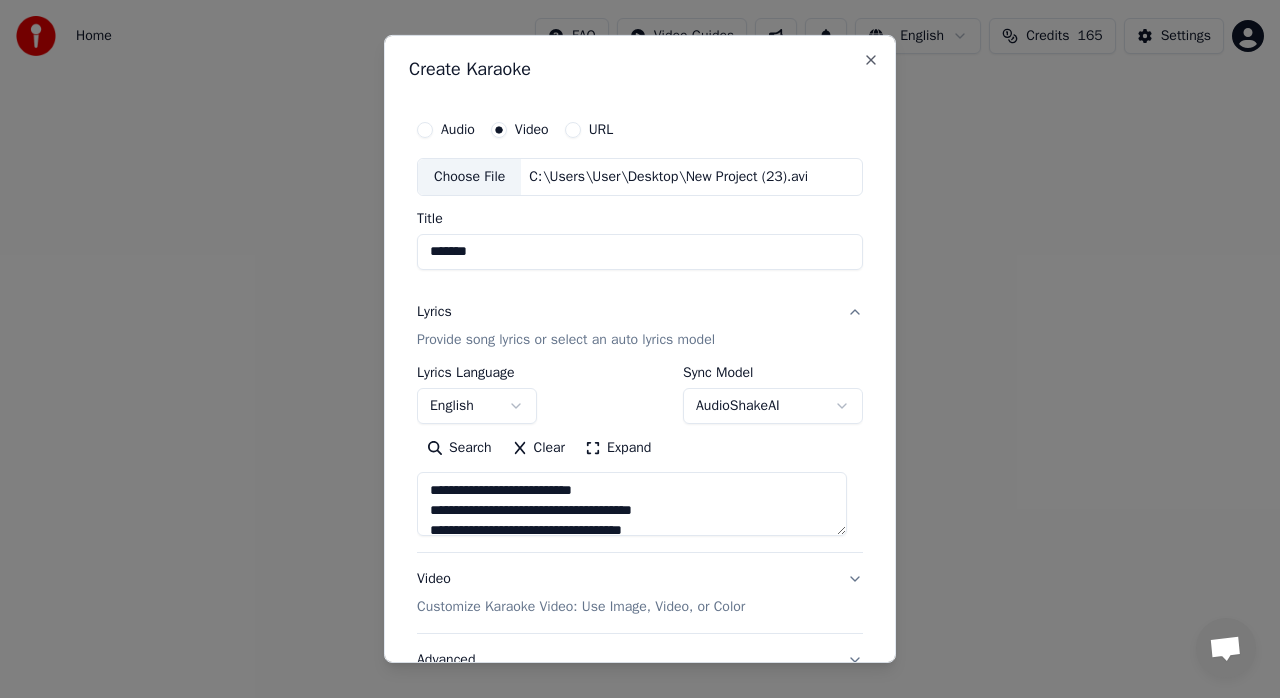 type on "********" 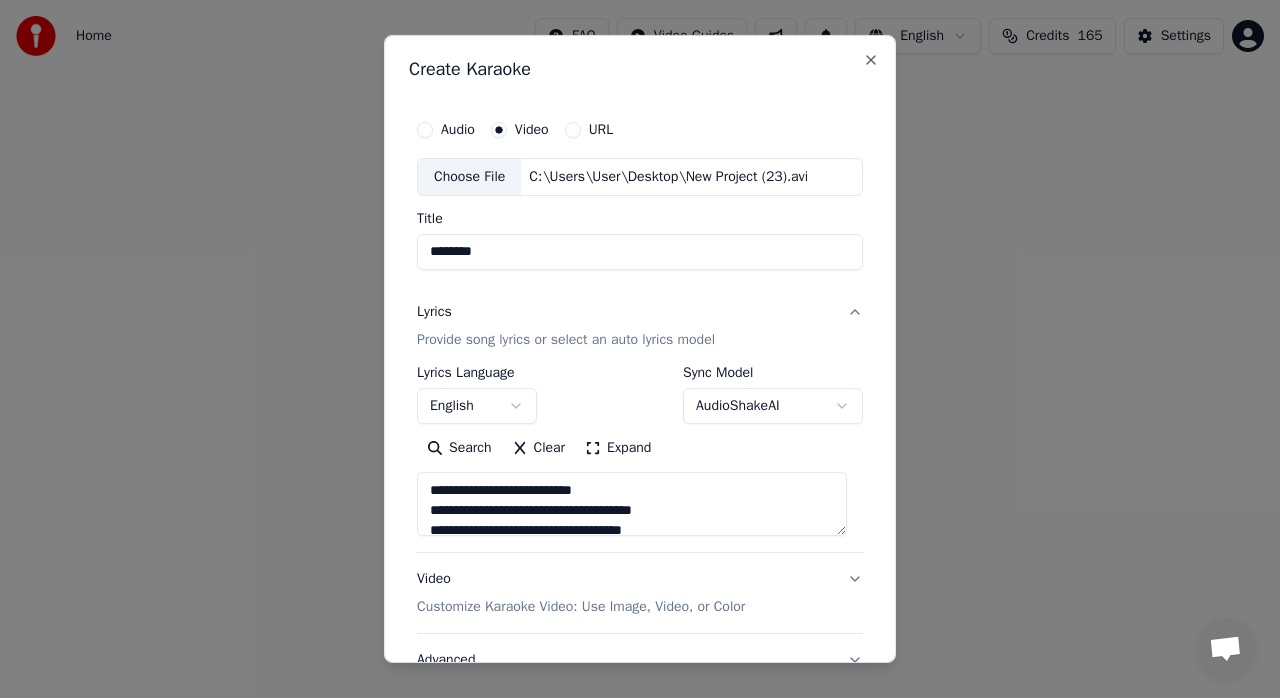 type on "*********" 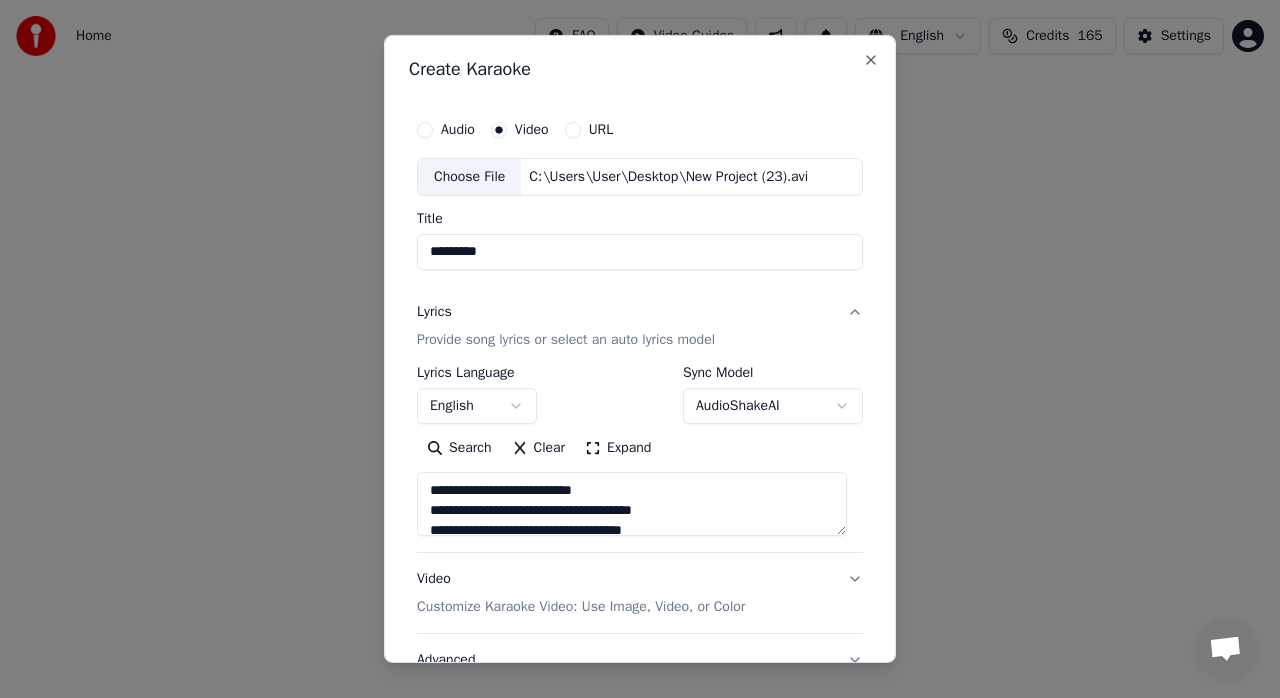 type on "**********" 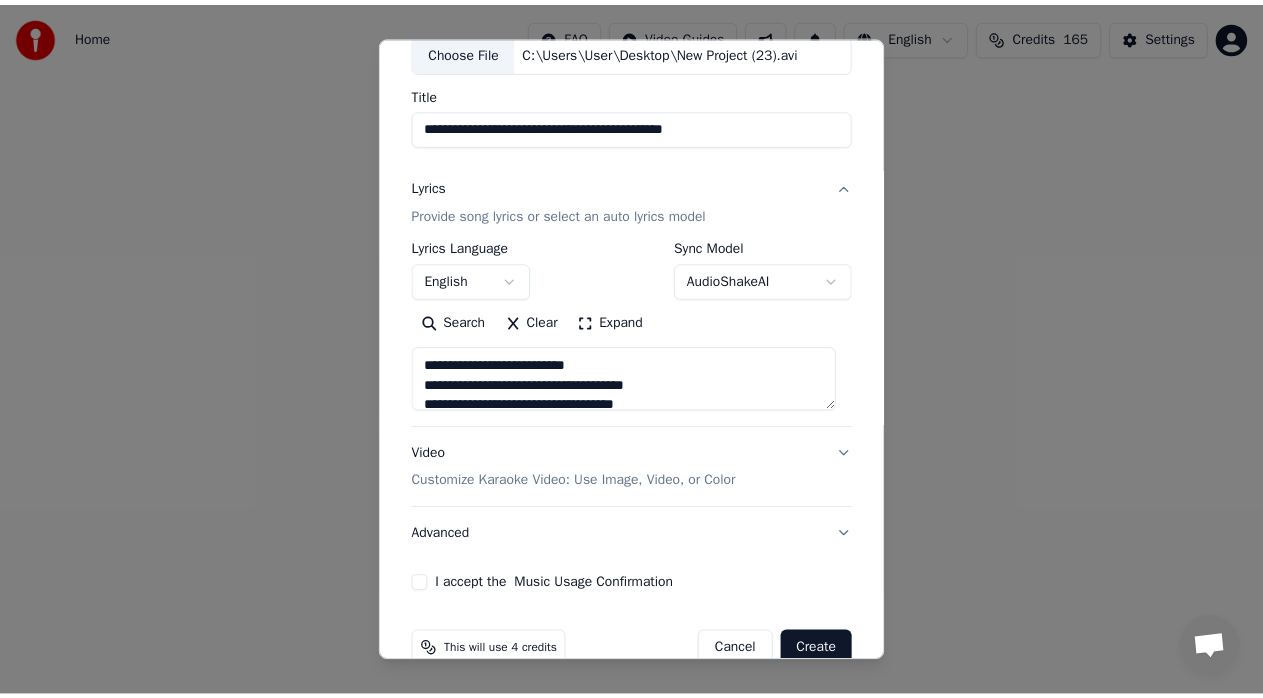 scroll, scrollTop: 161, scrollLeft: 0, axis: vertical 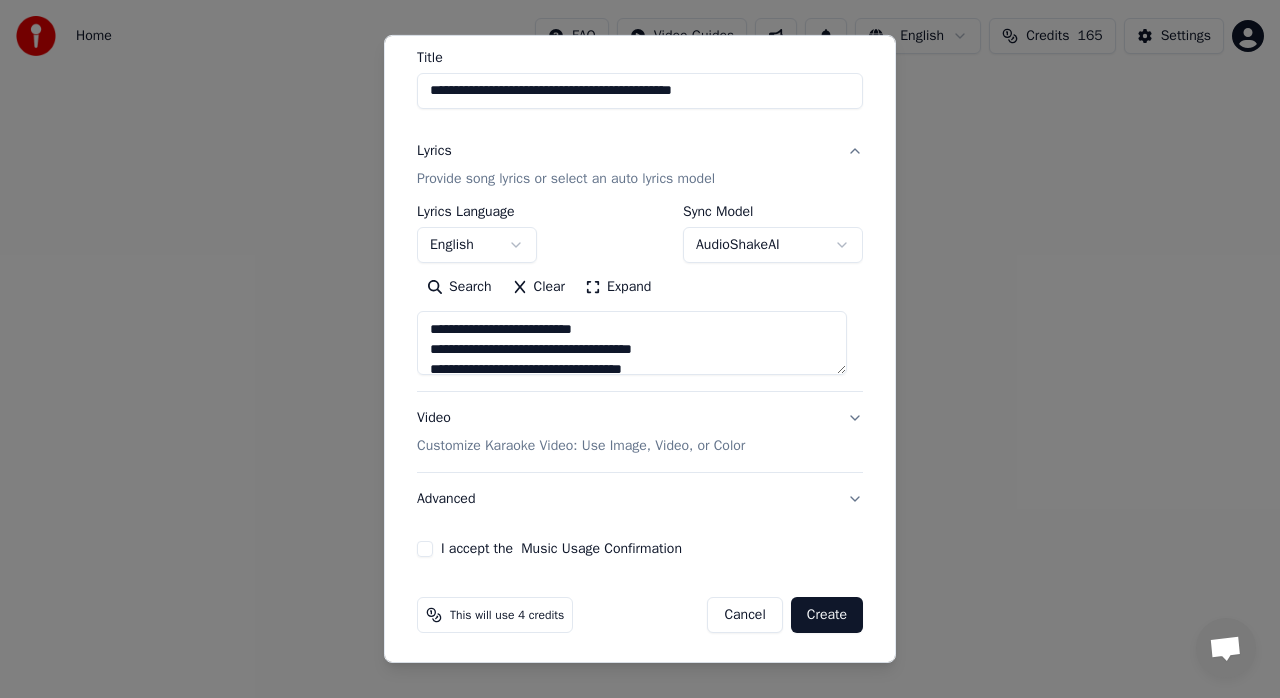 click on "I accept the   Music Usage Confirmation" at bounding box center (425, 549) 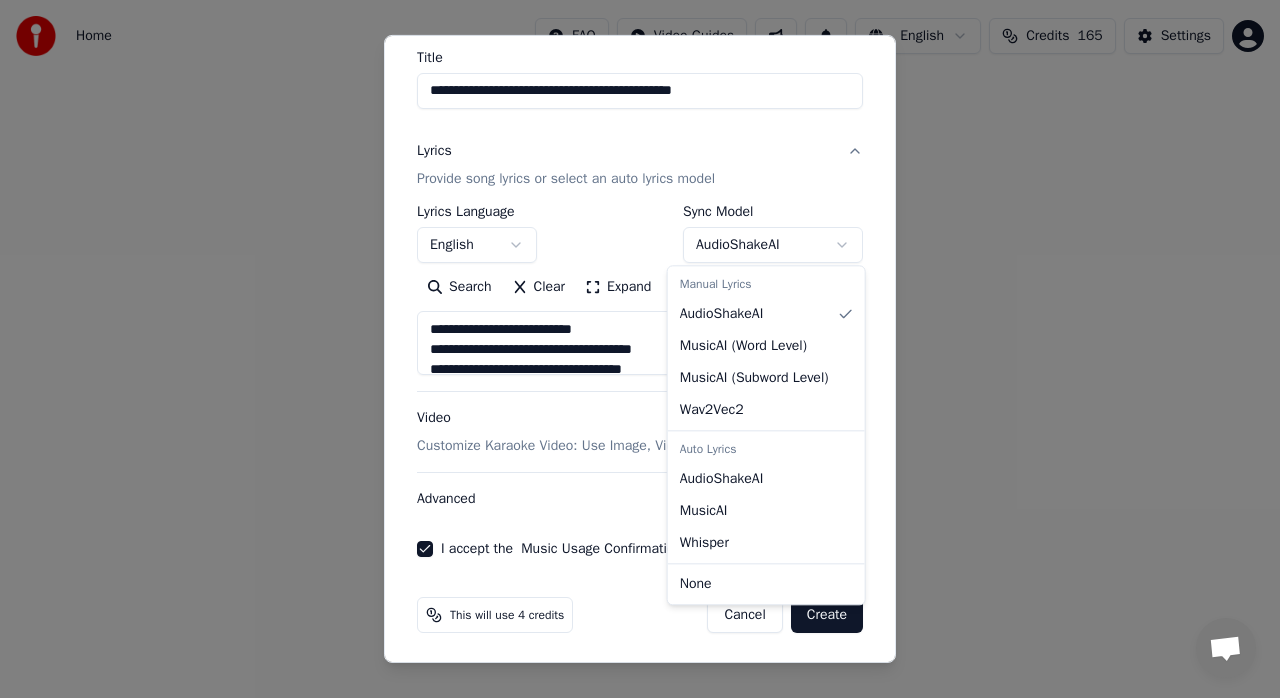 click on "**********" at bounding box center (640, 300) 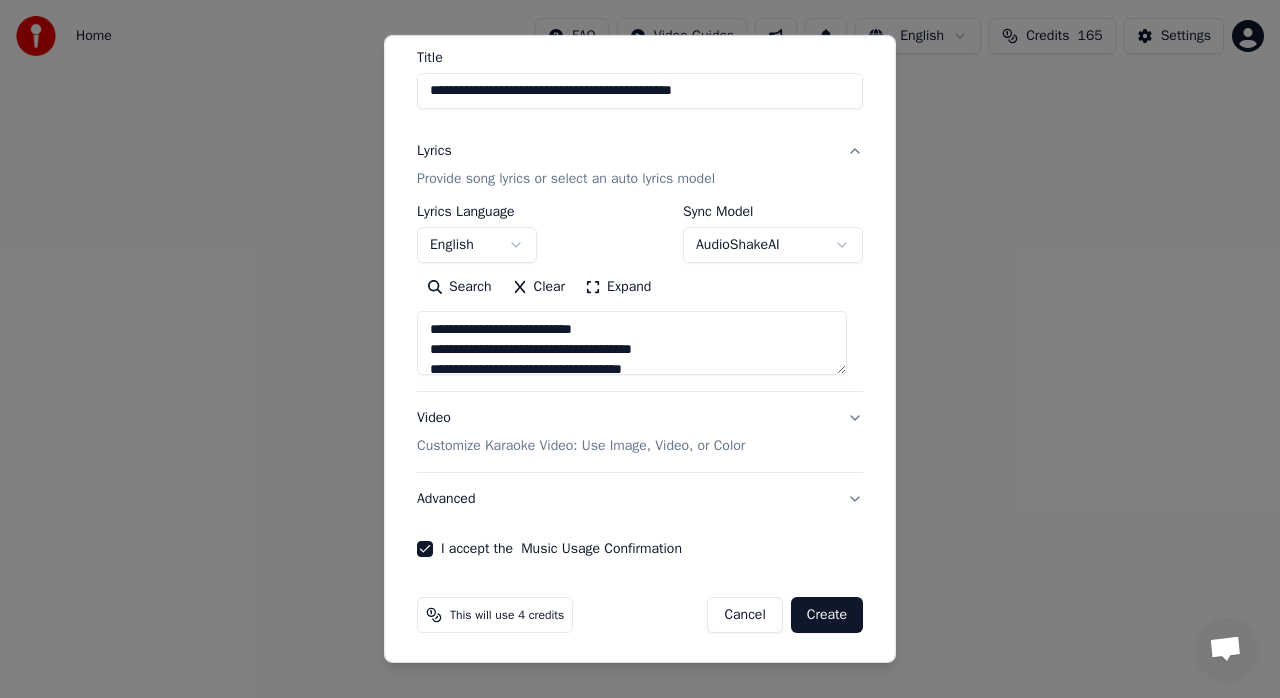 click on "**********" at bounding box center [640, 300] 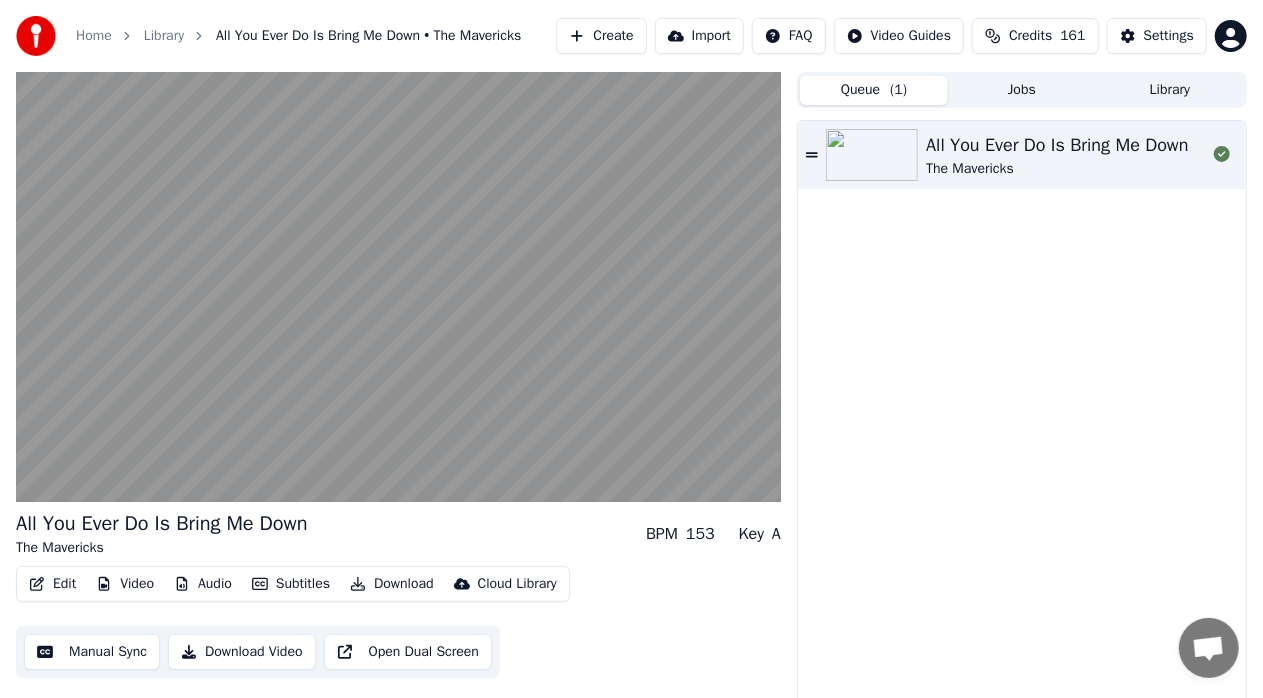click on "Queue ( 1 )" at bounding box center (874, 90) 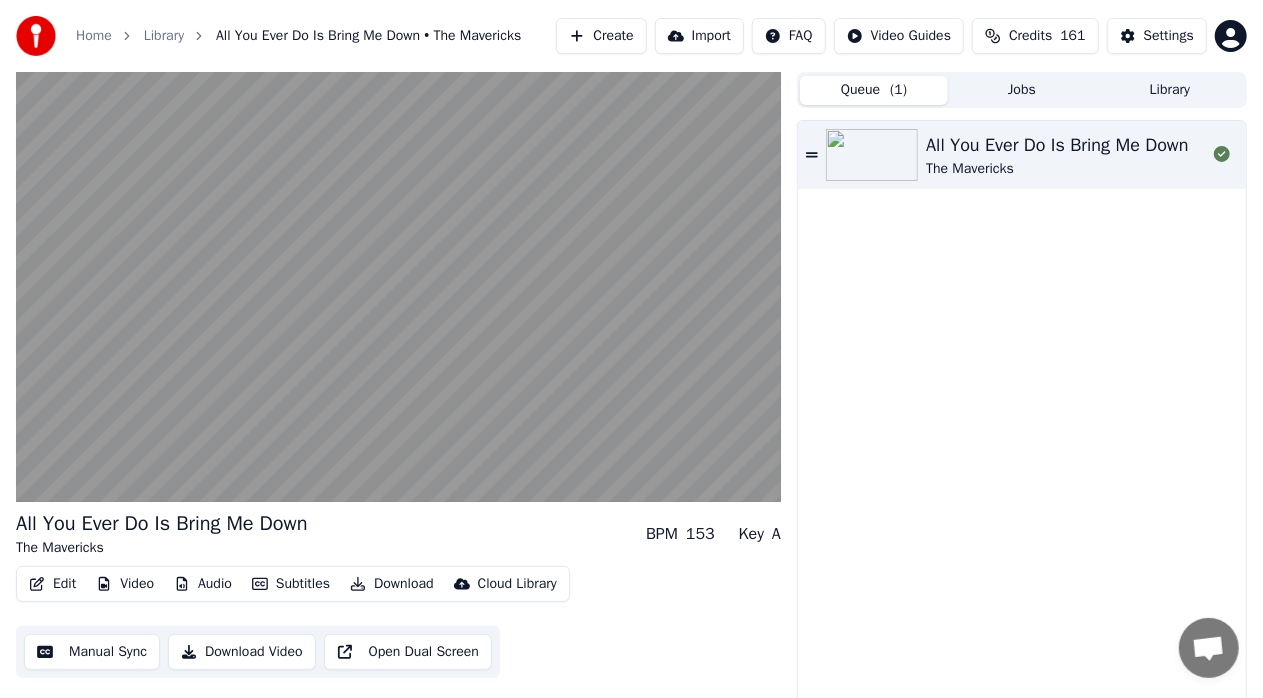 click 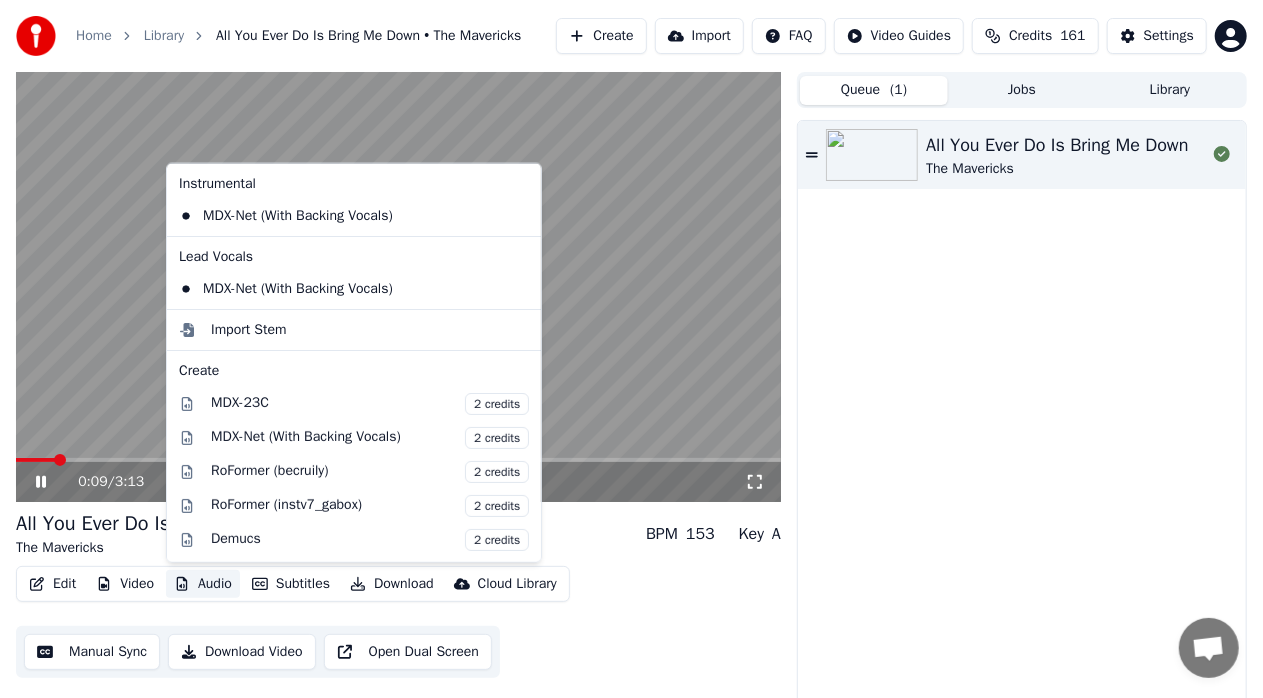 click on "Audio" at bounding box center (203, 584) 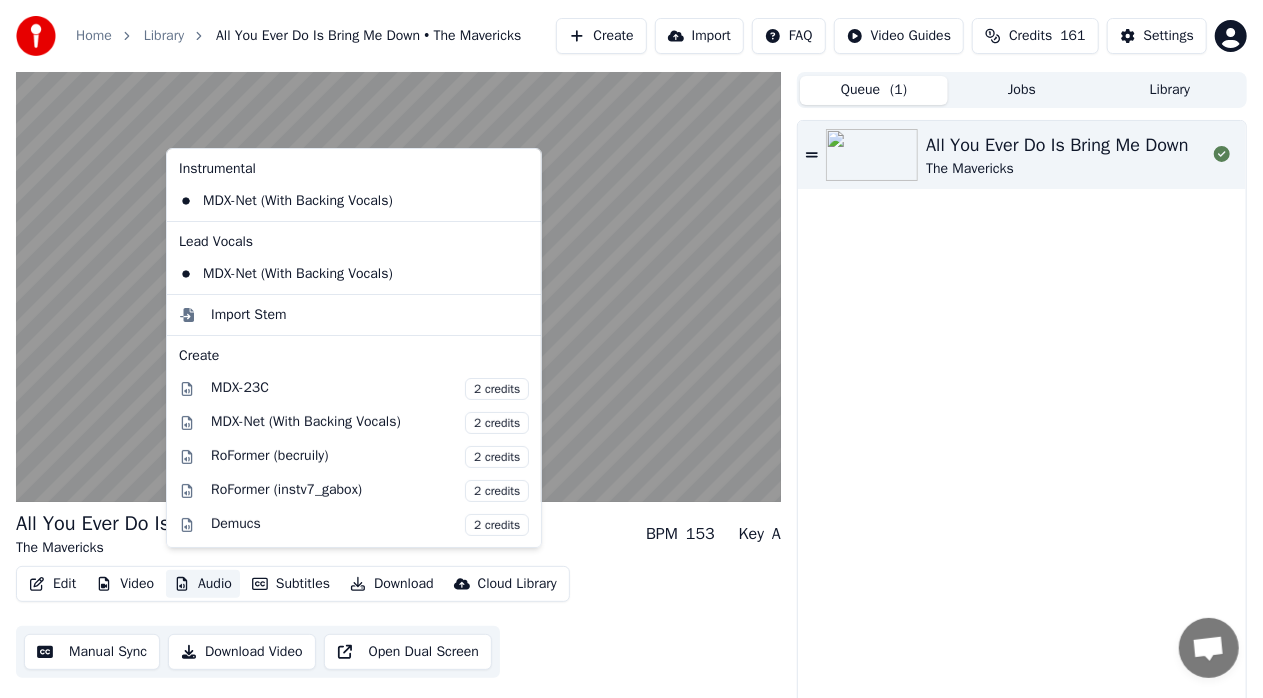 scroll, scrollTop: 15, scrollLeft: 0, axis: vertical 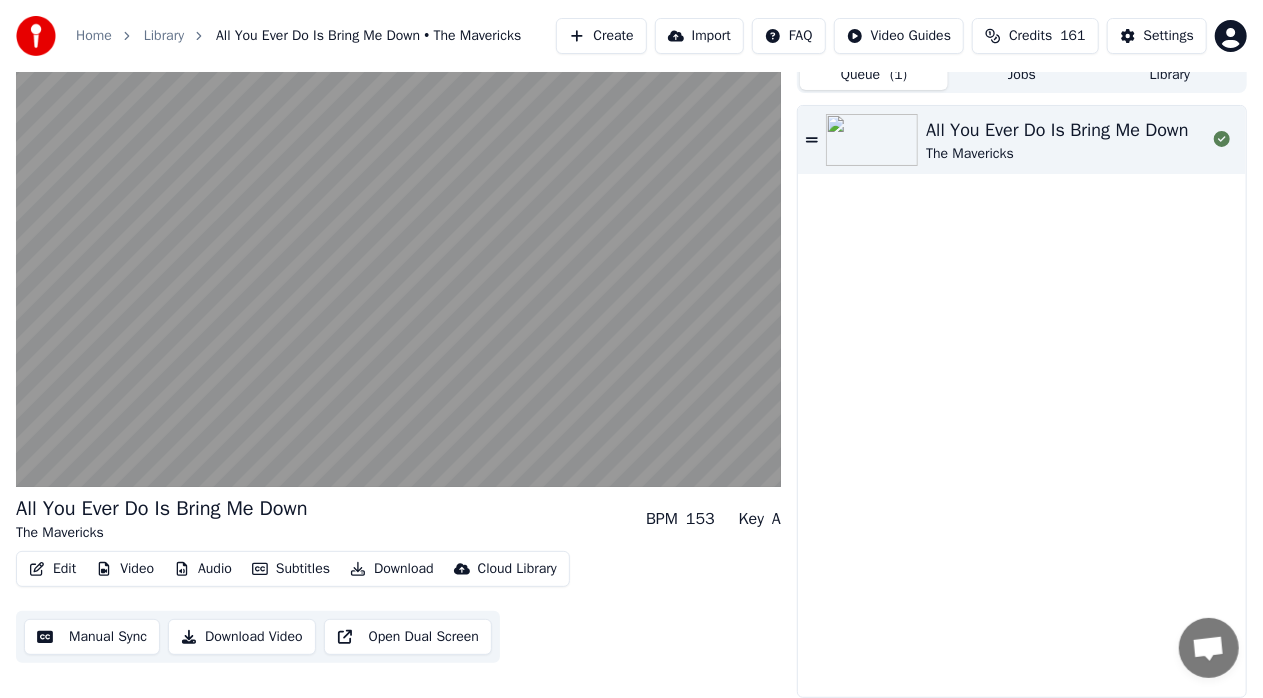 click on "All You Ever Do Is Bring Me Down The Mavericks" at bounding box center [1022, 401] 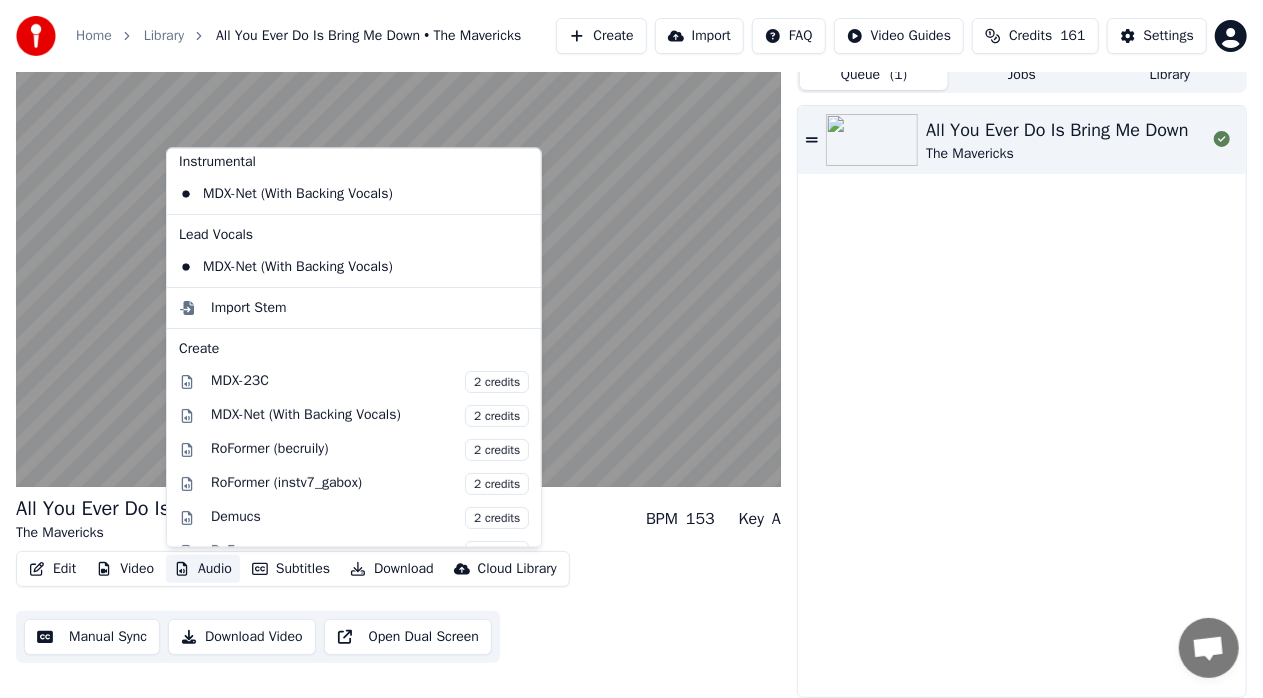 scroll, scrollTop: 0, scrollLeft: 0, axis: both 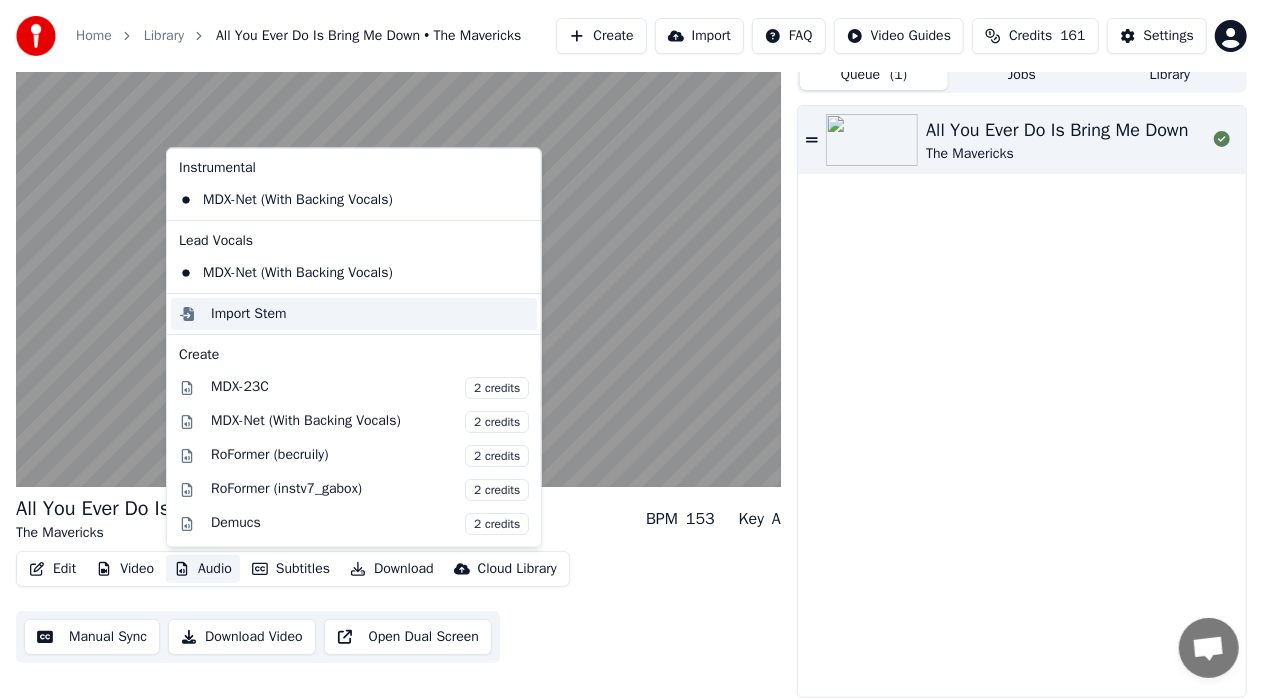 click on "Import Stem" at bounding box center [249, 314] 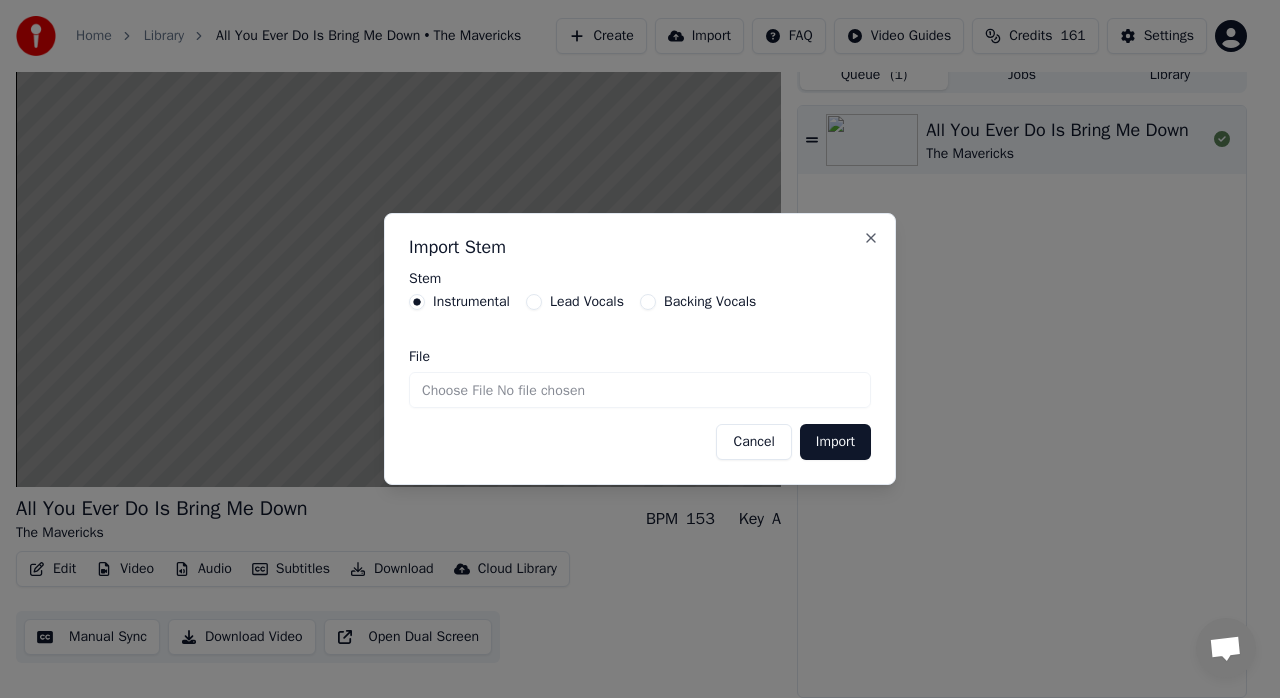 click on "Backing Vocals" at bounding box center (710, 302) 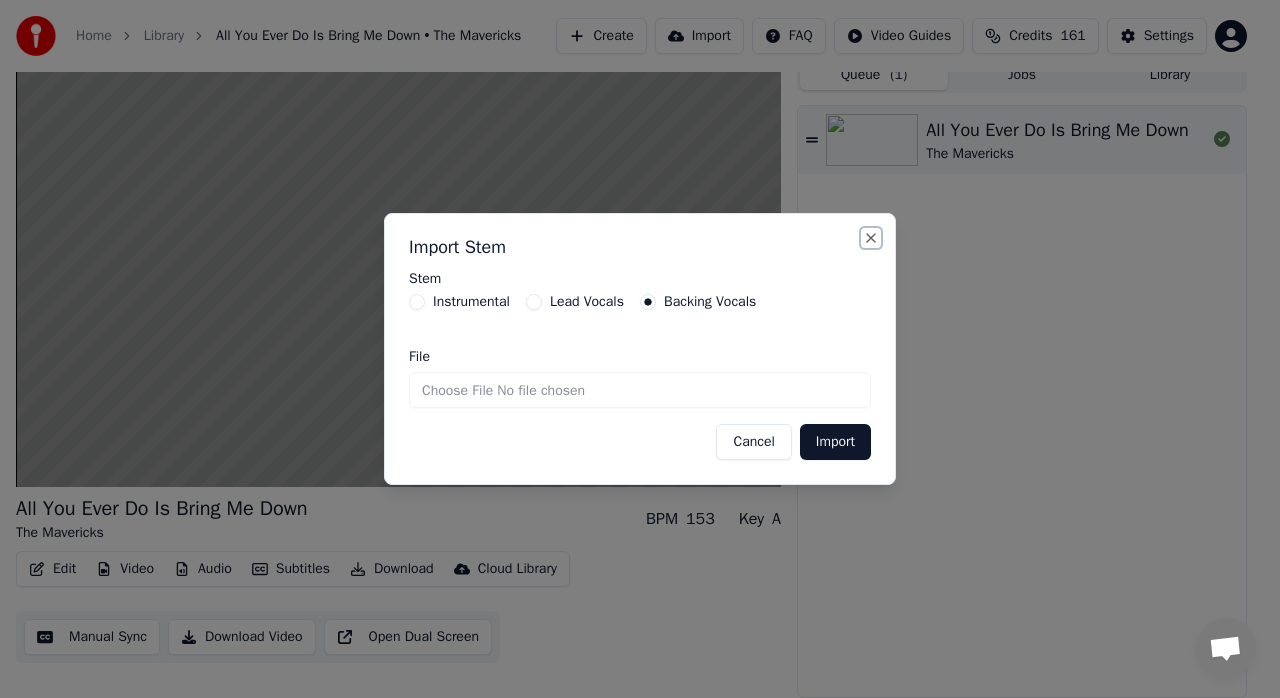click on "Close" at bounding box center (871, 238) 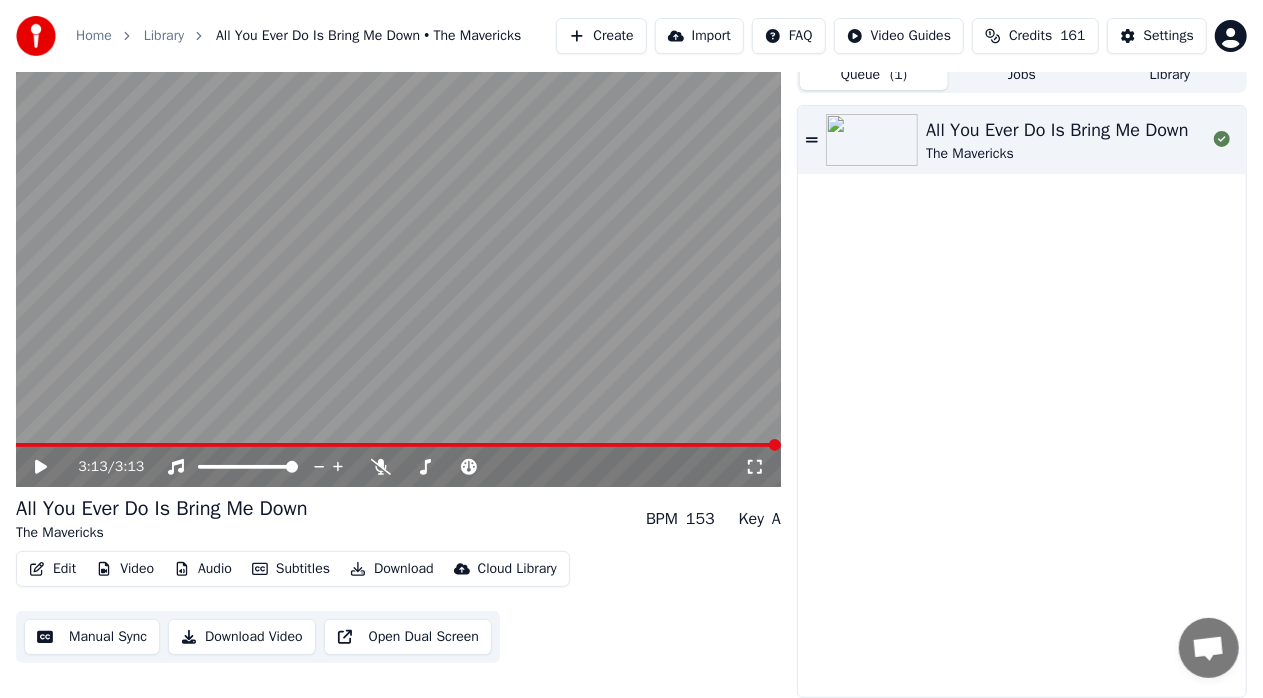 click 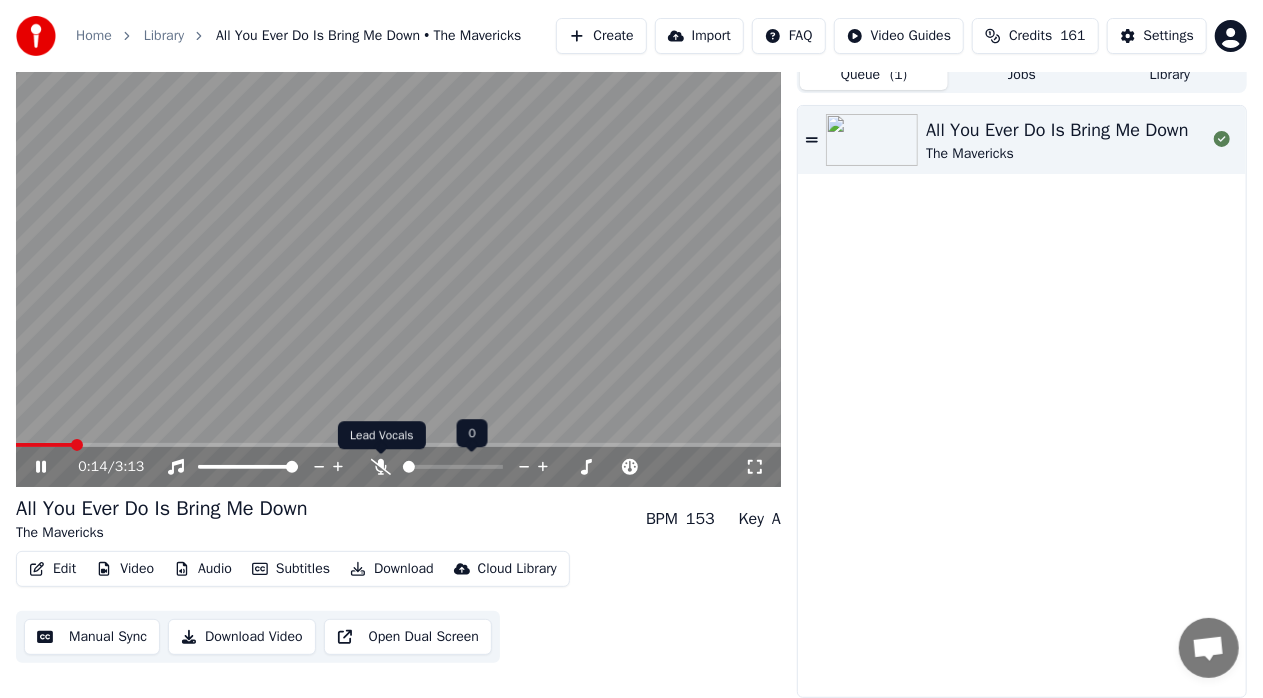 click 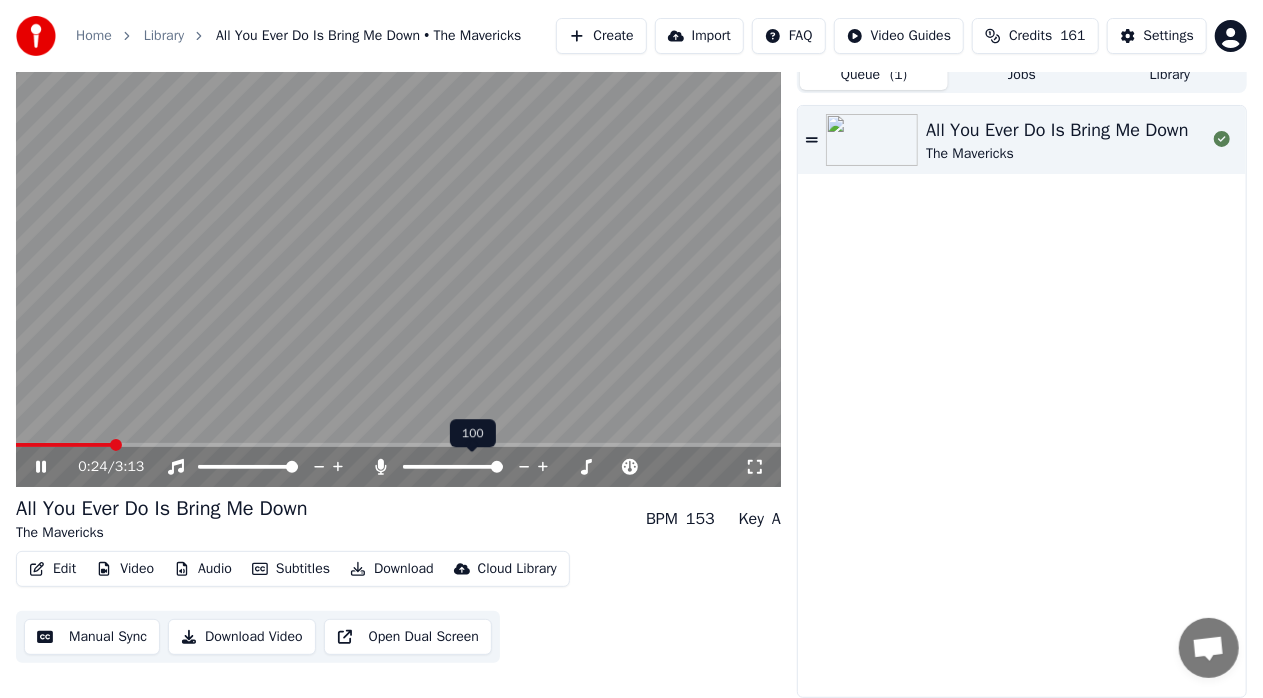 click at bounding box center [497, 467] 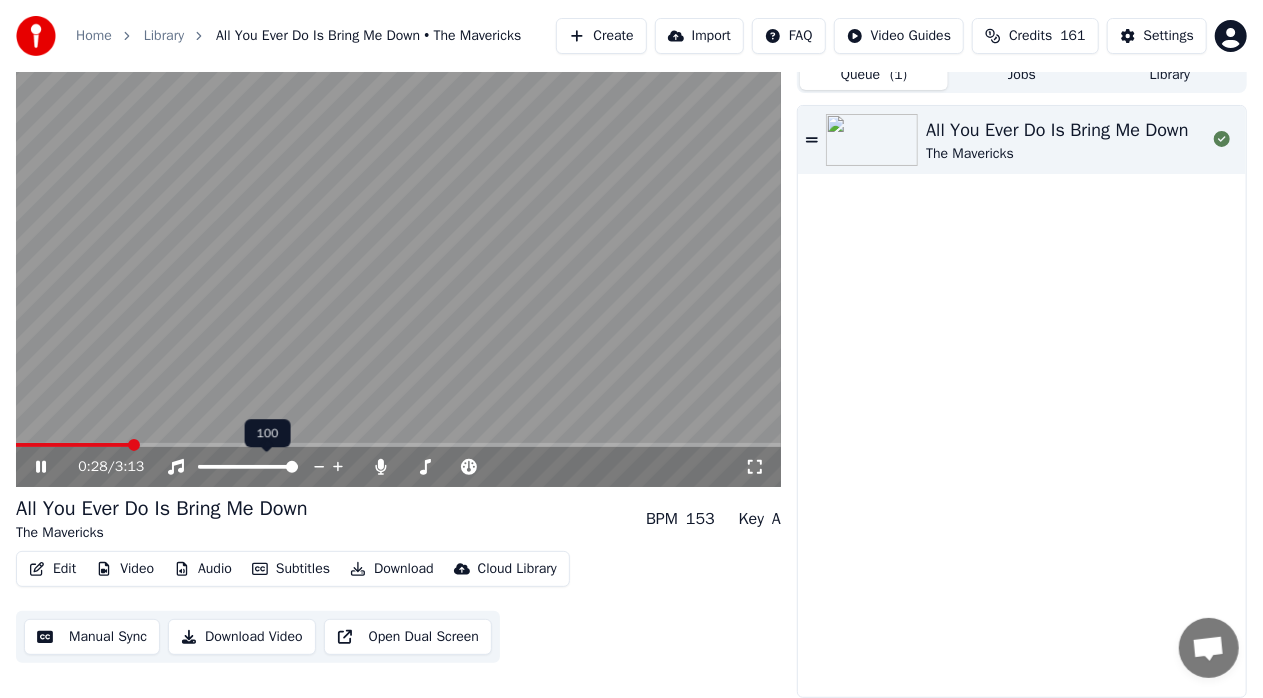 click at bounding box center [292, 467] 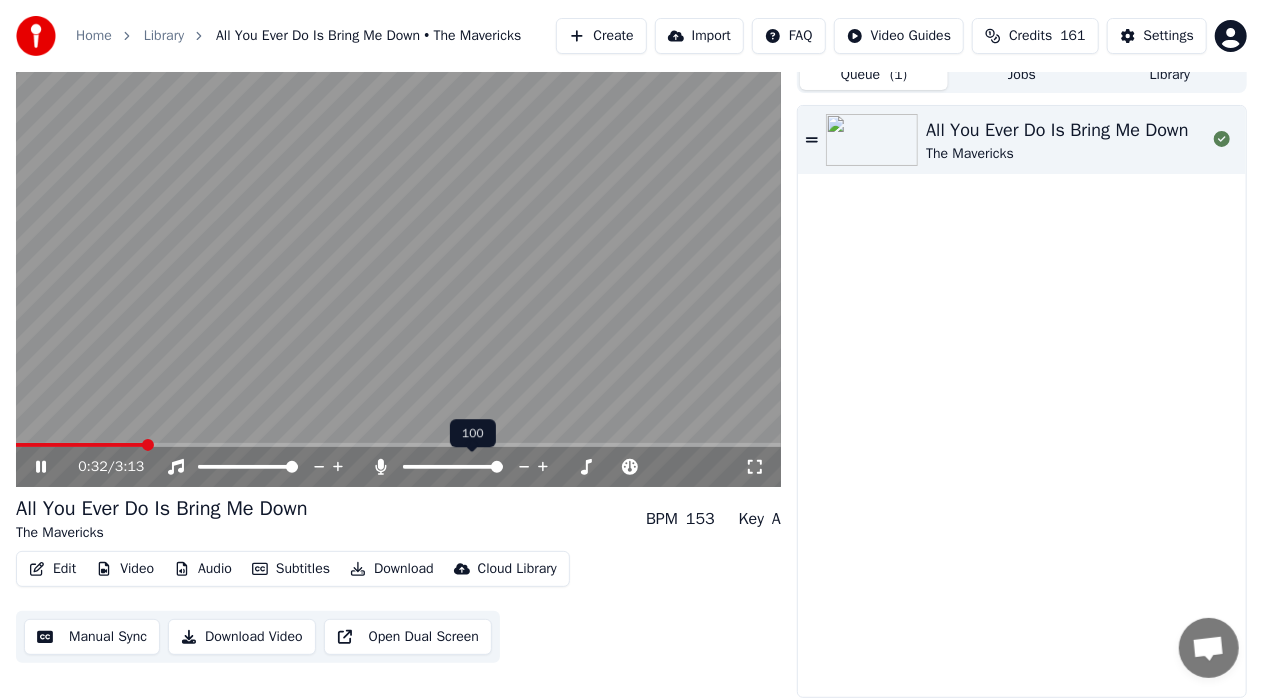 click at bounding box center (497, 467) 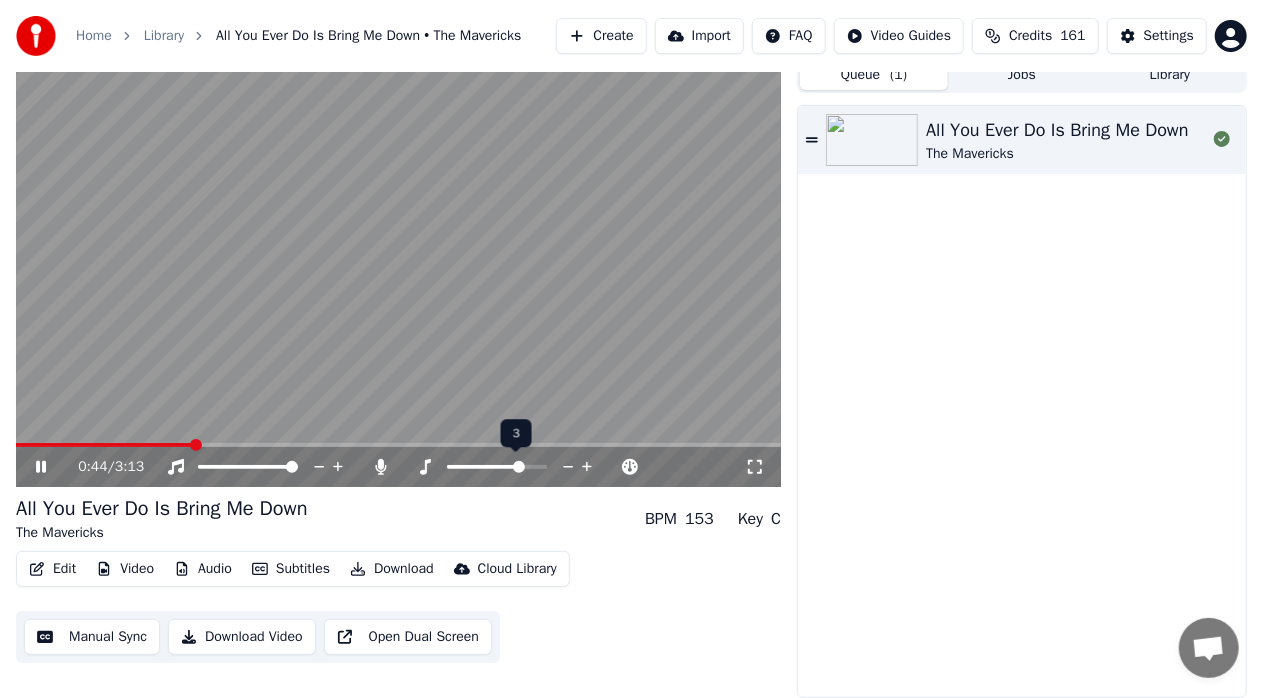 click at bounding box center (519, 467) 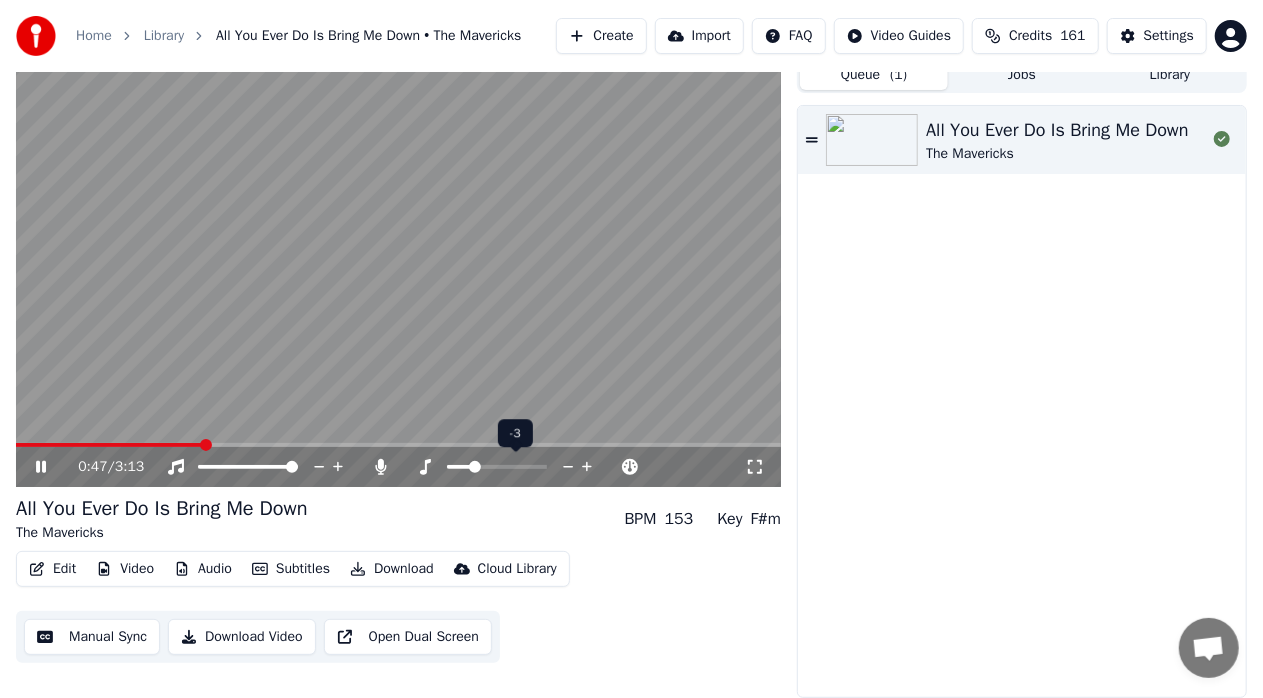 click at bounding box center [475, 467] 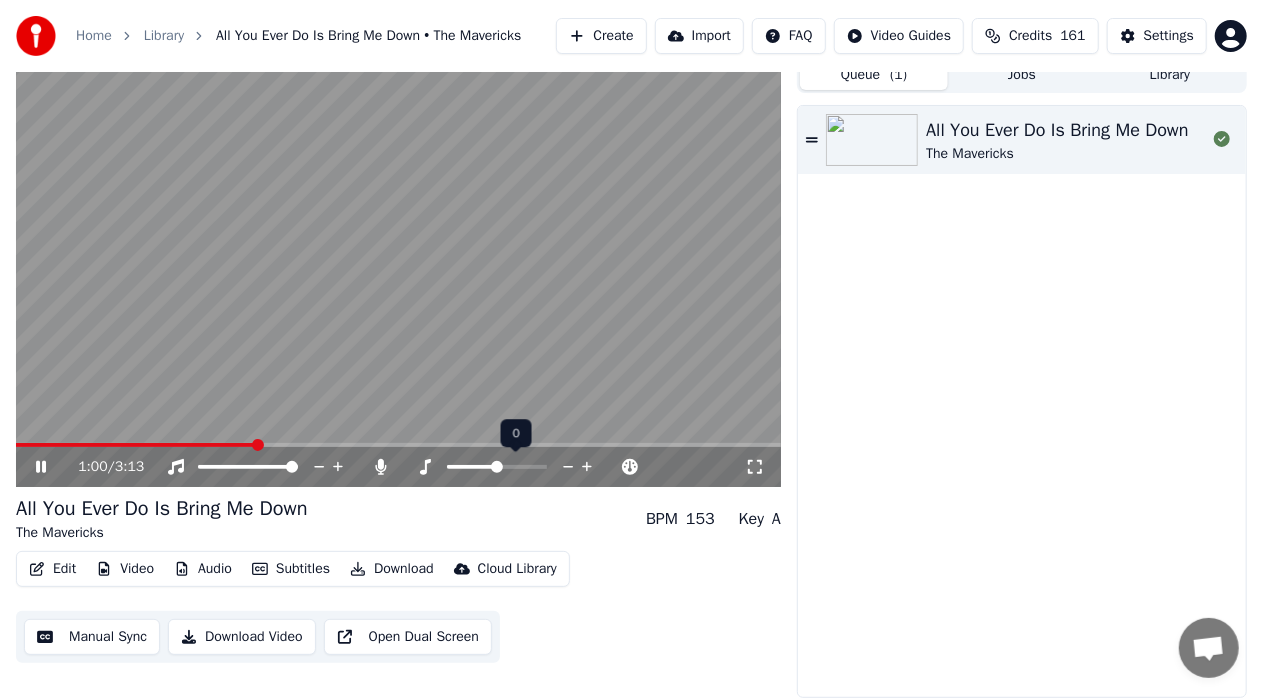 click at bounding box center [497, 467] 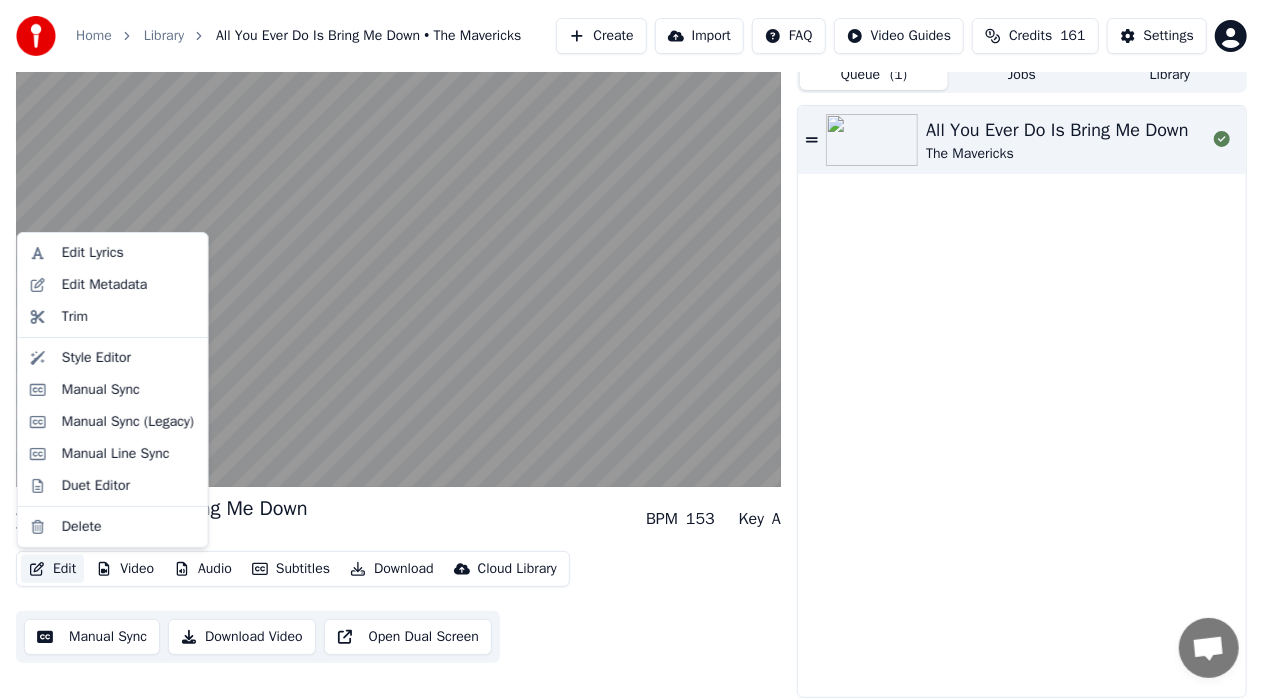 click on "Edit" at bounding box center (52, 569) 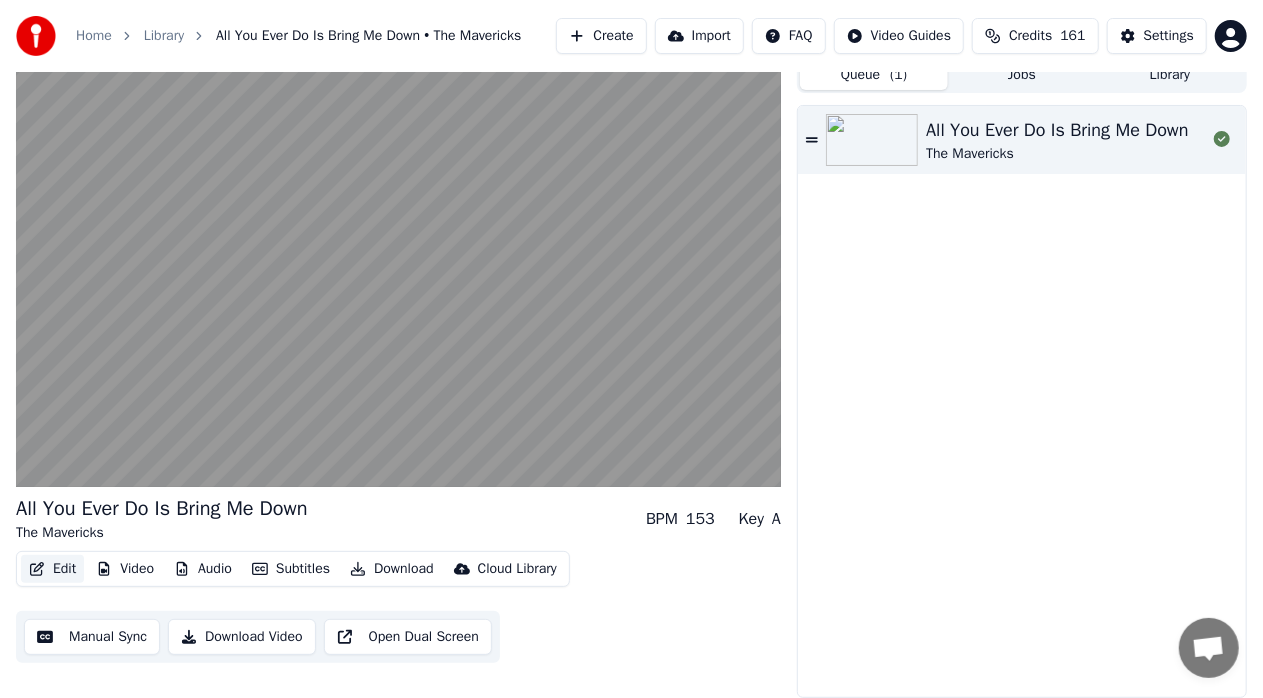 click on "Edit" at bounding box center (52, 569) 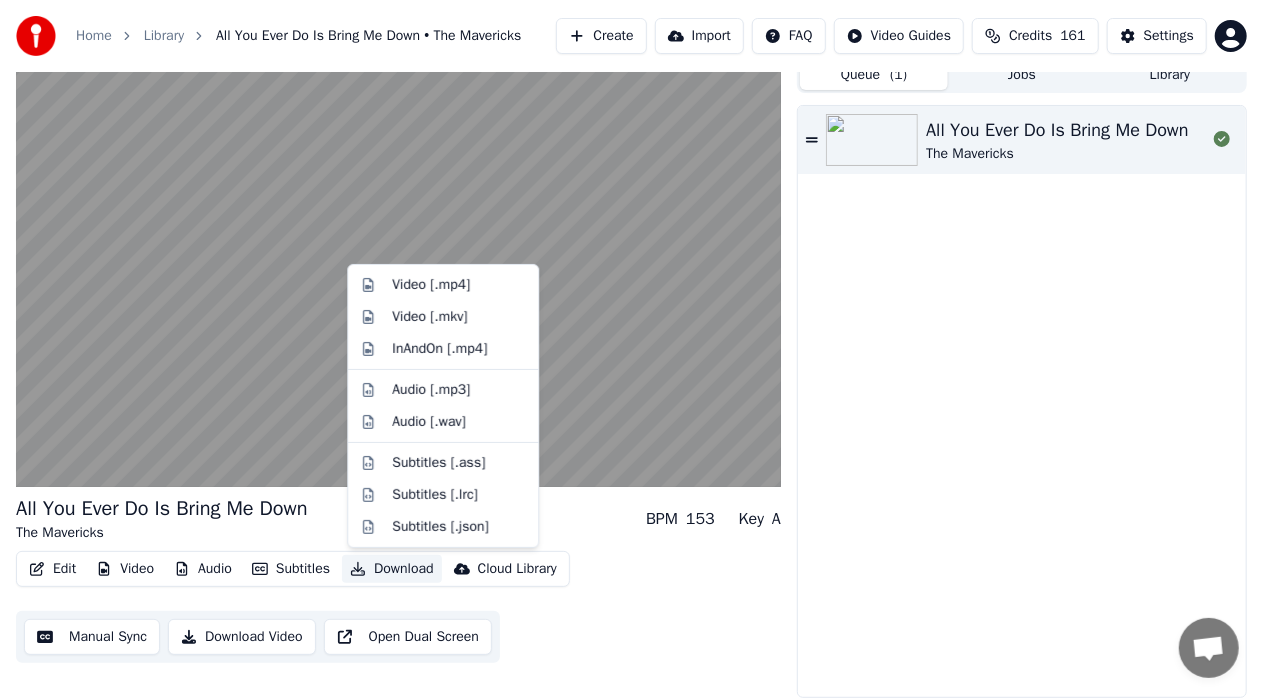 click on "Download" at bounding box center (392, 569) 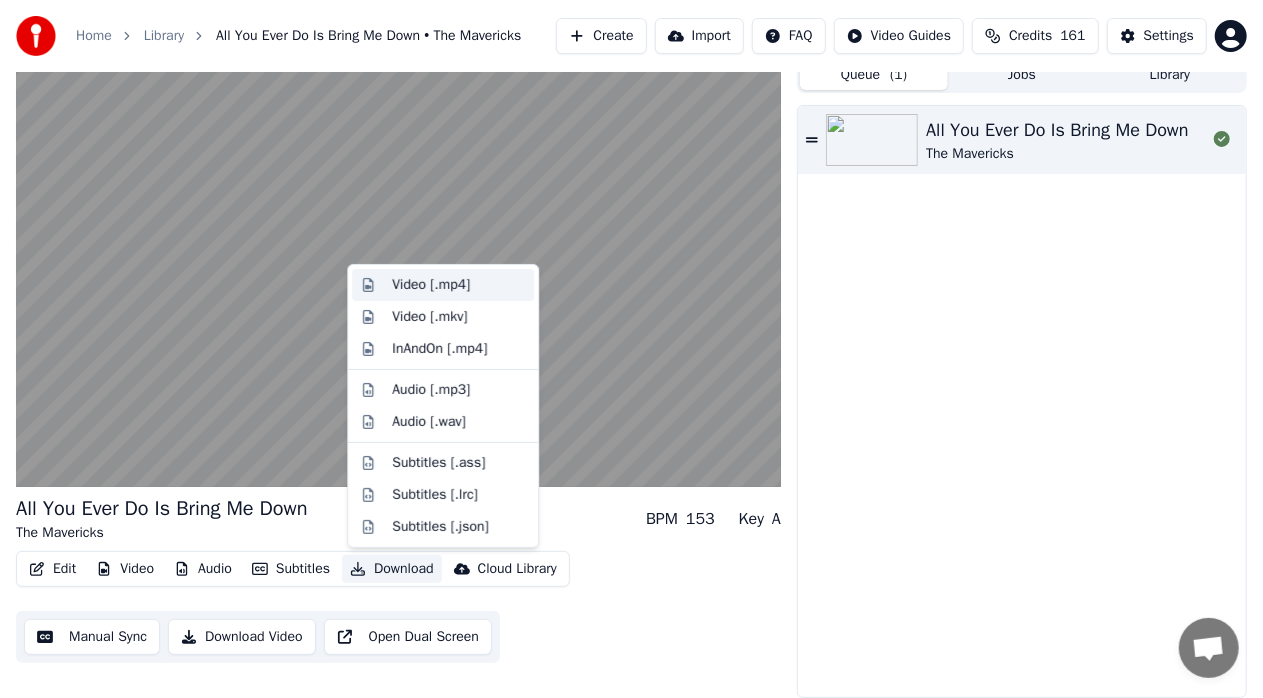 click on "Video [.mp4]" at bounding box center [431, 285] 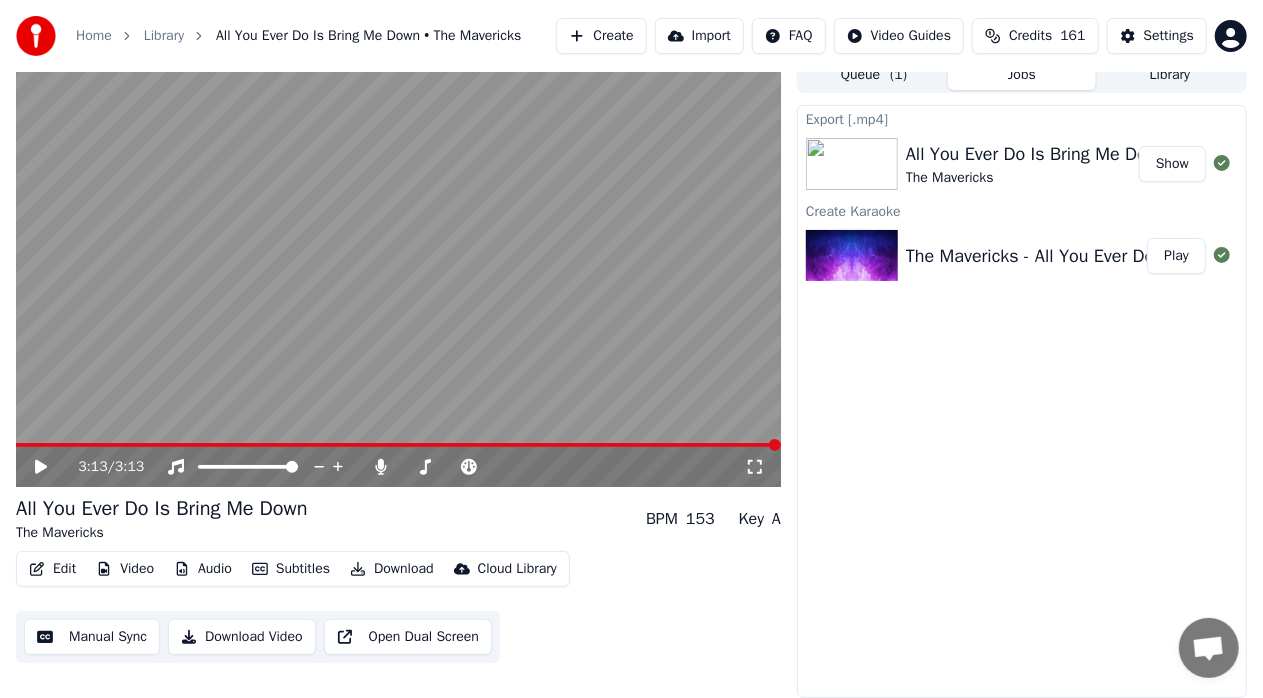click on "Show" at bounding box center (1172, 164) 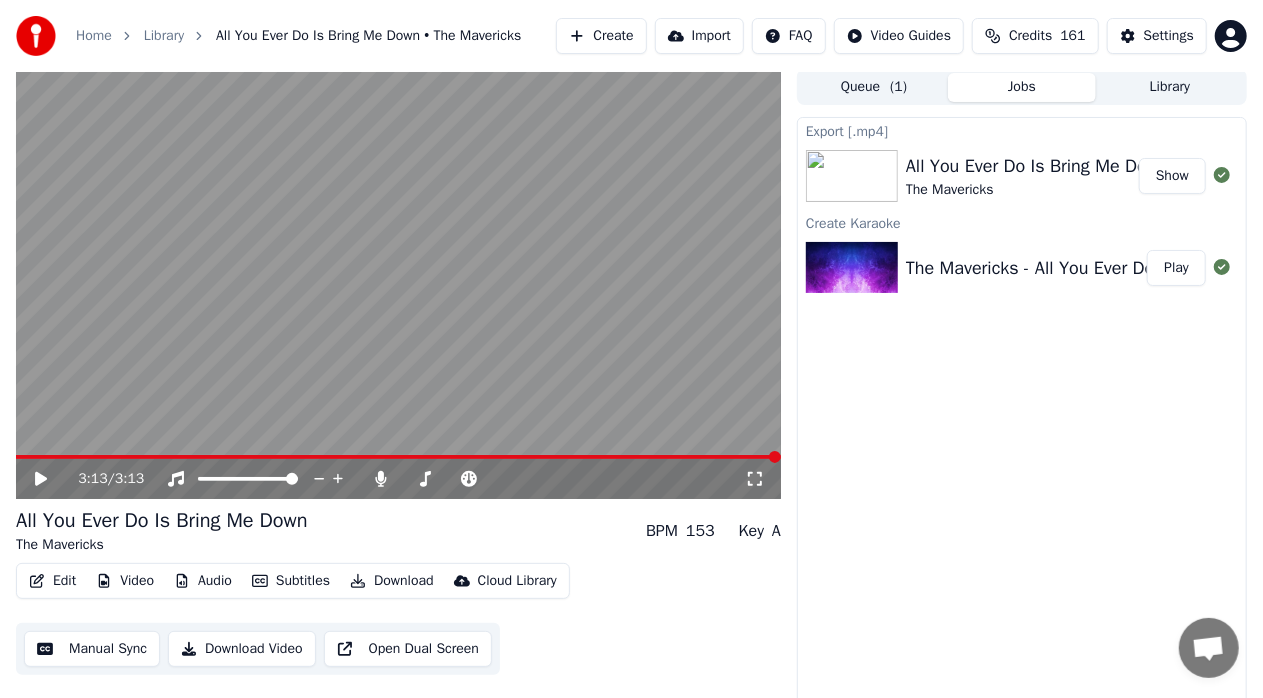 scroll, scrollTop: 0, scrollLeft: 0, axis: both 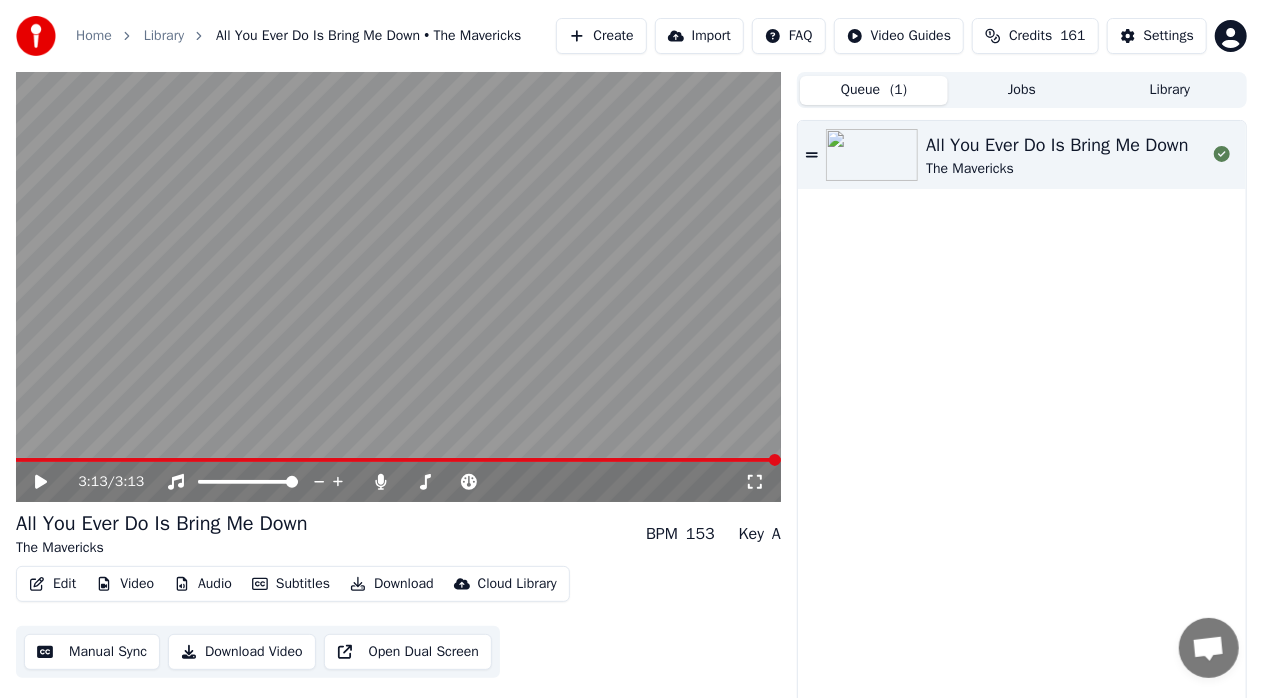 click on "Queue ( 1 )" at bounding box center (874, 90) 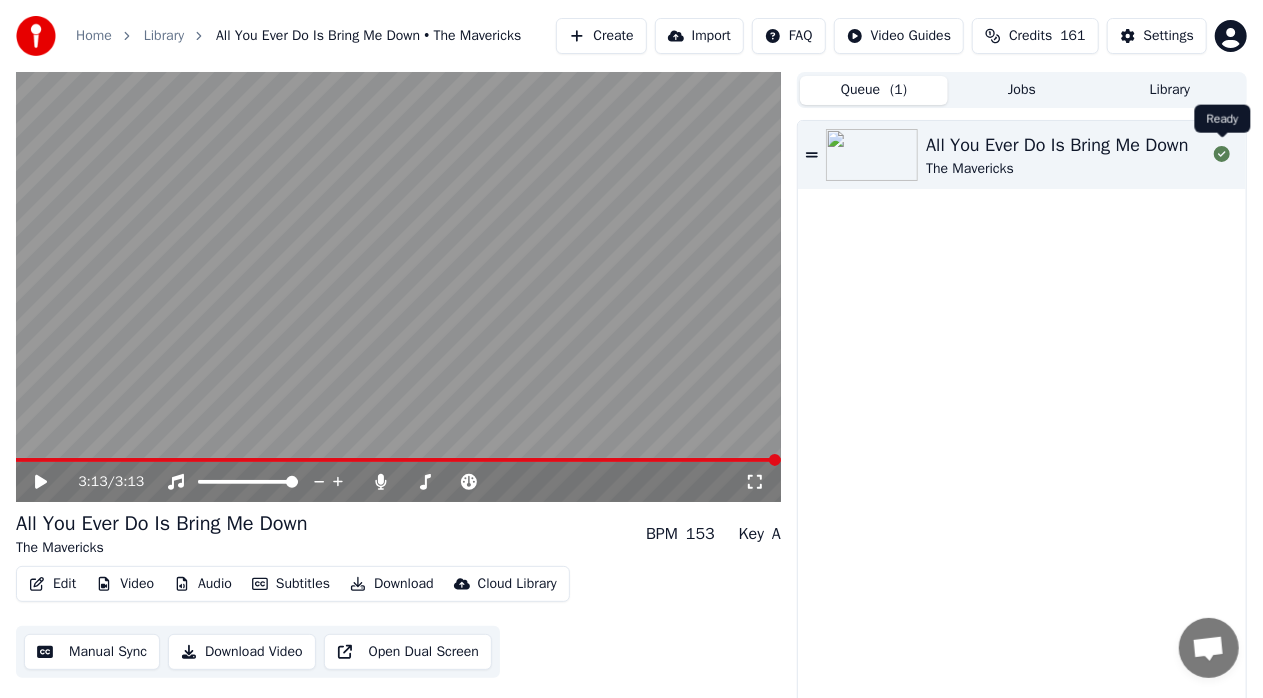 click 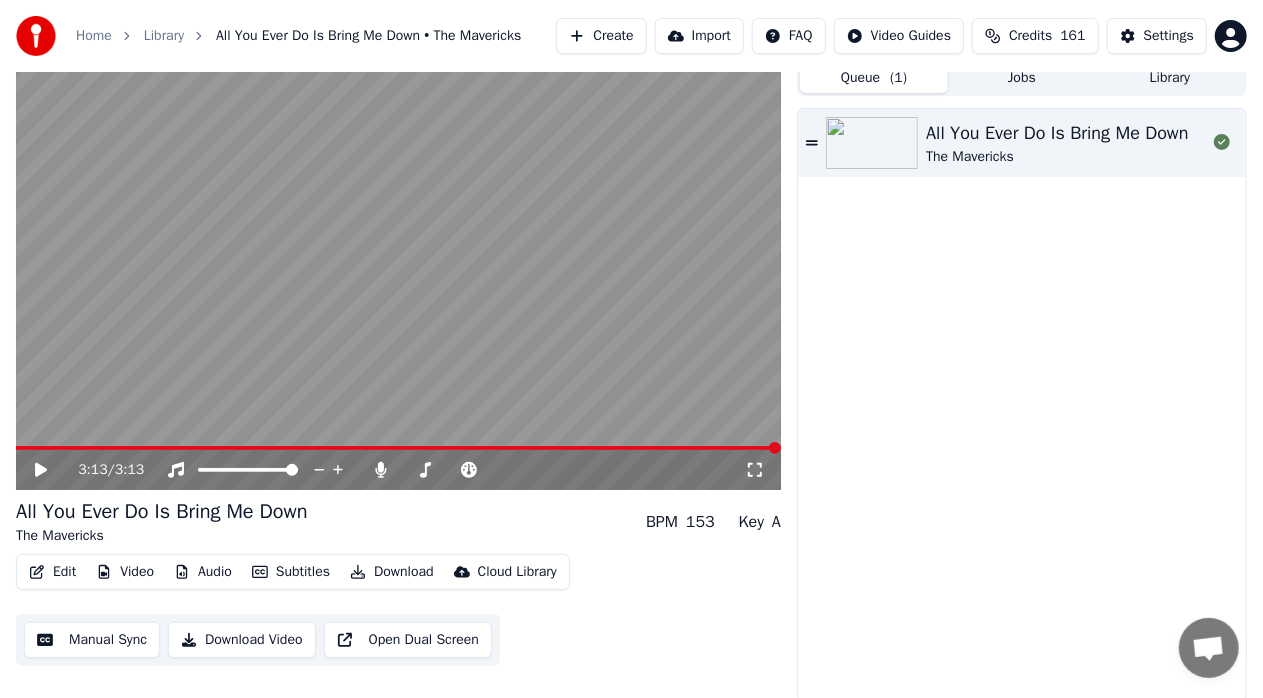 scroll, scrollTop: 15, scrollLeft: 0, axis: vertical 